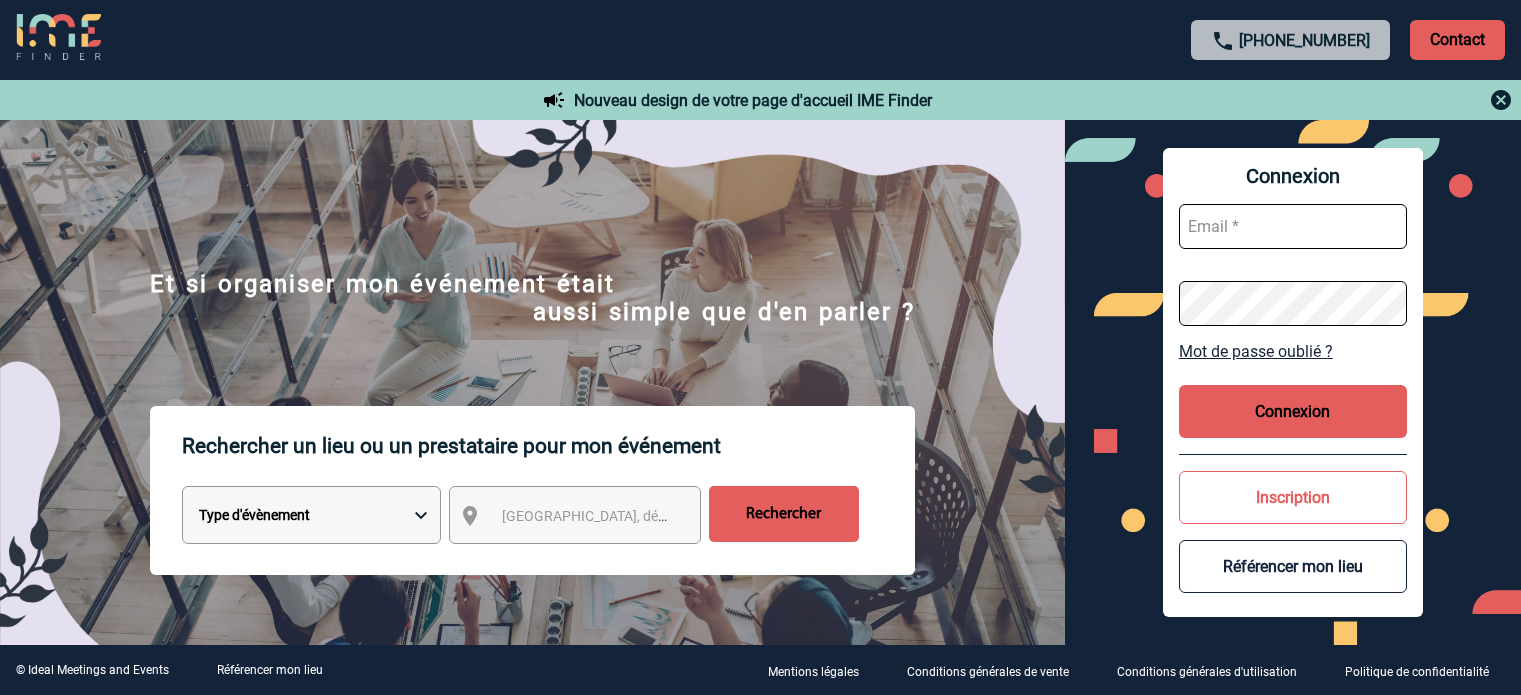 scroll, scrollTop: 0, scrollLeft: 0, axis: both 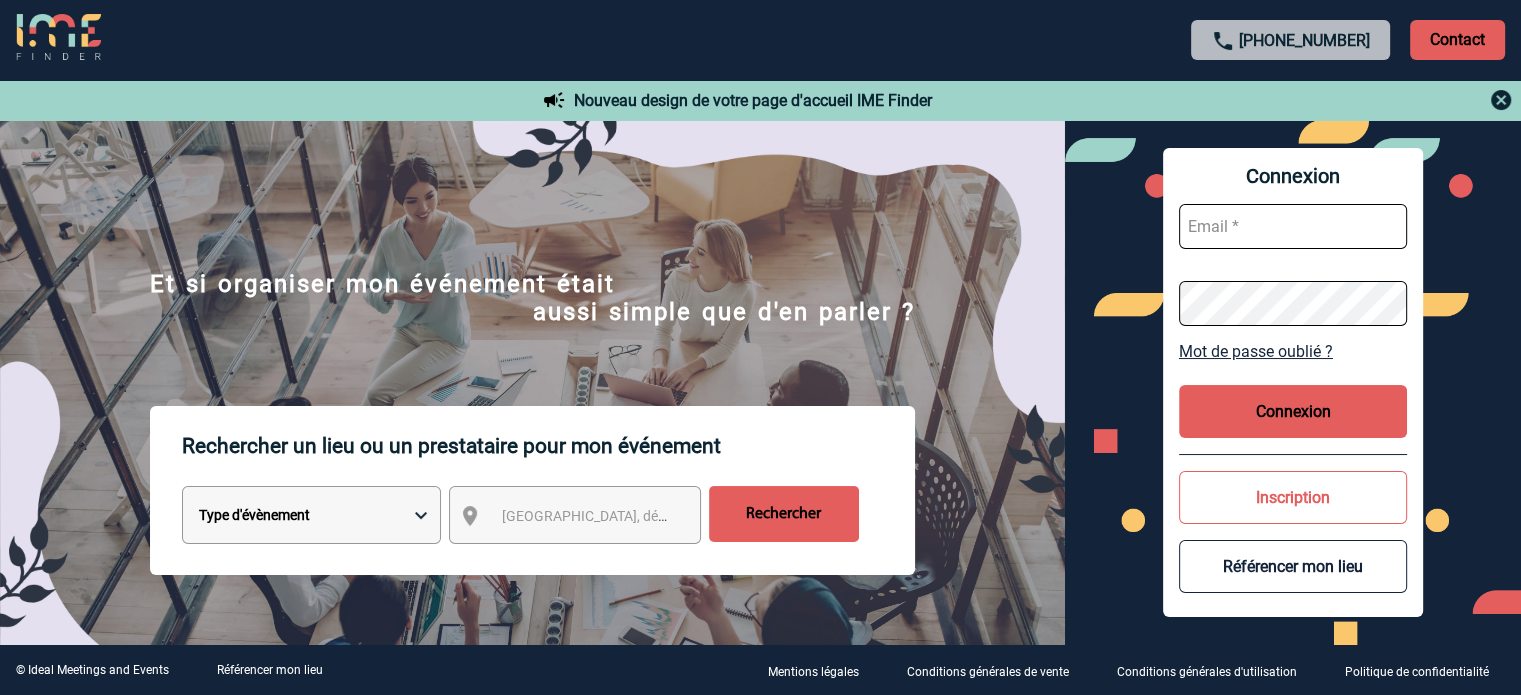 type on "[EMAIL_ADDRESS][DOMAIN_NAME]" 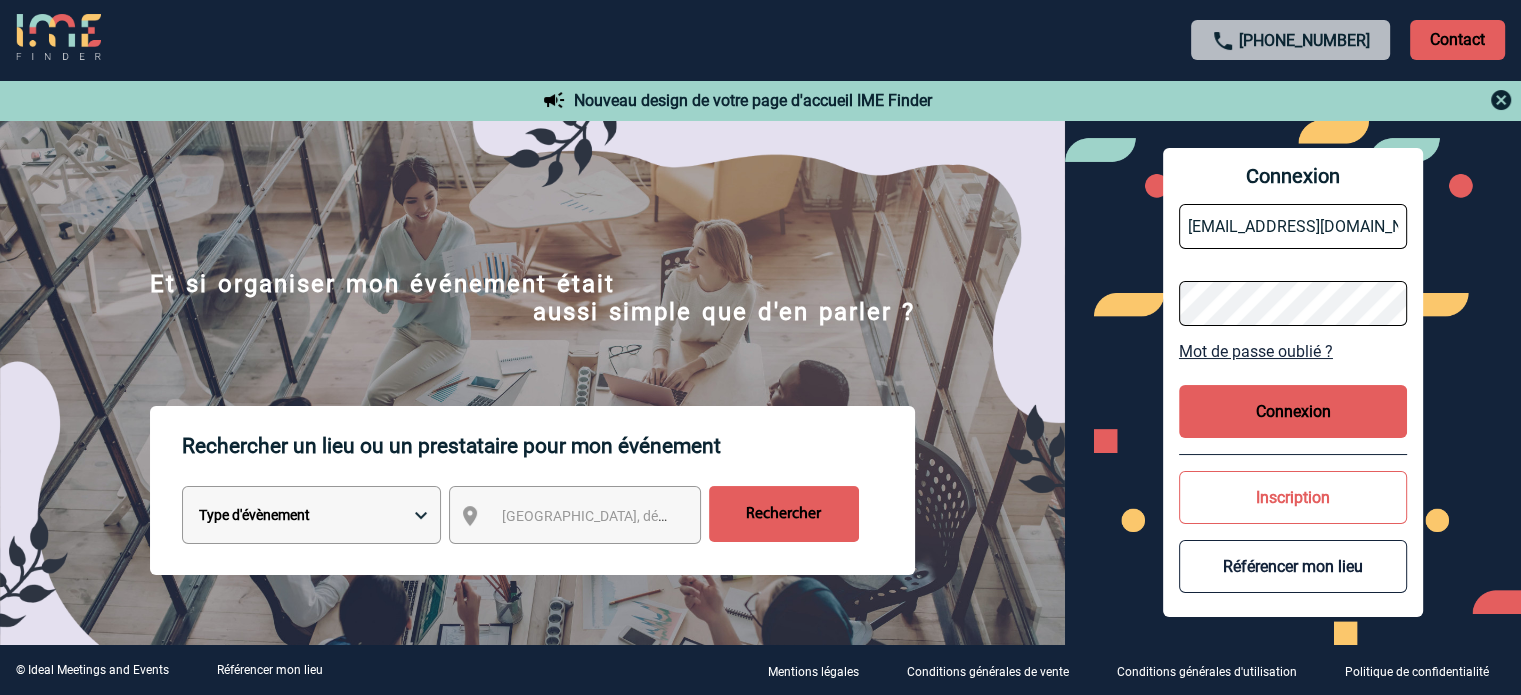 click on "Connexion" at bounding box center [1293, 411] 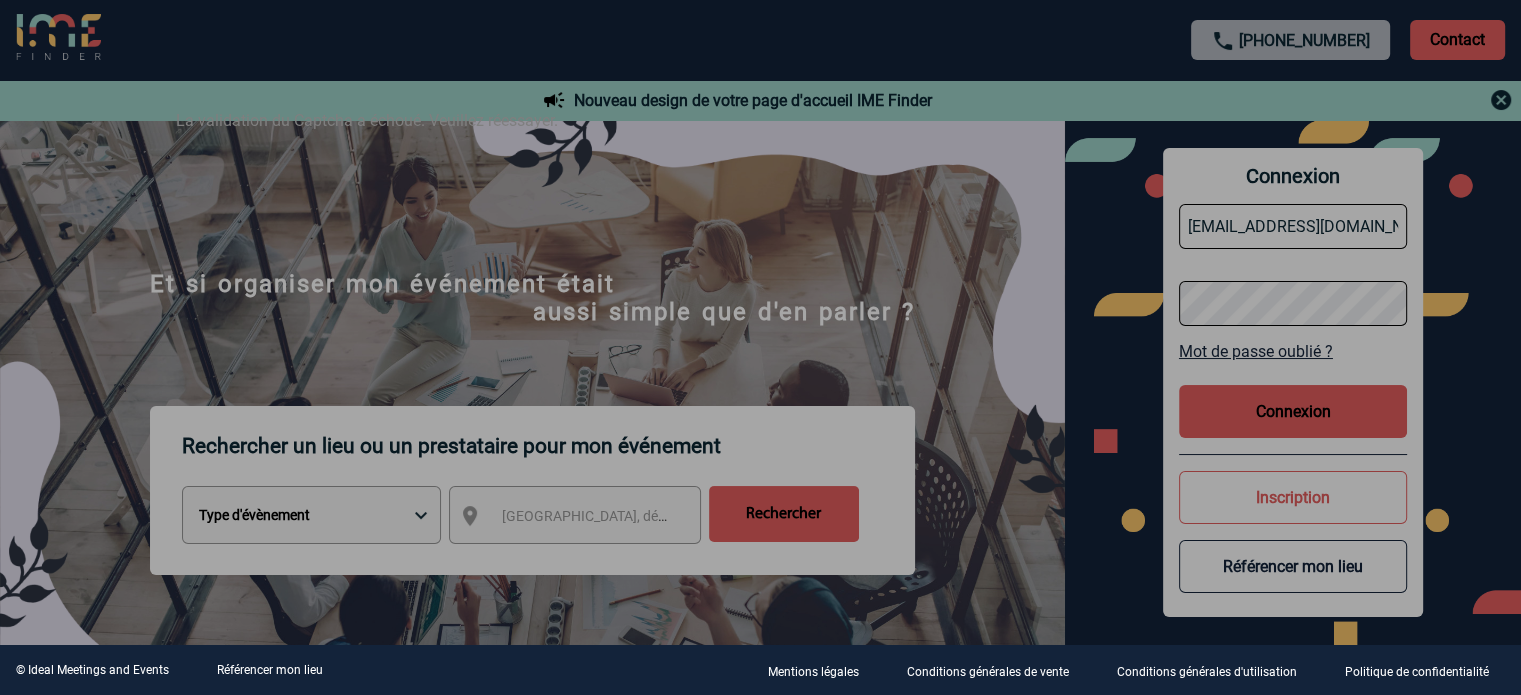 click at bounding box center [760, 347] 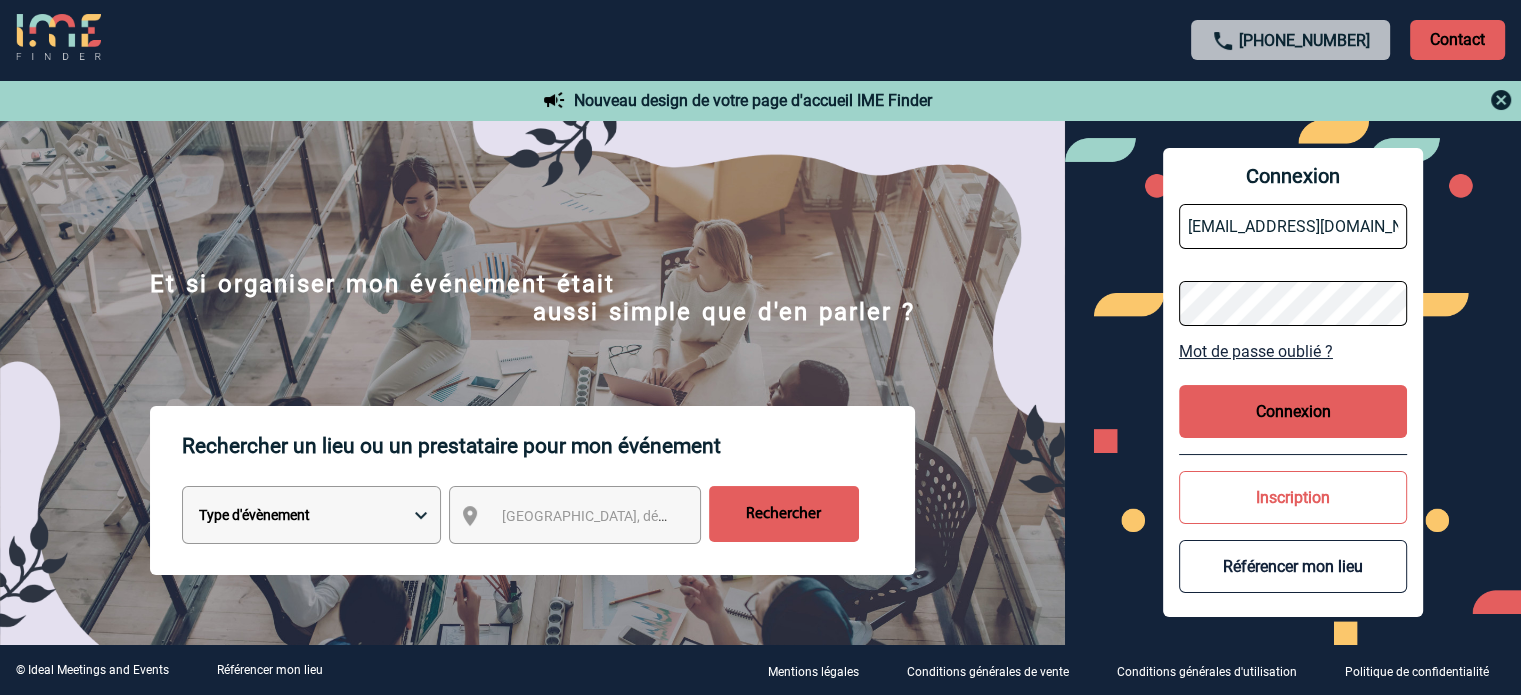 click on "Connexion" at bounding box center [1293, 411] 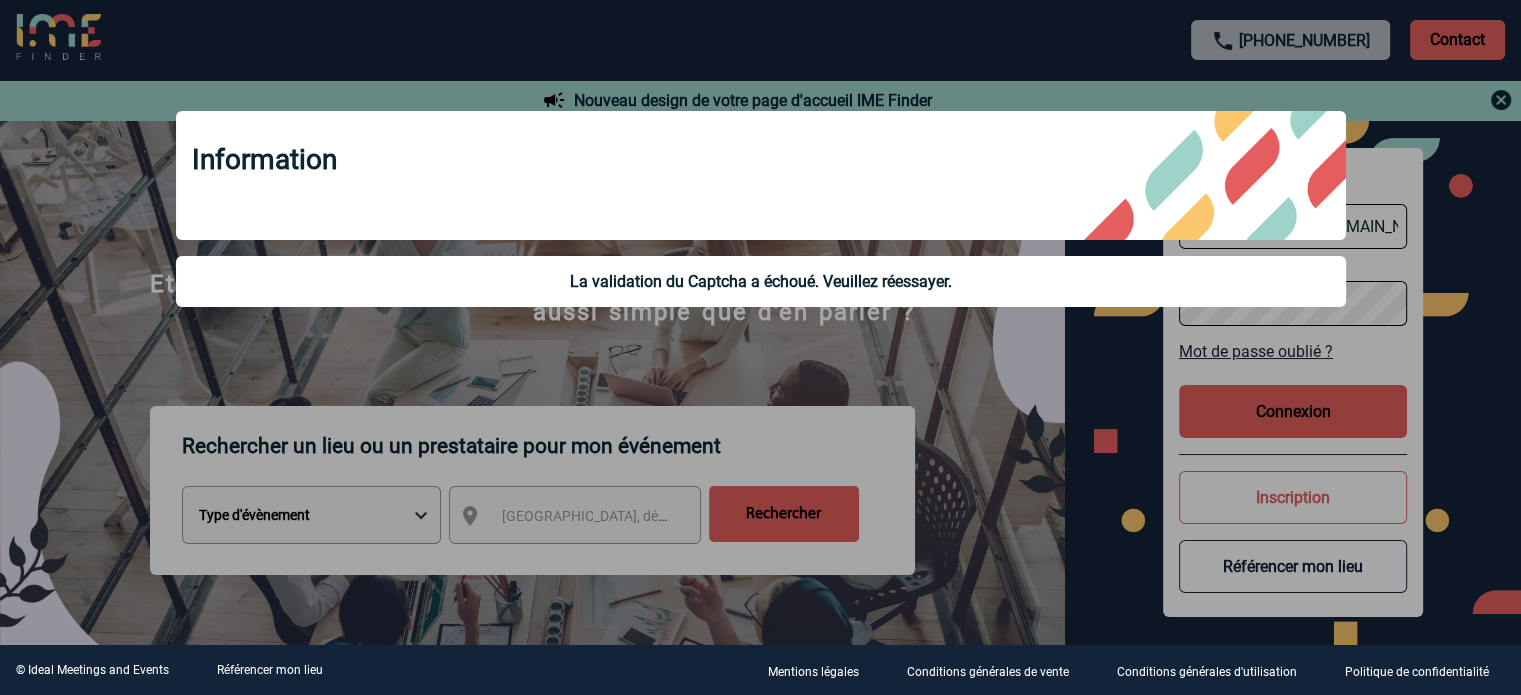 click at bounding box center [760, 347] 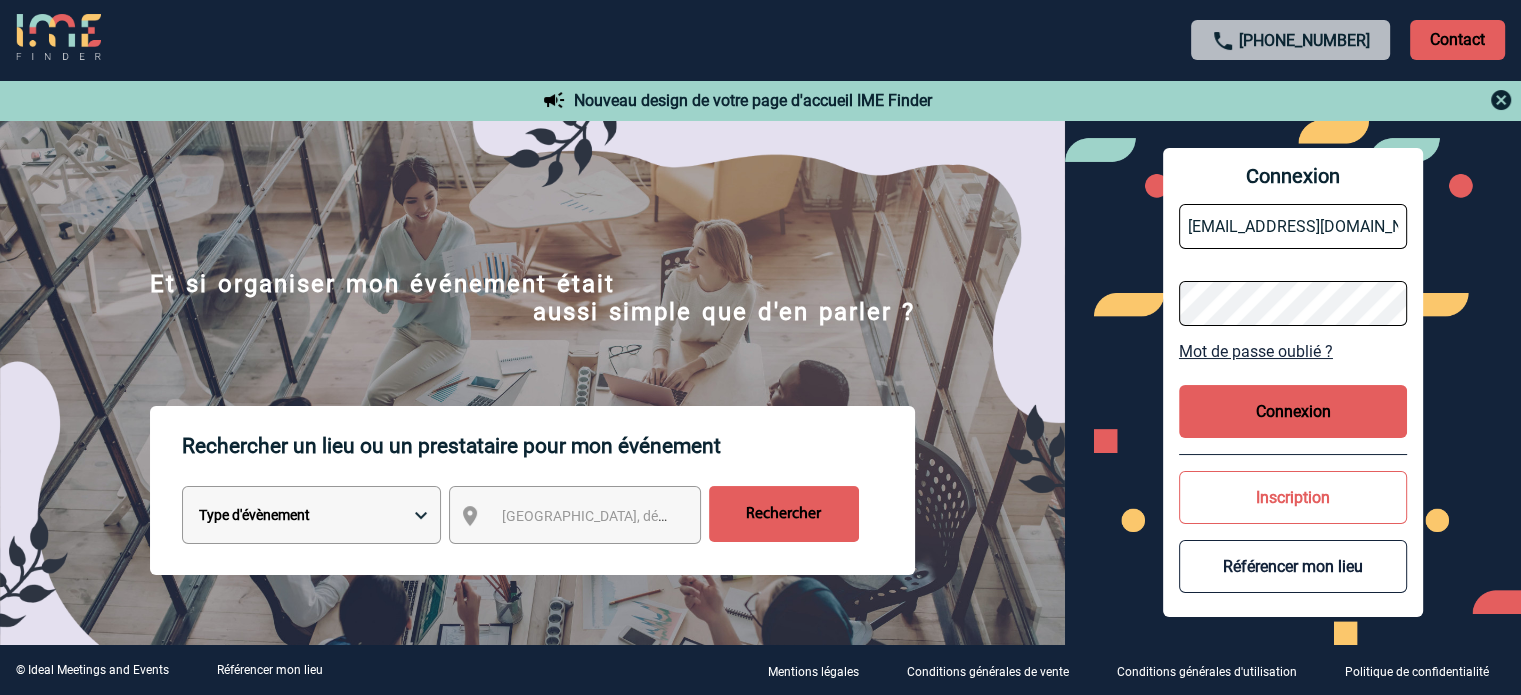 click on "Connexion" at bounding box center (1293, 411) 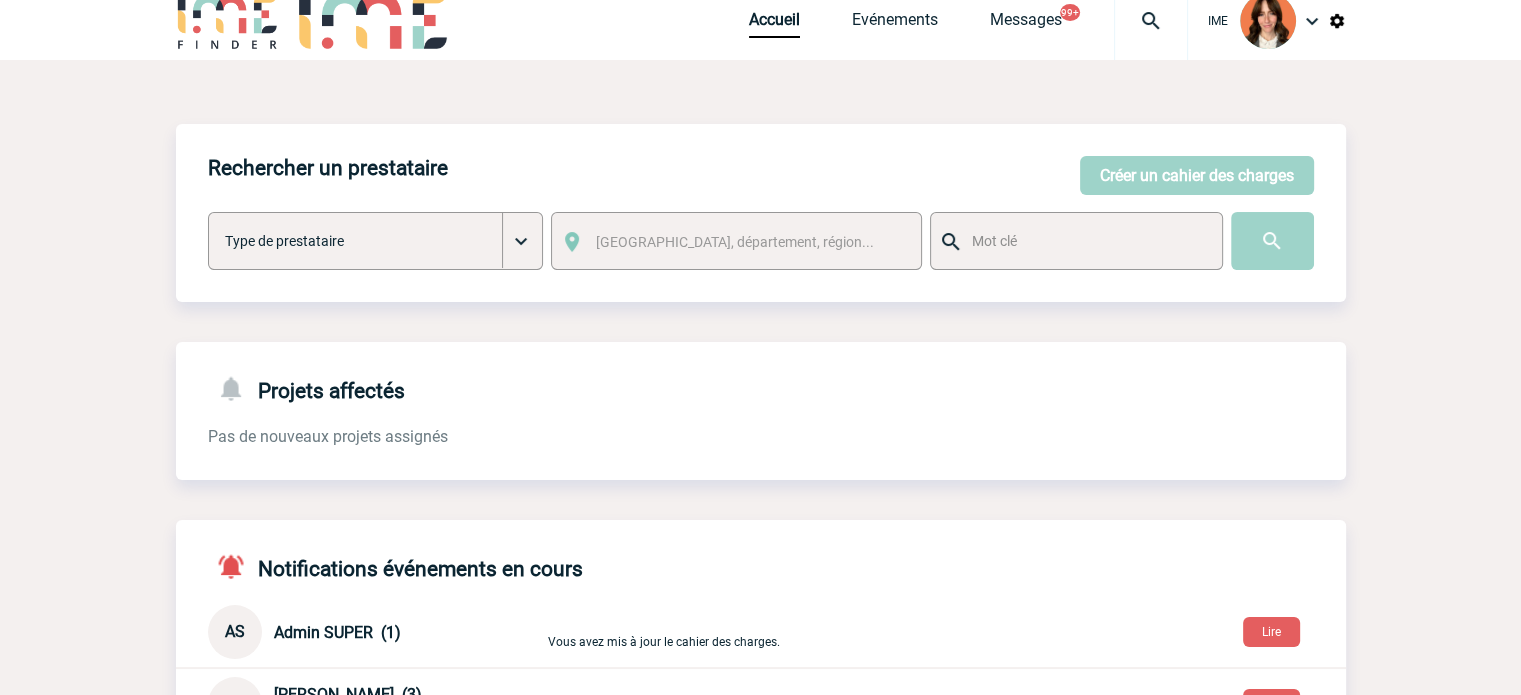 scroll, scrollTop: 0, scrollLeft: 0, axis: both 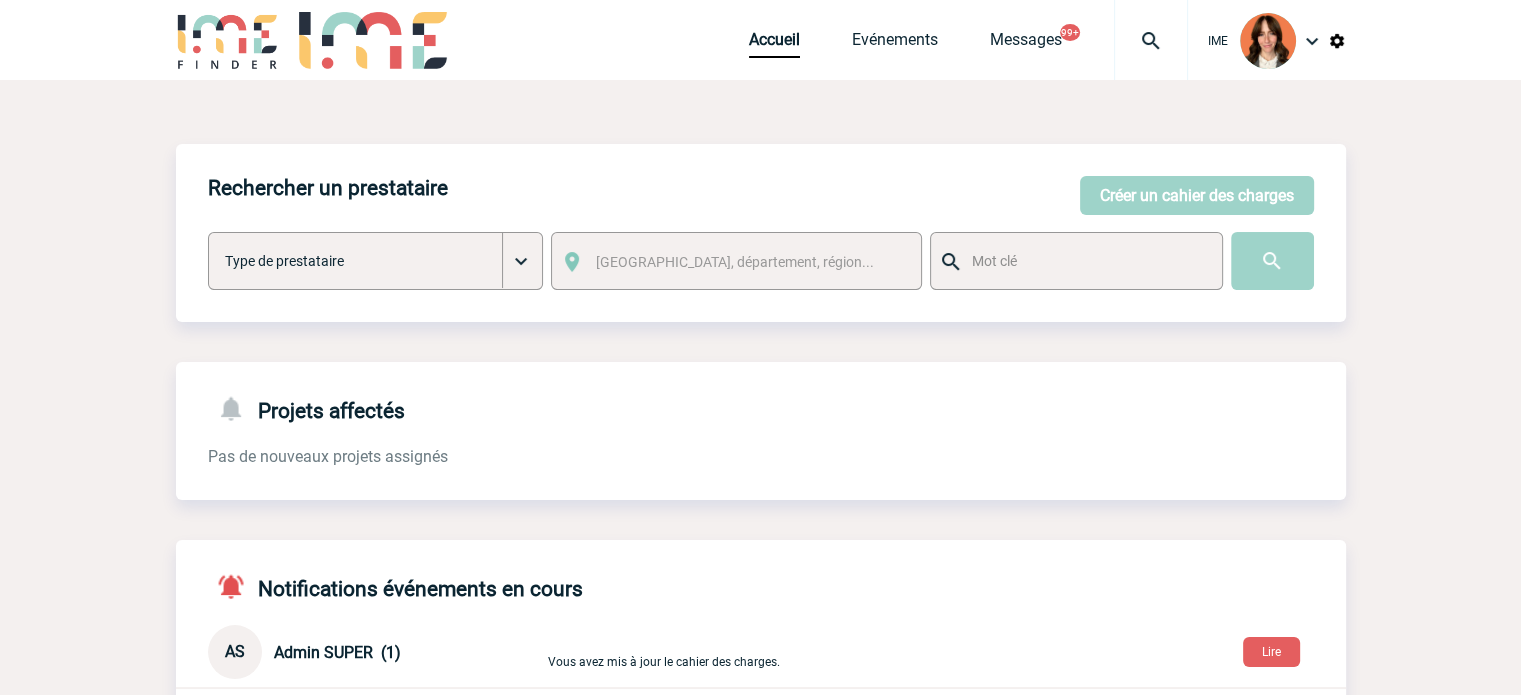 click at bounding box center [1151, 41] 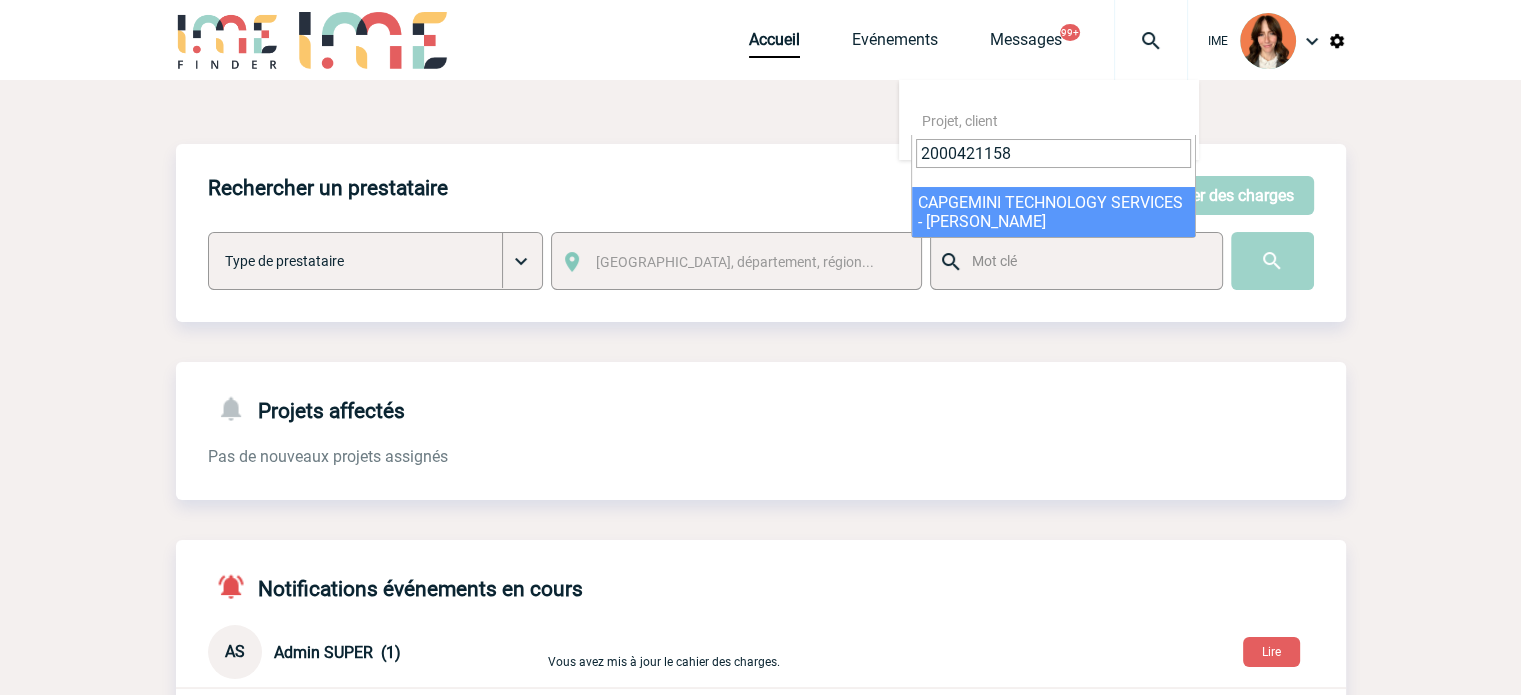 type on "2000421158" 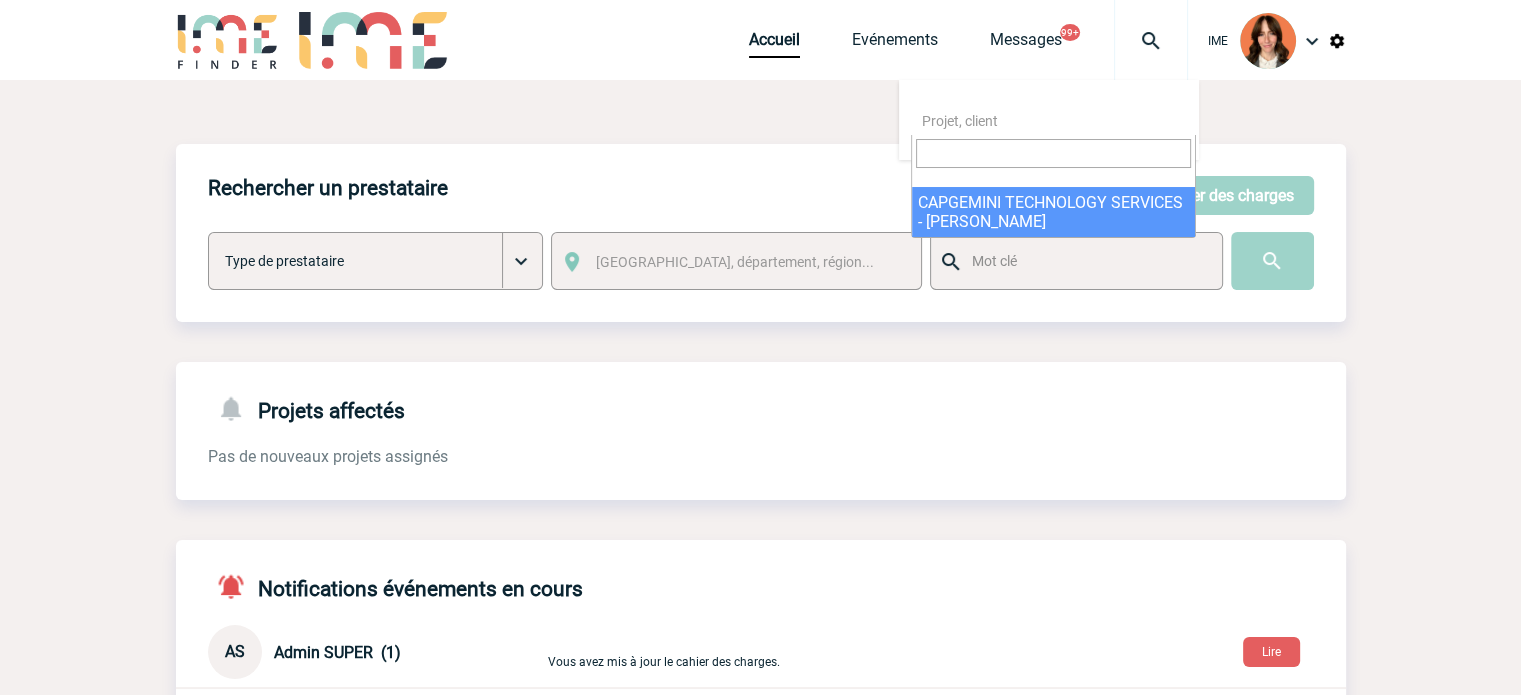 select on "20659" 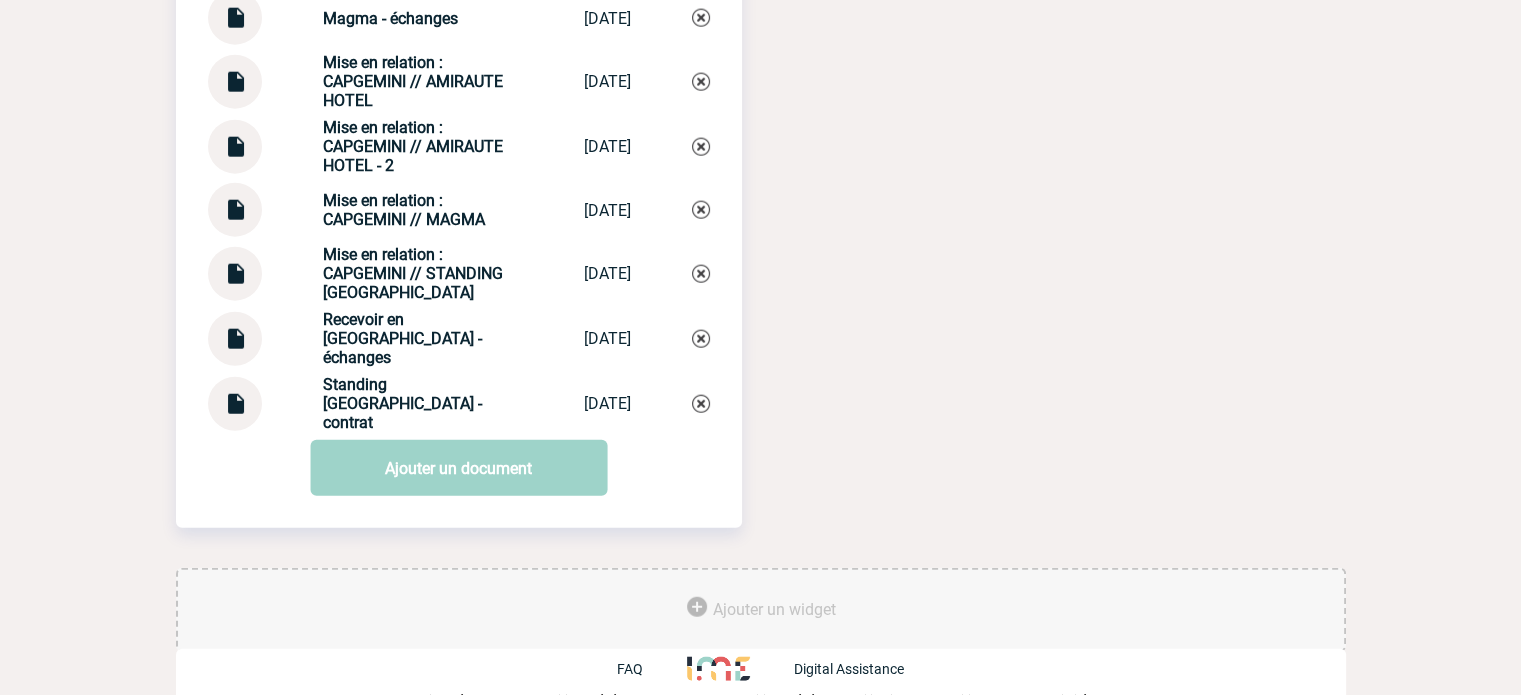 scroll, scrollTop: 4740, scrollLeft: 0, axis: vertical 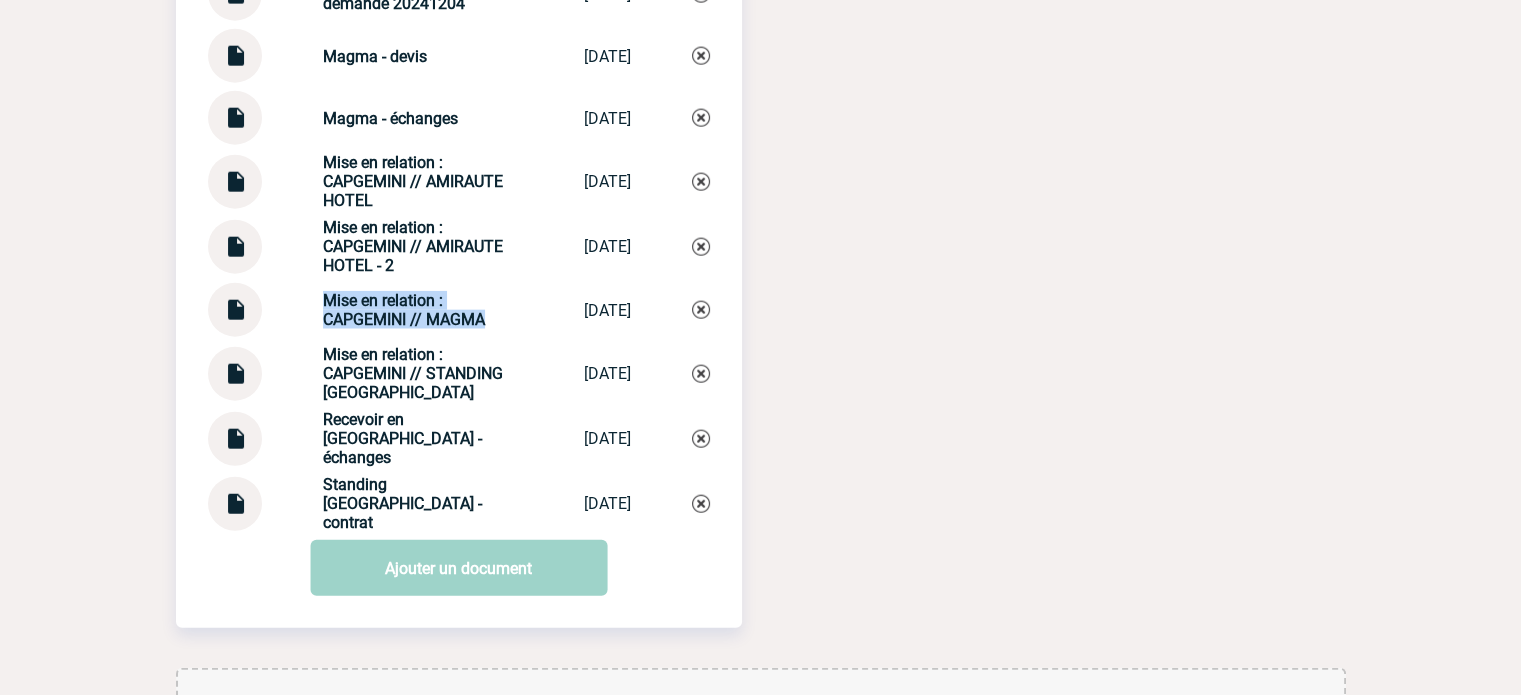 drag, startPoint x: 303, startPoint y: 287, endPoint x: 485, endPoint y: 304, distance: 182.79224 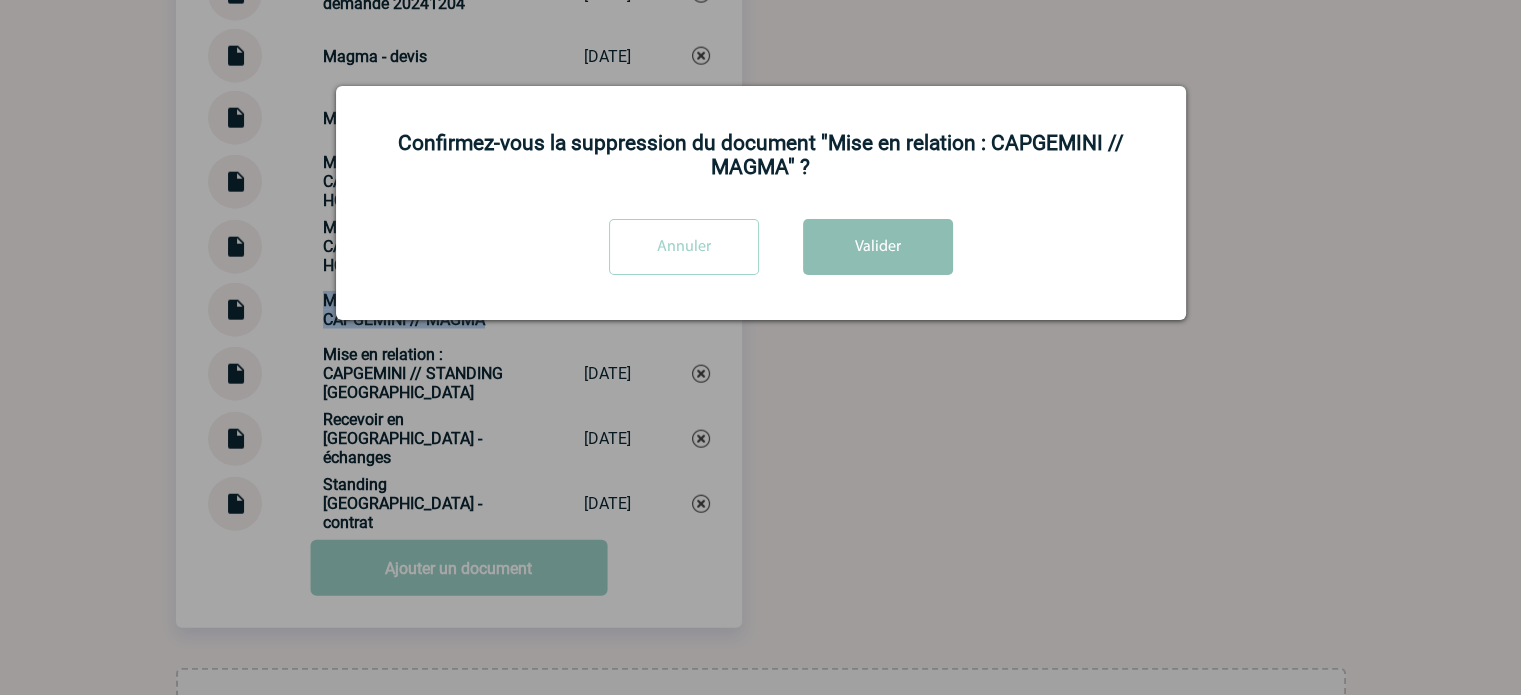 click on "Valider" at bounding box center [878, 247] 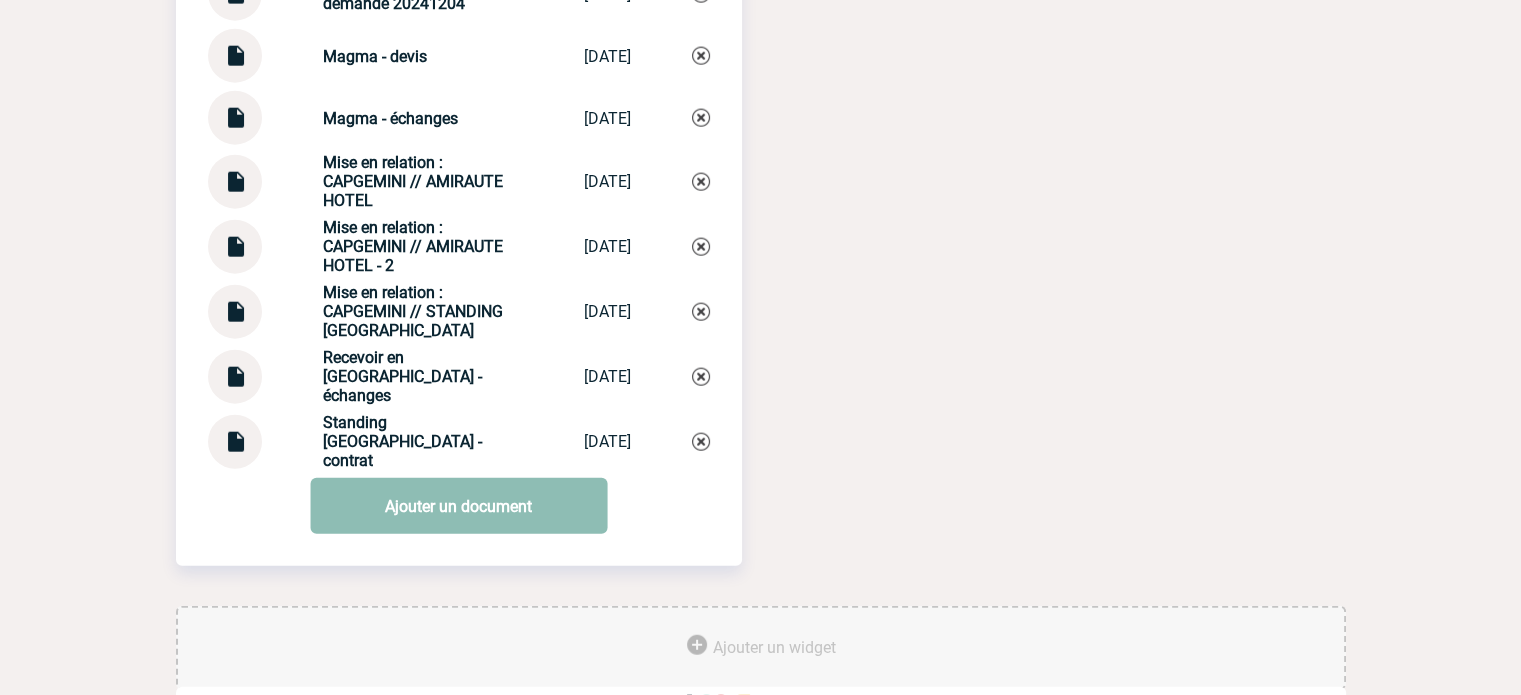 click on "Ajouter un document" at bounding box center [458, 506] 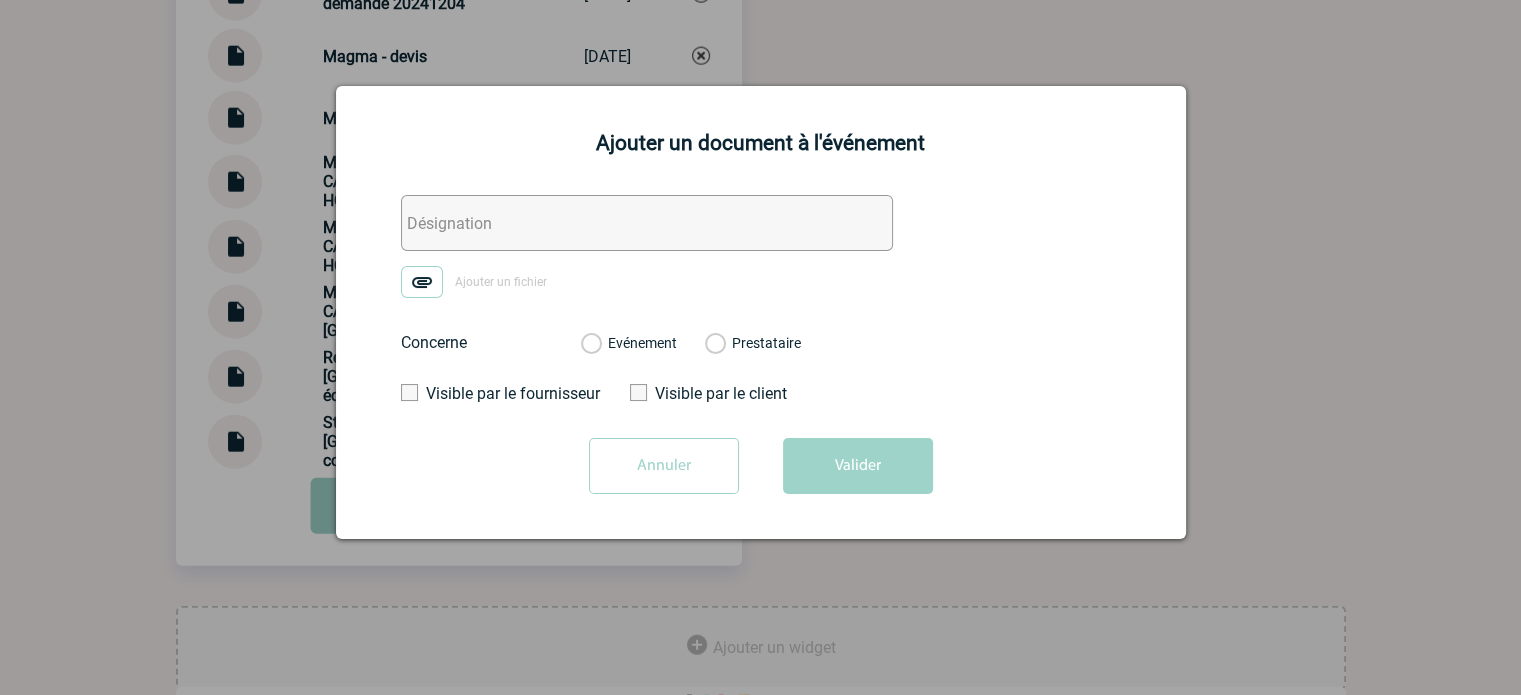 click at bounding box center [647, 223] 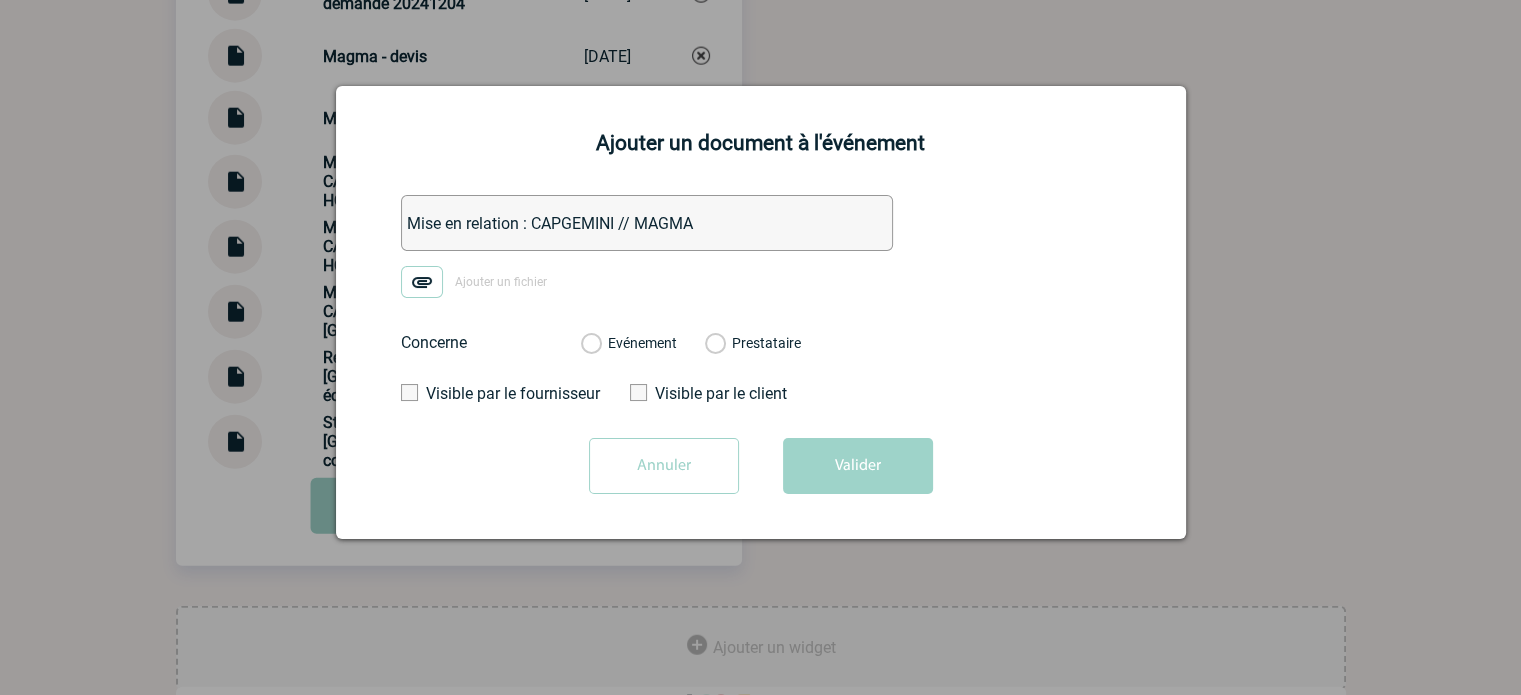 type on "Mise en relation : CAPGEMINI // MAGMA" 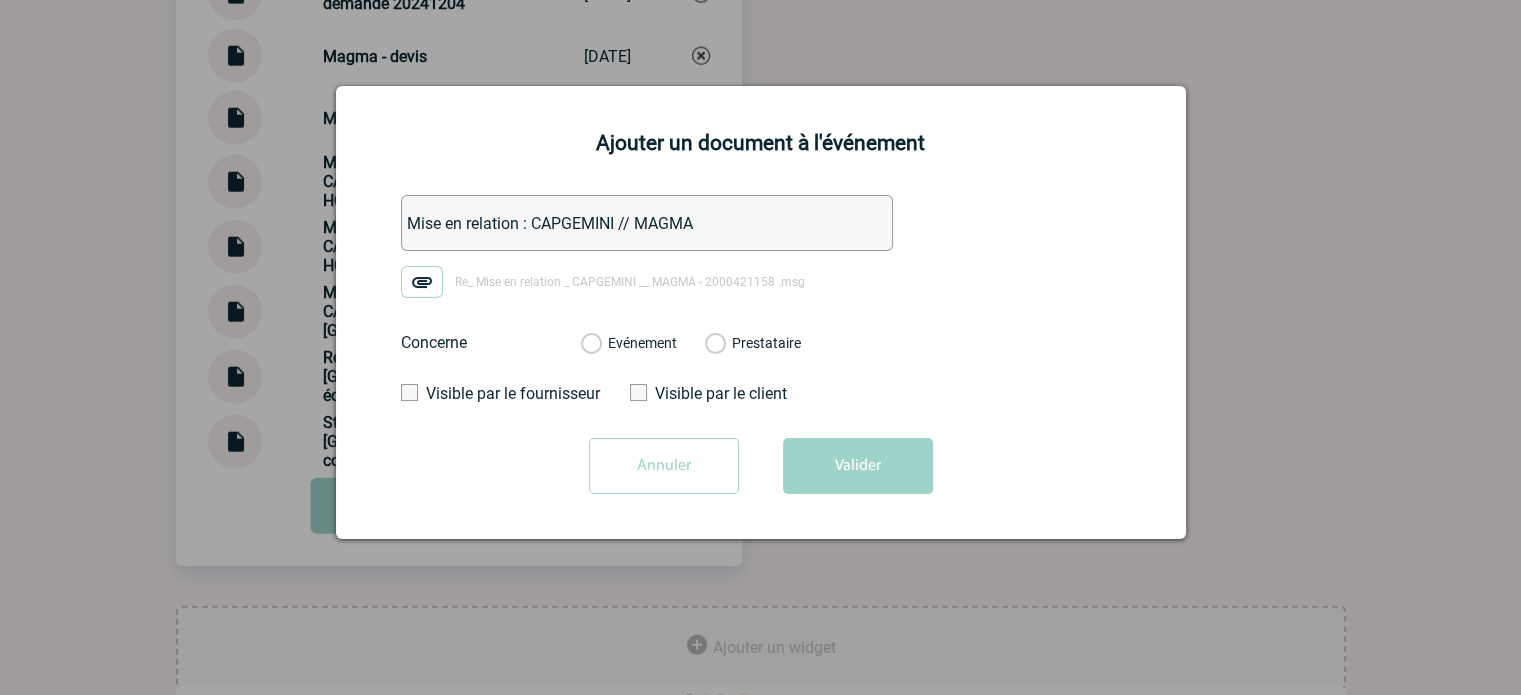 click on "Evénement" at bounding box center (590, 344) 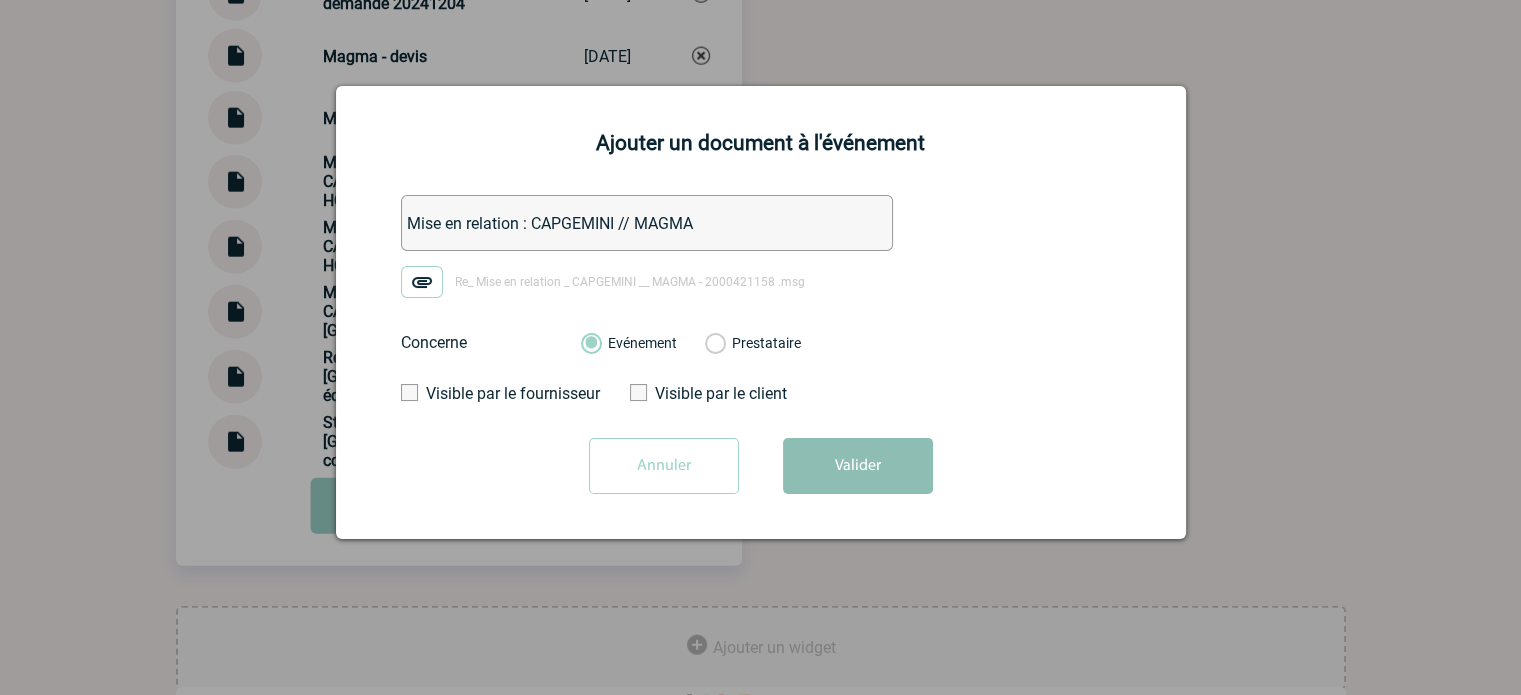 click on "Valider" at bounding box center [858, 466] 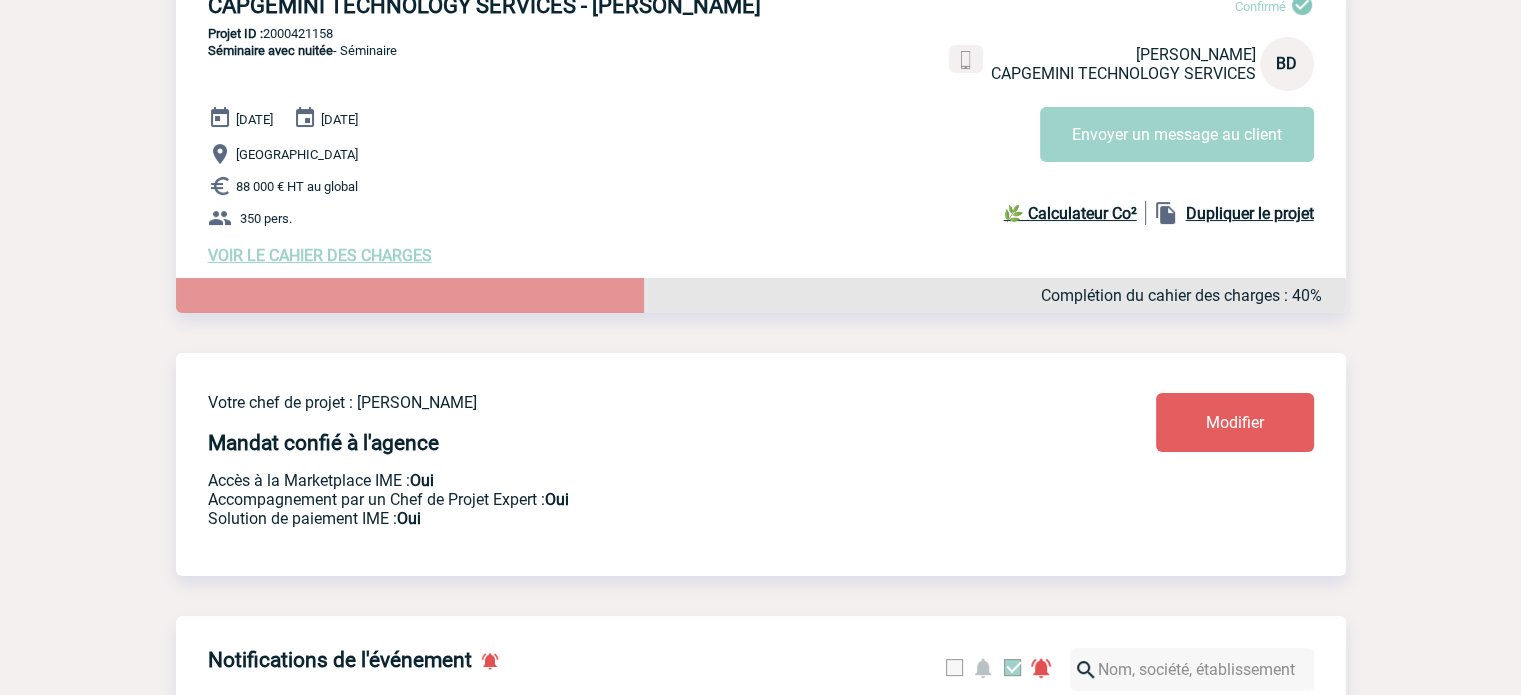 scroll, scrollTop: 0, scrollLeft: 0, axis: both 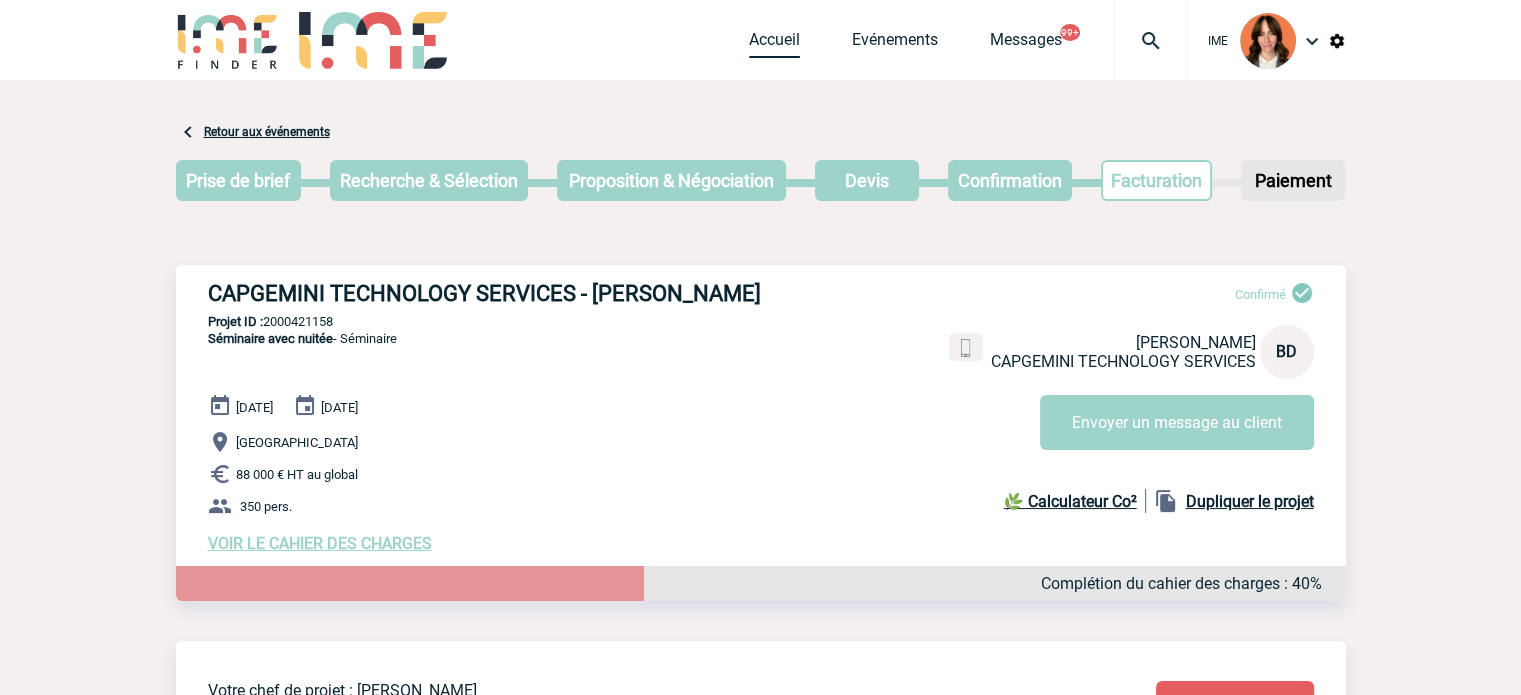 drag, startPoint x: 760, startPoint y: 37, endPoint x: 700, endPoint y: 10, distance: 65.795135 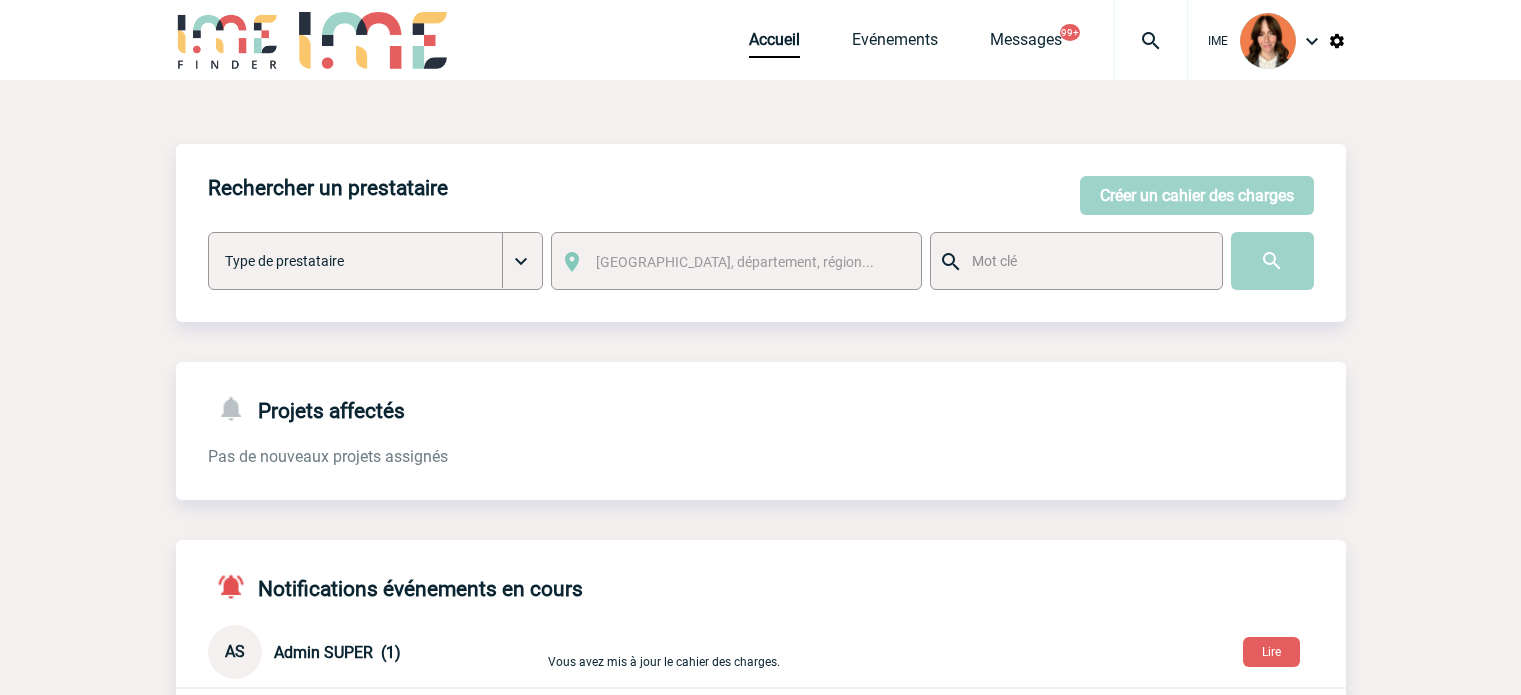 scroll, scrollTop: 0, scrollLeft: 0, axis: both 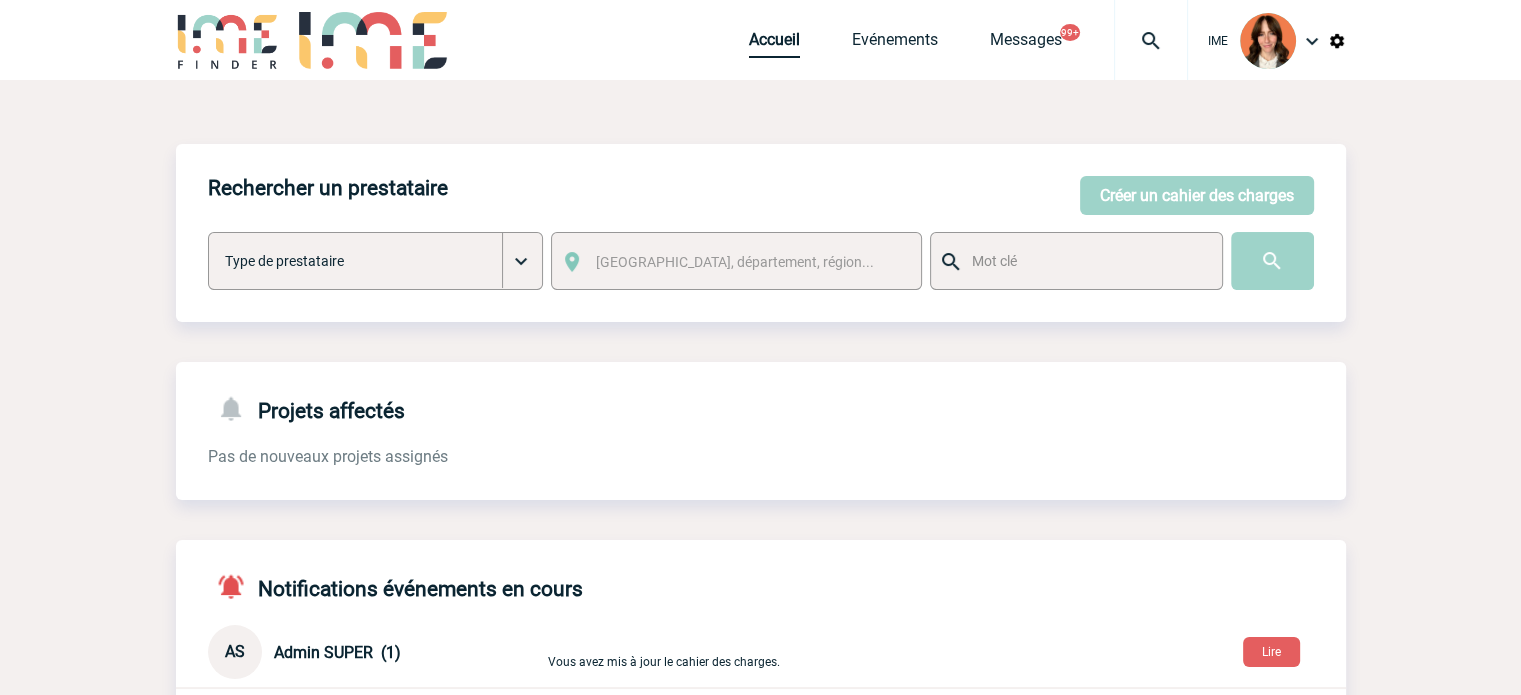 click on "Accueil" at bounding box center [774, 44] 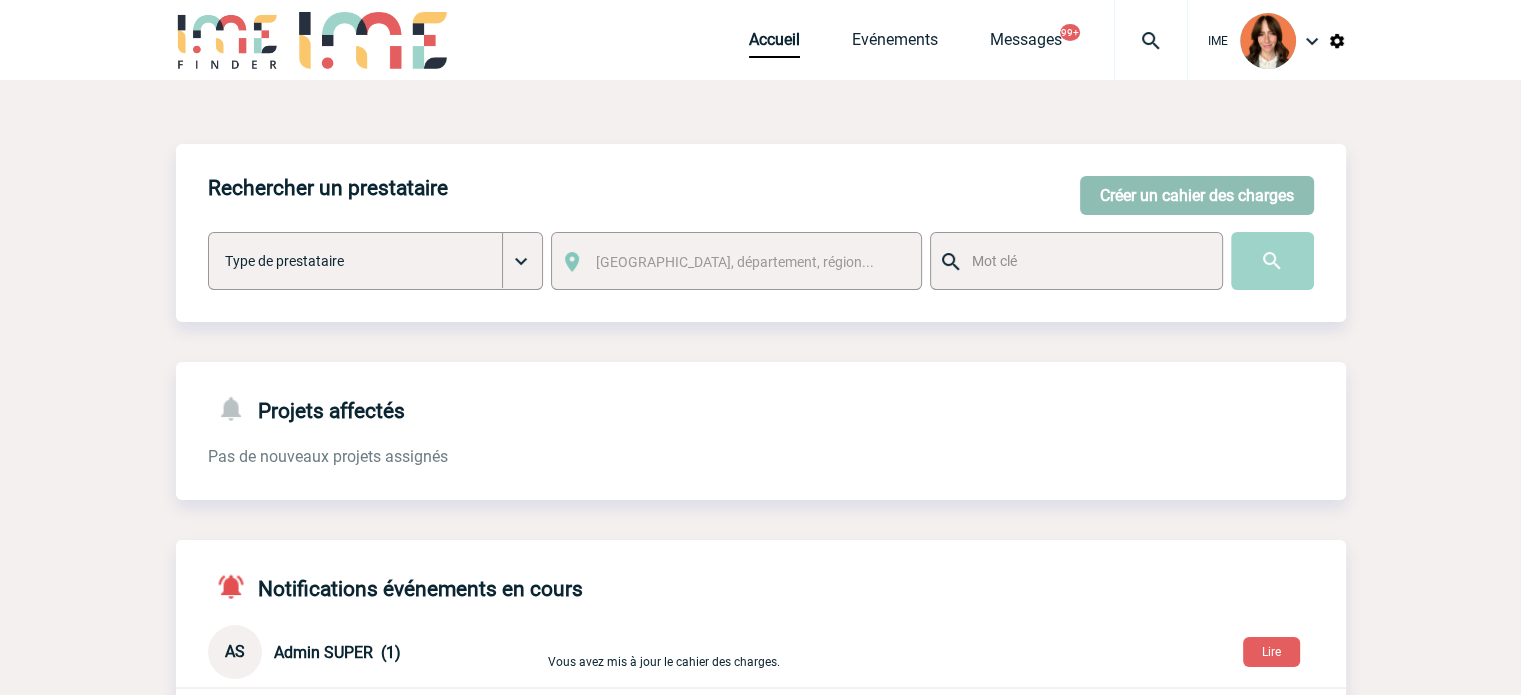 click on "Créer un cahier des charges" at bounding box center [1197, 195] 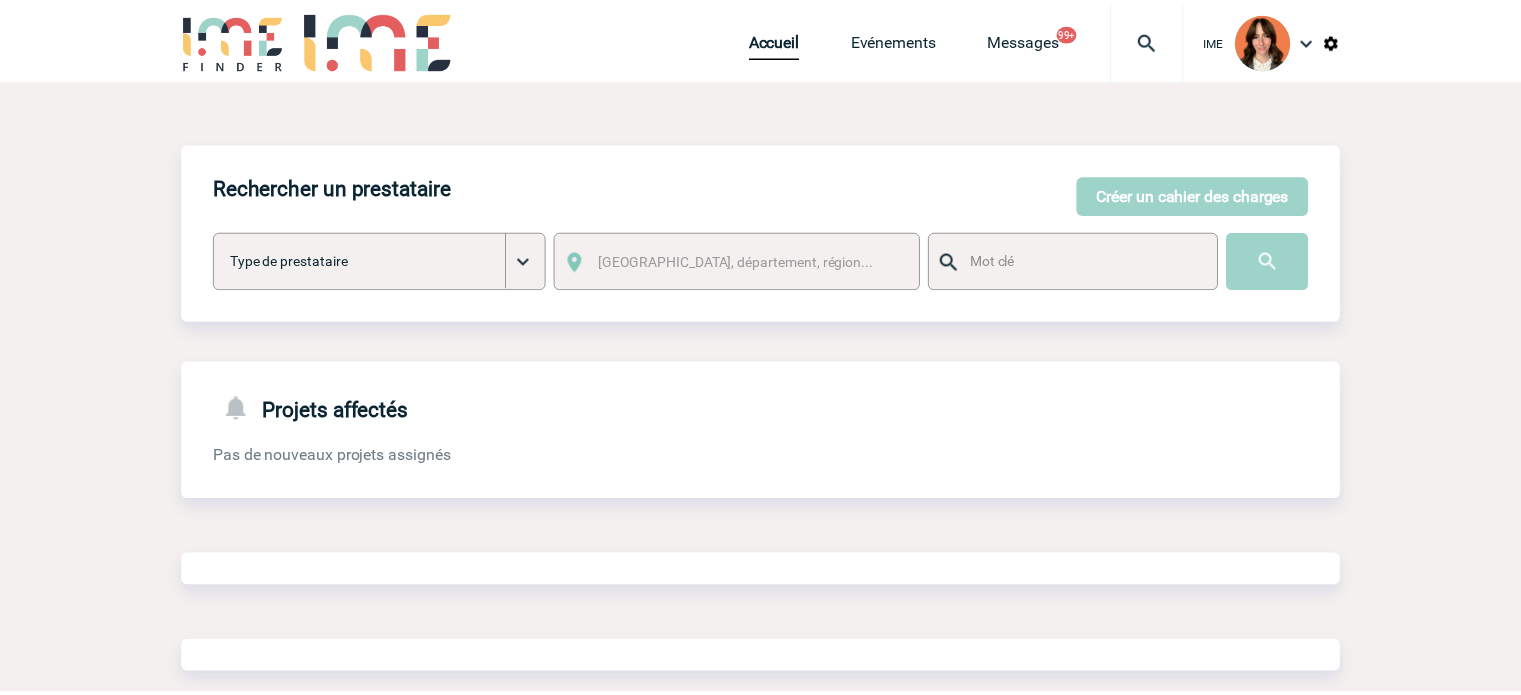 scroll, scrollTop: 0, scrollLeft: 0, axis: both 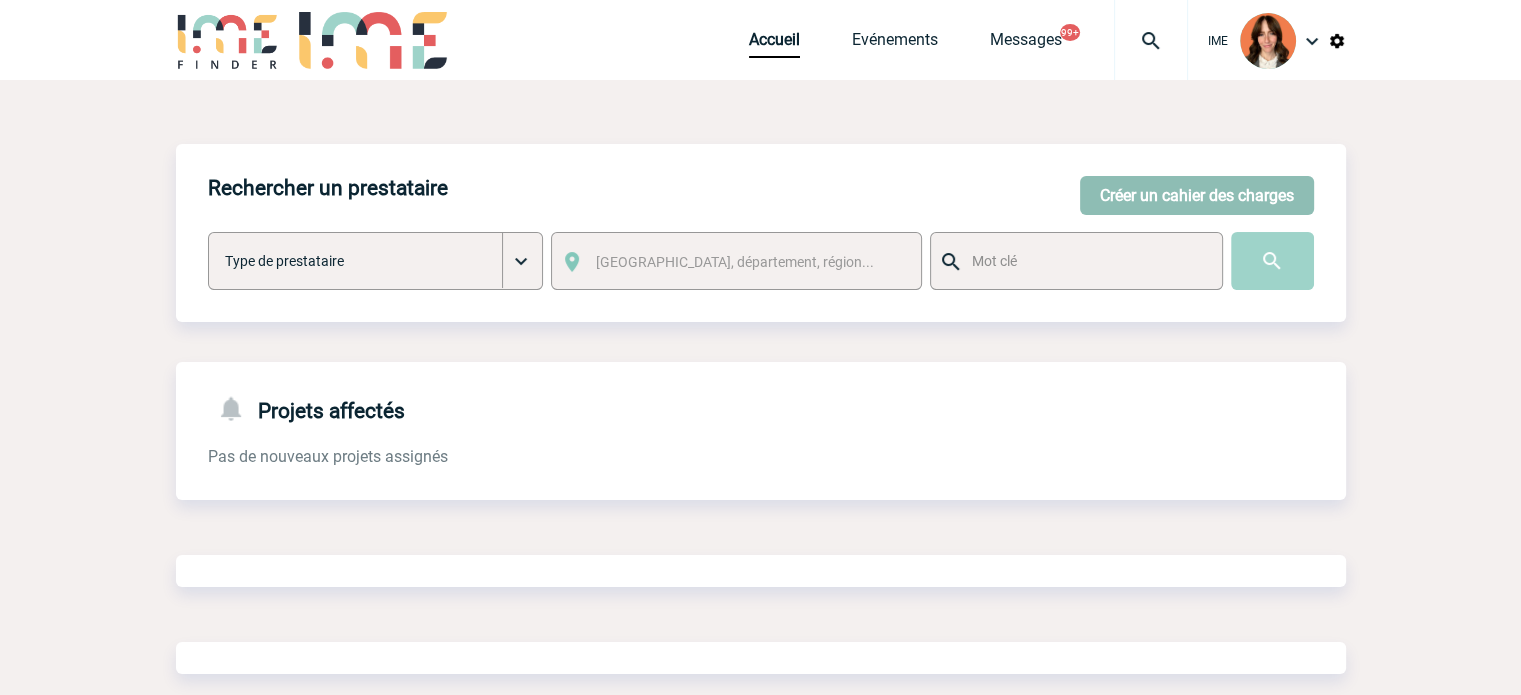 click on "Créer un cahier des charges" at bounding box center [1197, 195] 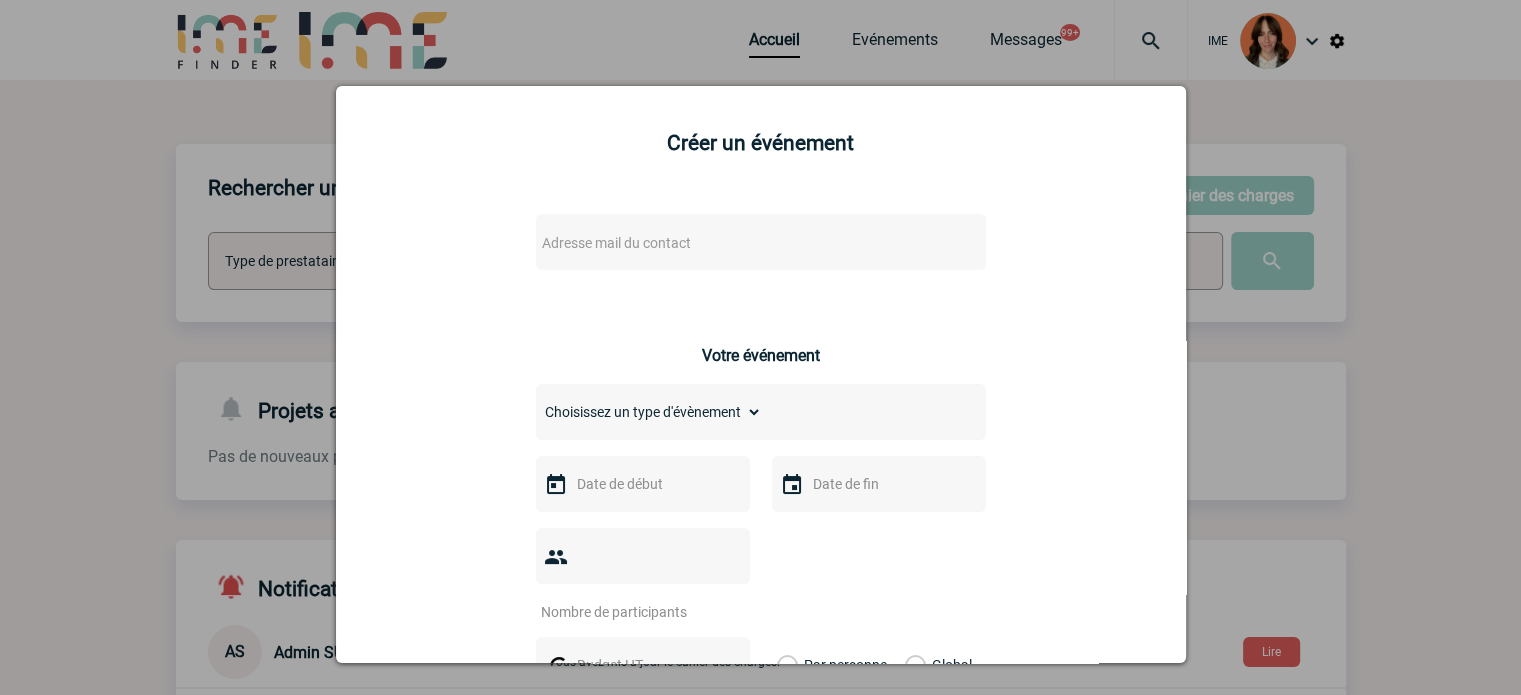 click on "Adresse mail du contact" at bounding box center [709, 243] 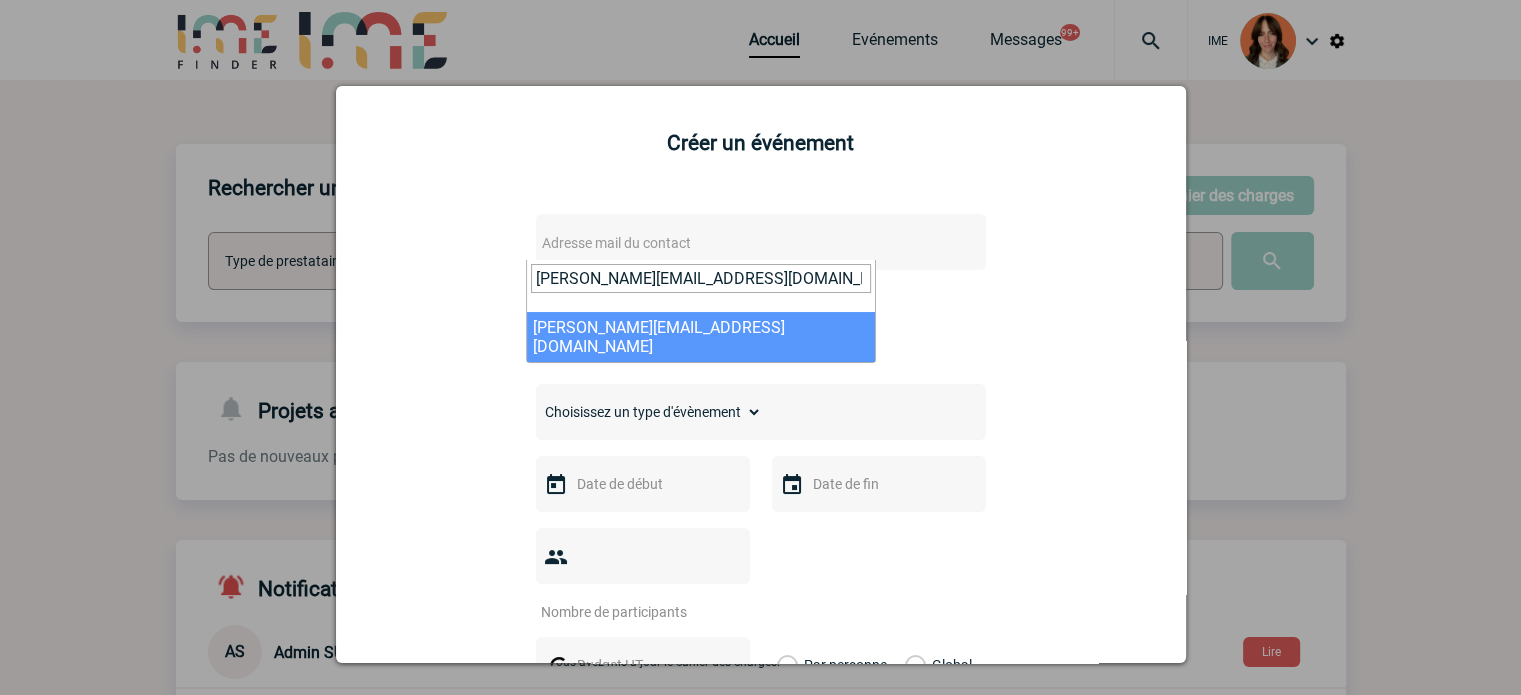 type on "[PERSON_NAME][EMAIL_ADDRESS][DOMAIN_NAME]" 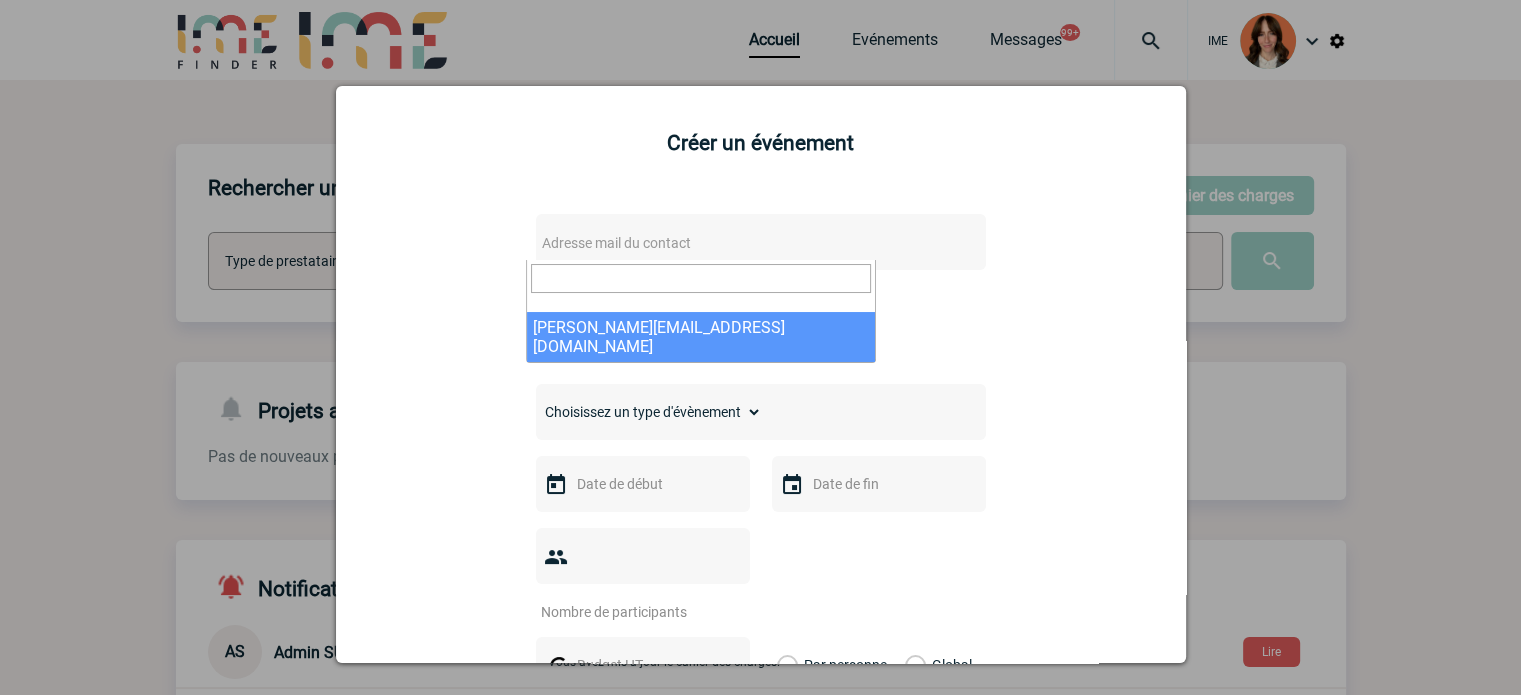select on "115809" 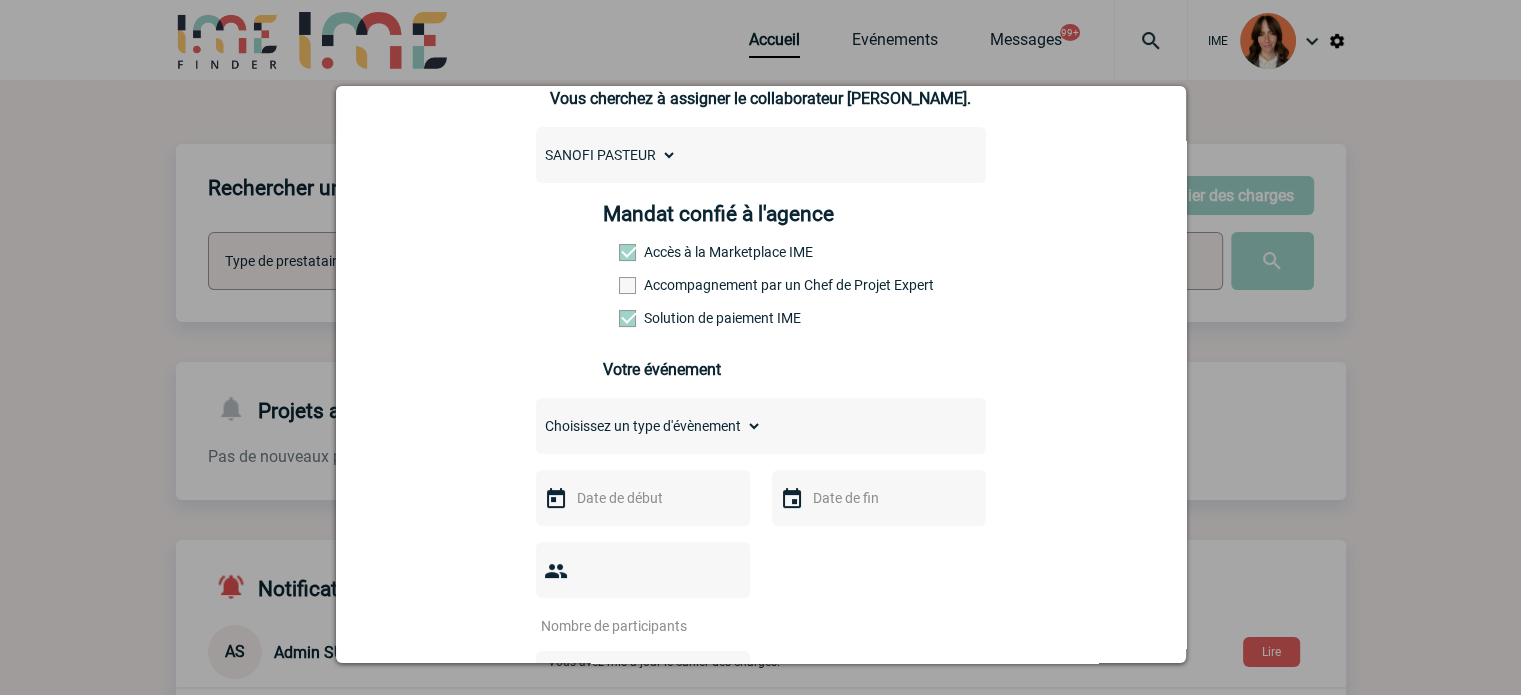 click on "Accompagnement par un Chef de Projet Expert" at bounding box center [663, 285] 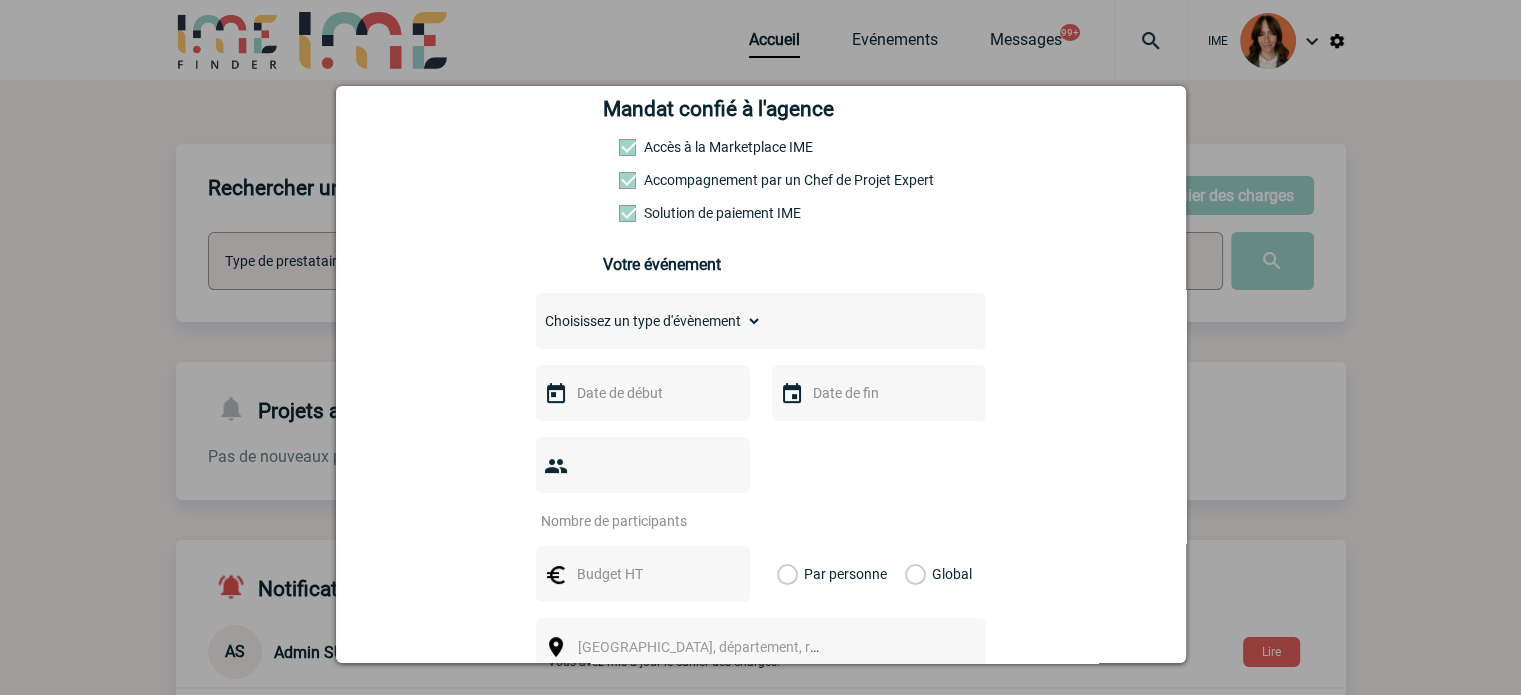 scroll, scrollTop: 400, scrollLeft: 0, axis: vertical 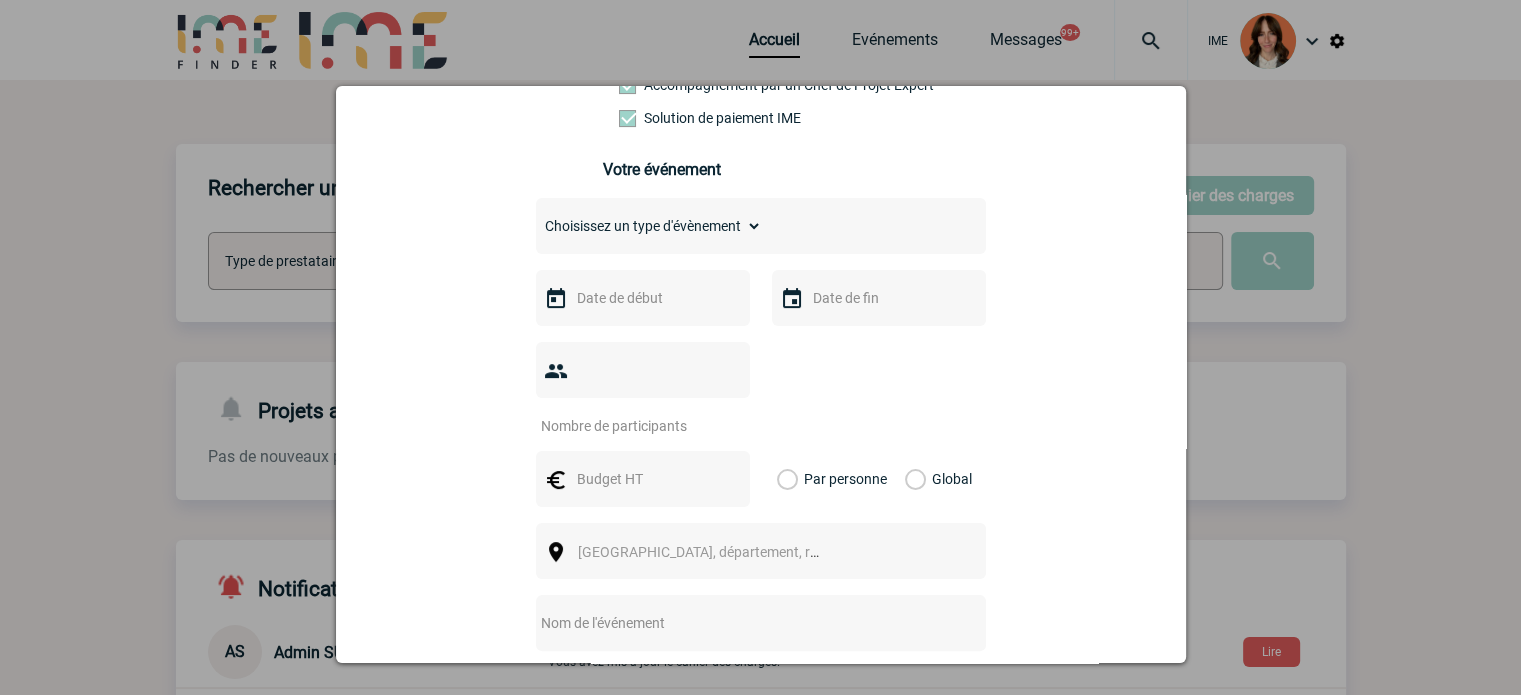 click on "Choisissez un type d'évènement
Séminaire avec nuitée Séminaire sans nuitée Repas de groupe Team Building & animation Prestation traiteur Divers" at bounding box center [649, 226] 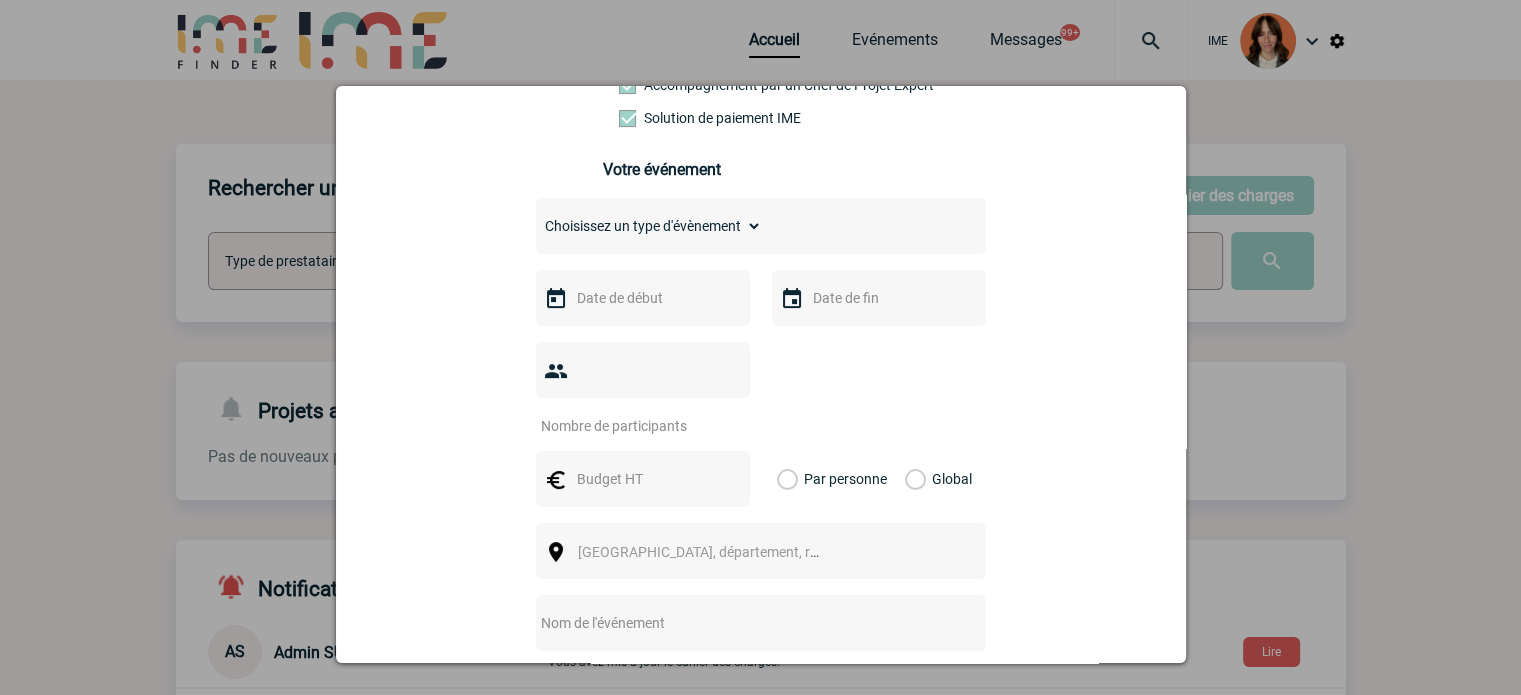 select on "4" 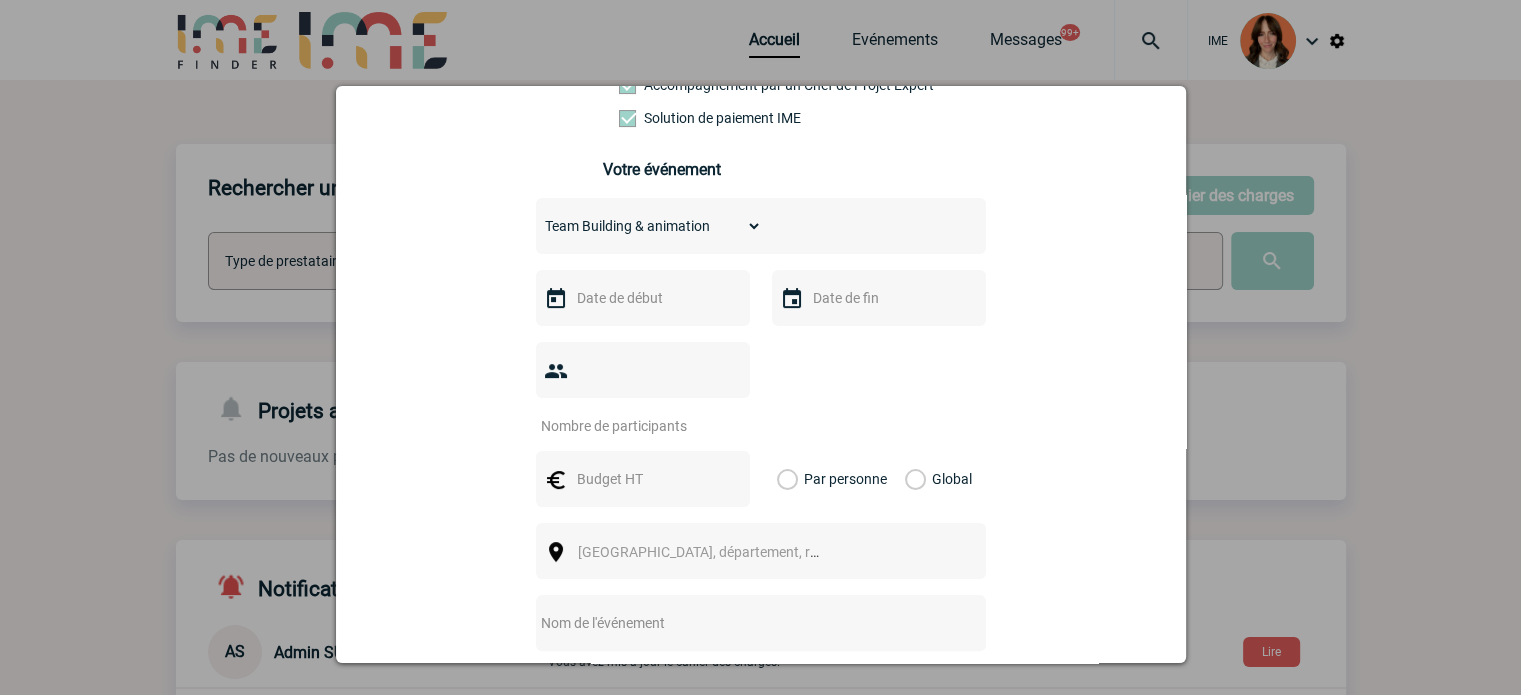 click on "Choisissez un type d'évènement
Séminaire avec nuitée Séminaire sans nuitée Repas de groupe Team Building & animation Prestation traiteur Divers" at bounding box center [649, 226] 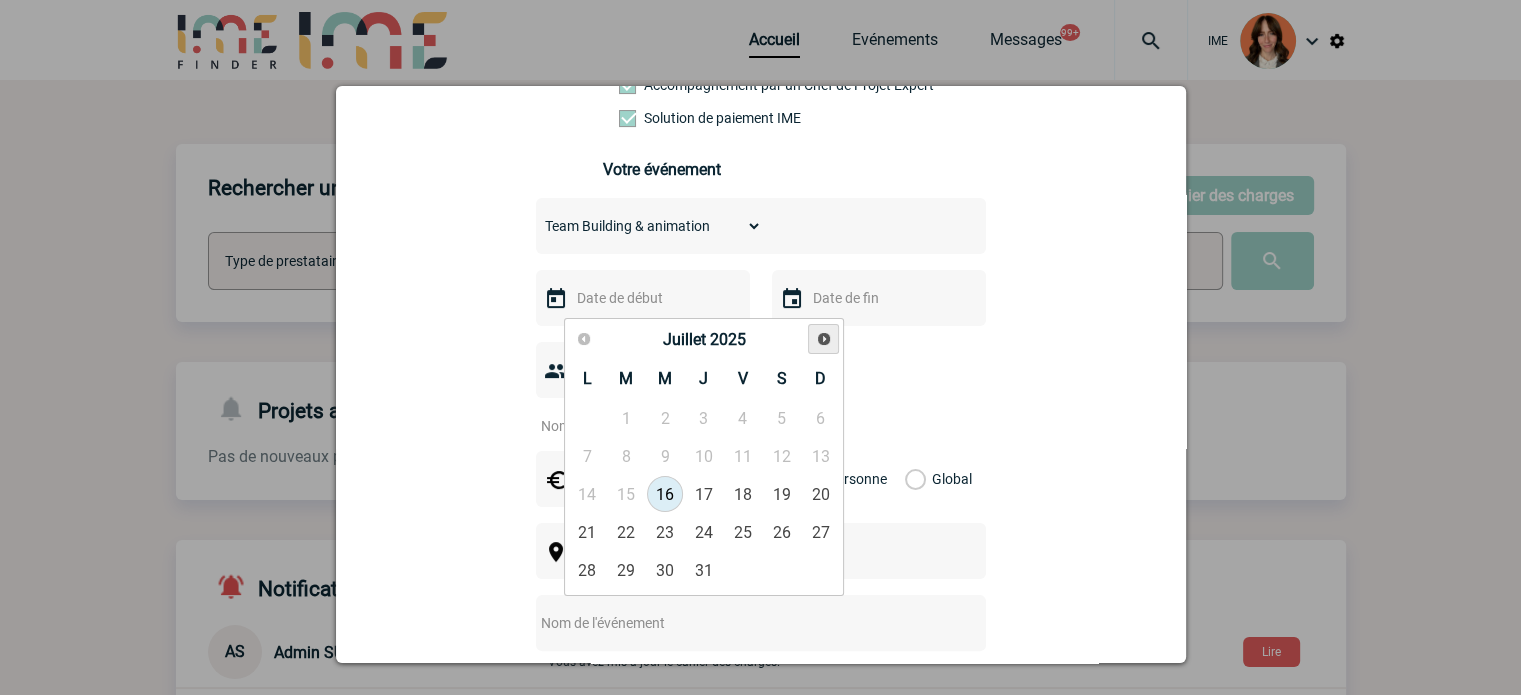 click on "Suivant" at bounding box center (824, 339) 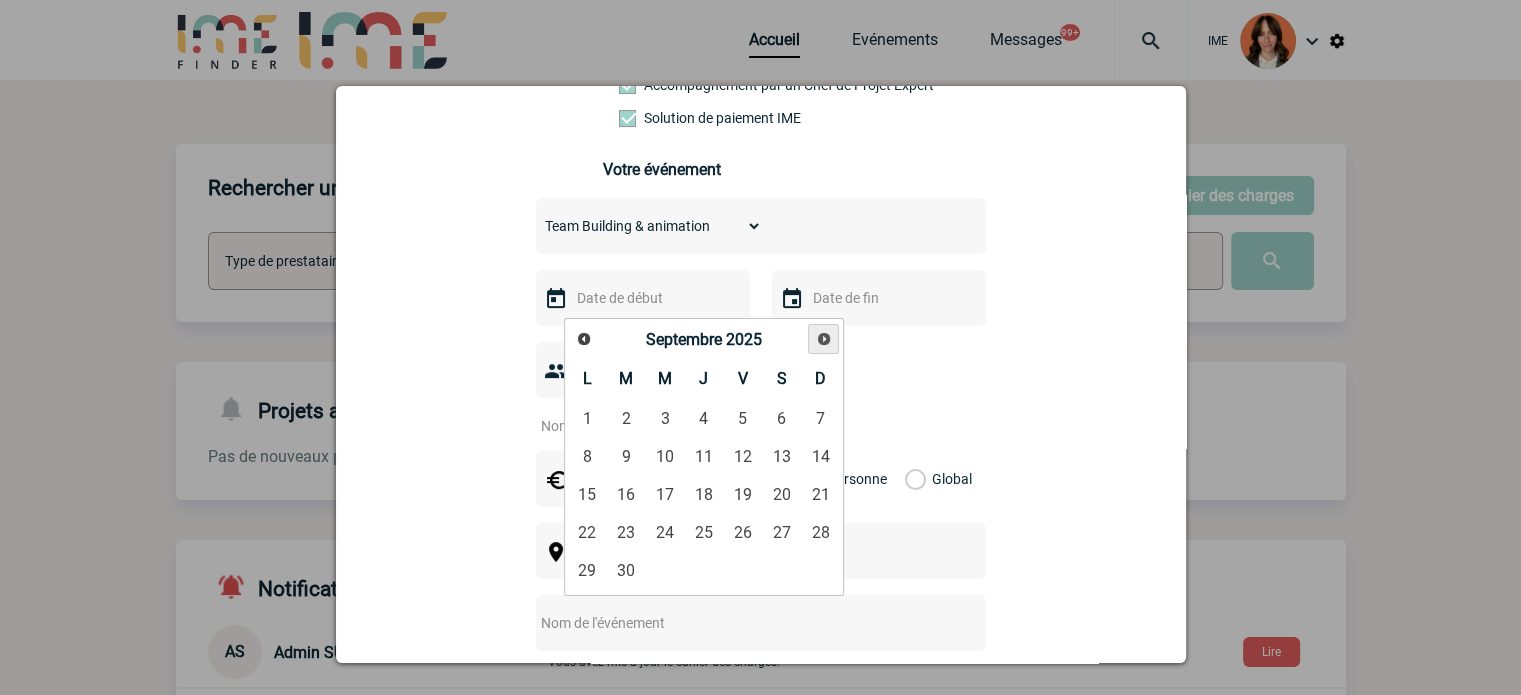 click on "Suivant" at bounding box center (824, 339) 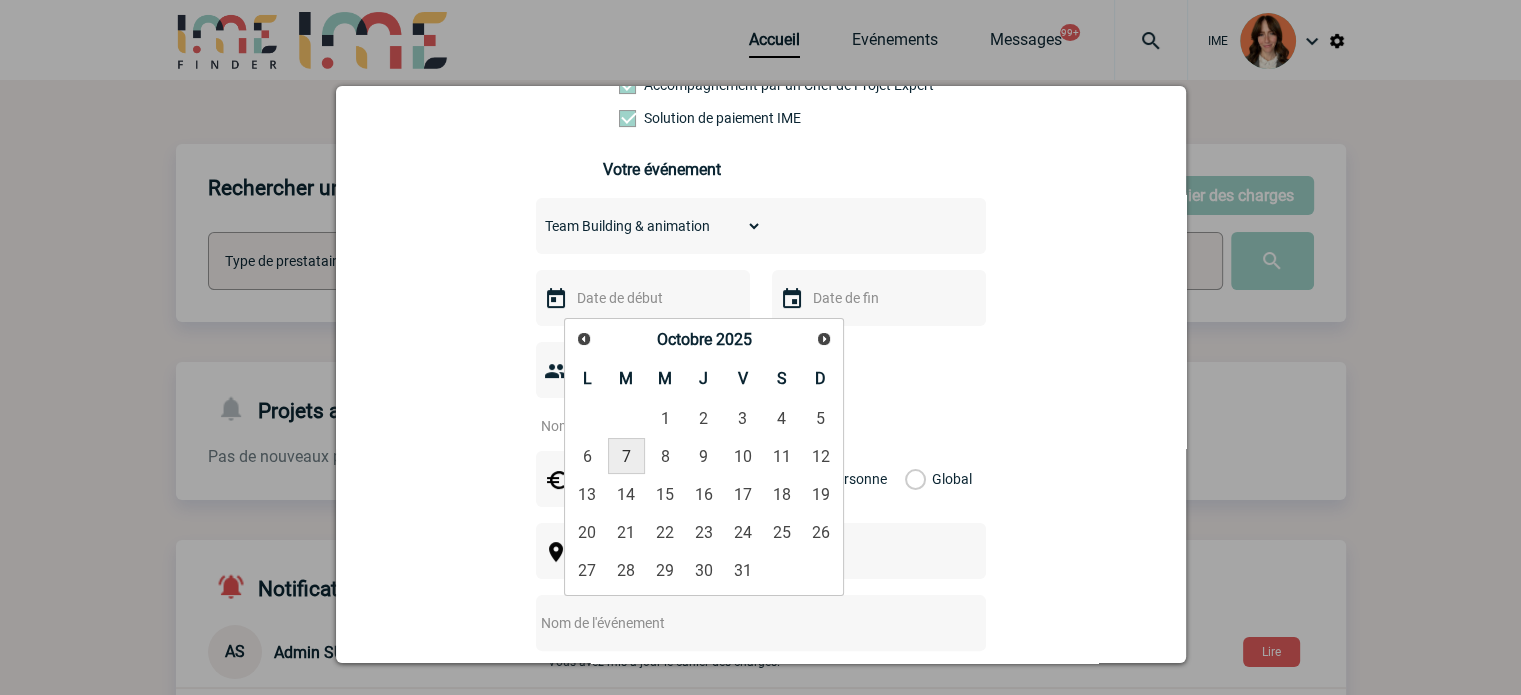 click on "7" at bounding box center [626, 456] 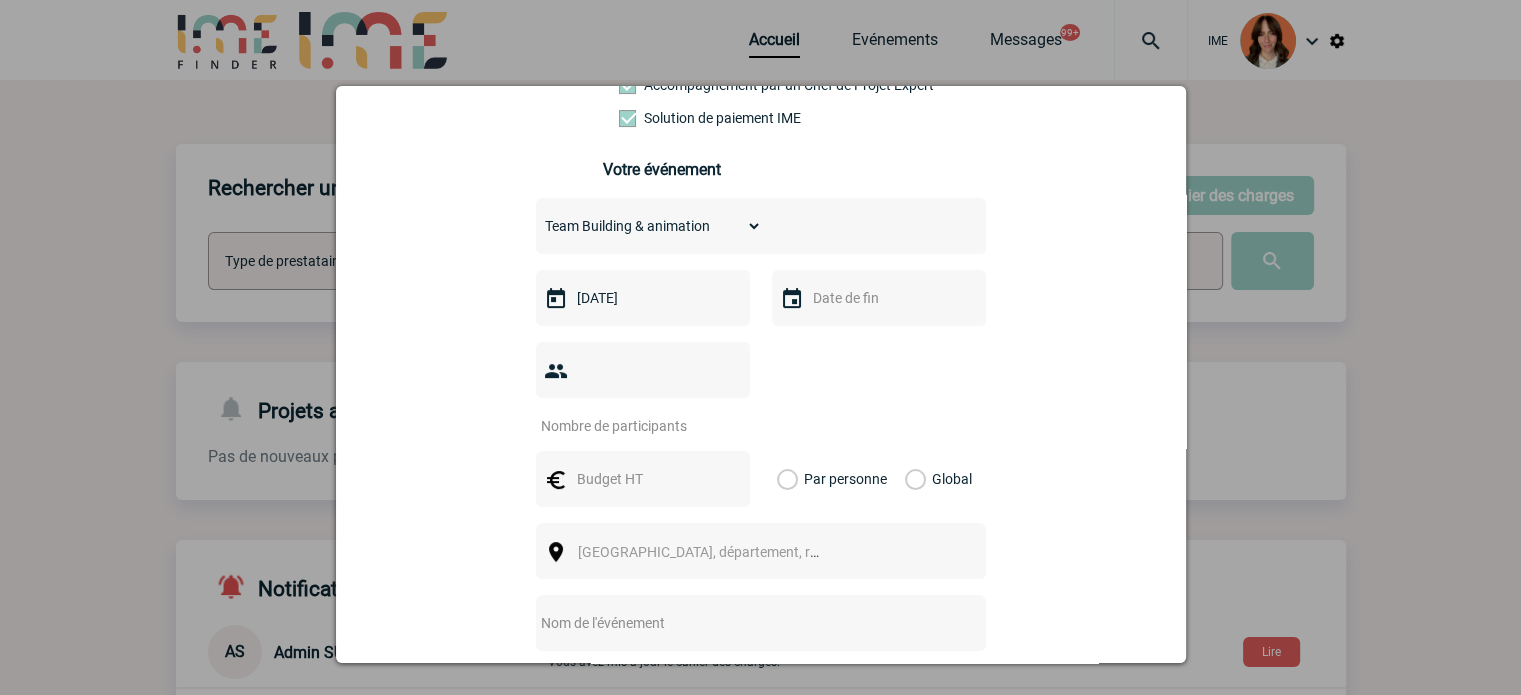 click at bounding box center (877, 298) 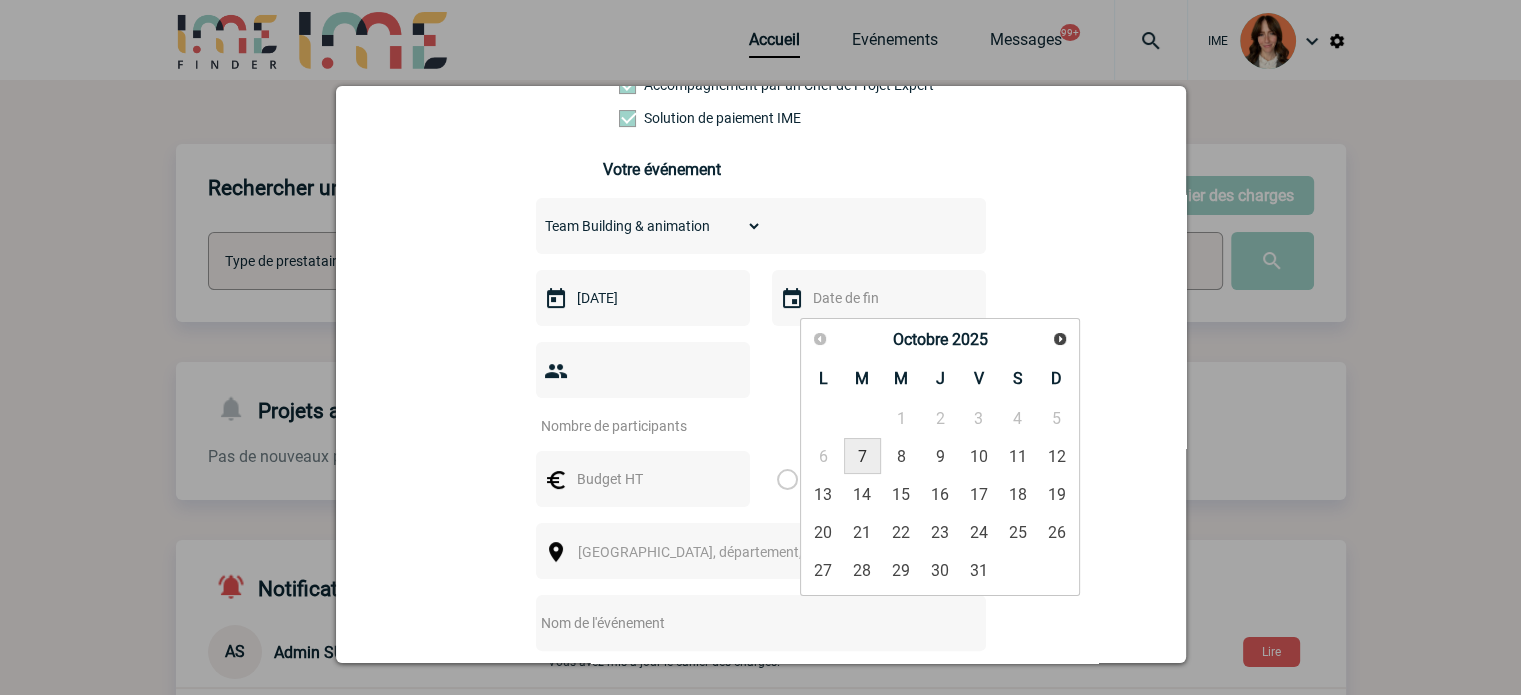 click on "7" at bounding box center (862, 456) 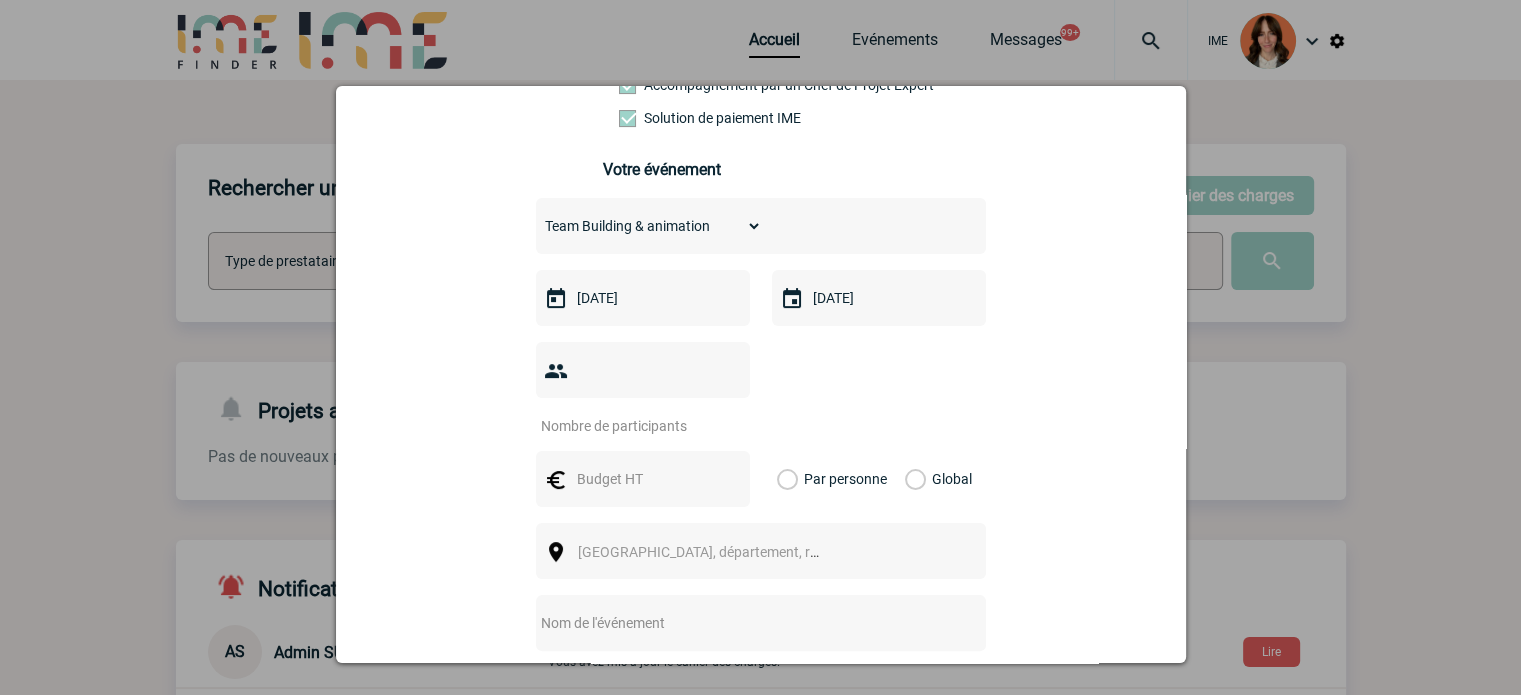 click at bounding box center (630, 426) 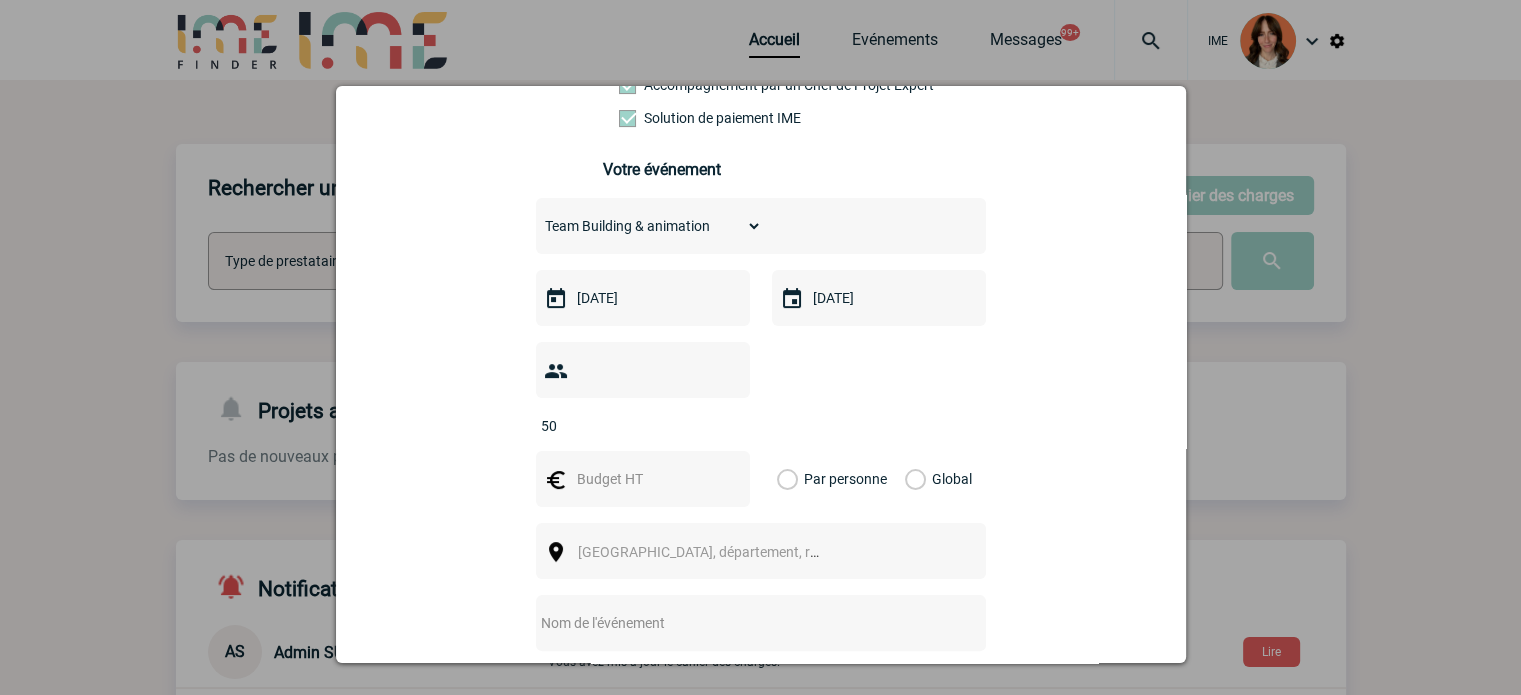 type on "50" 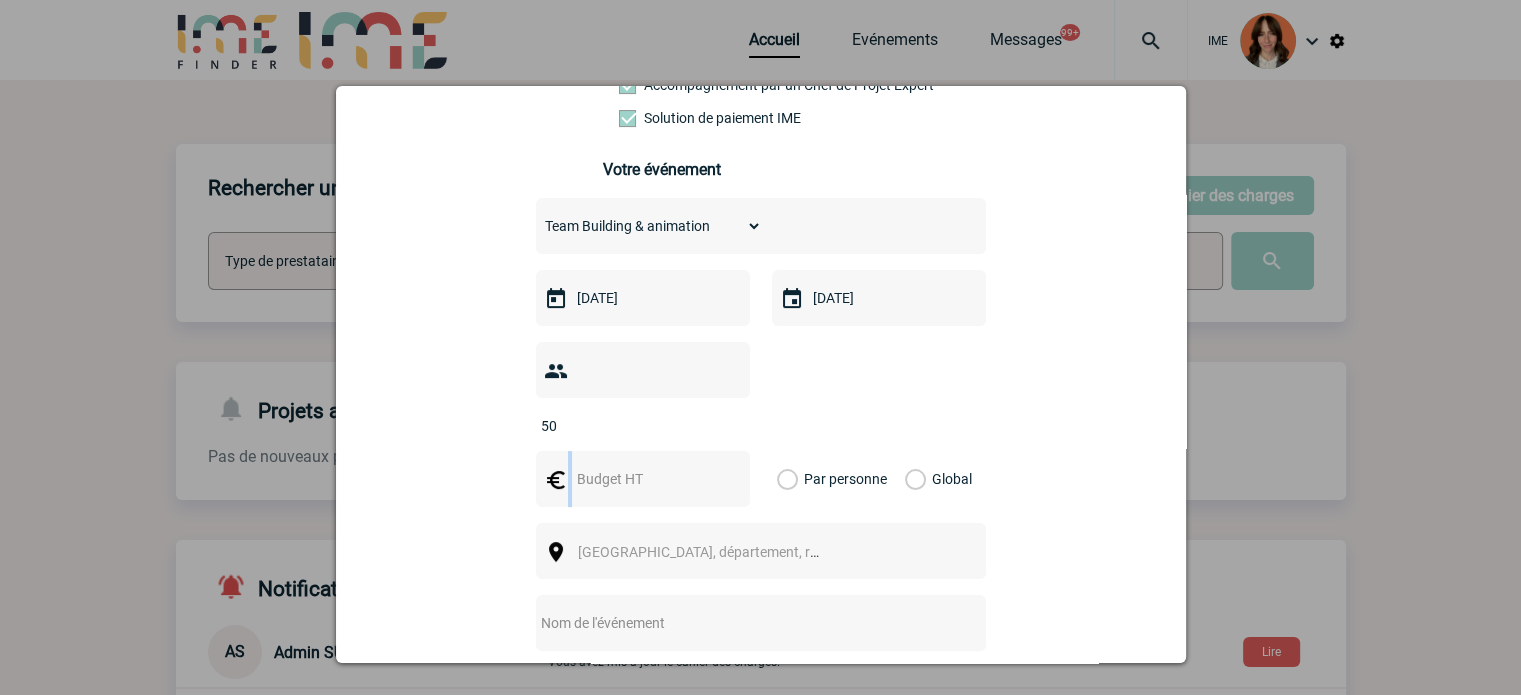 click at bounding box center (643, 479) 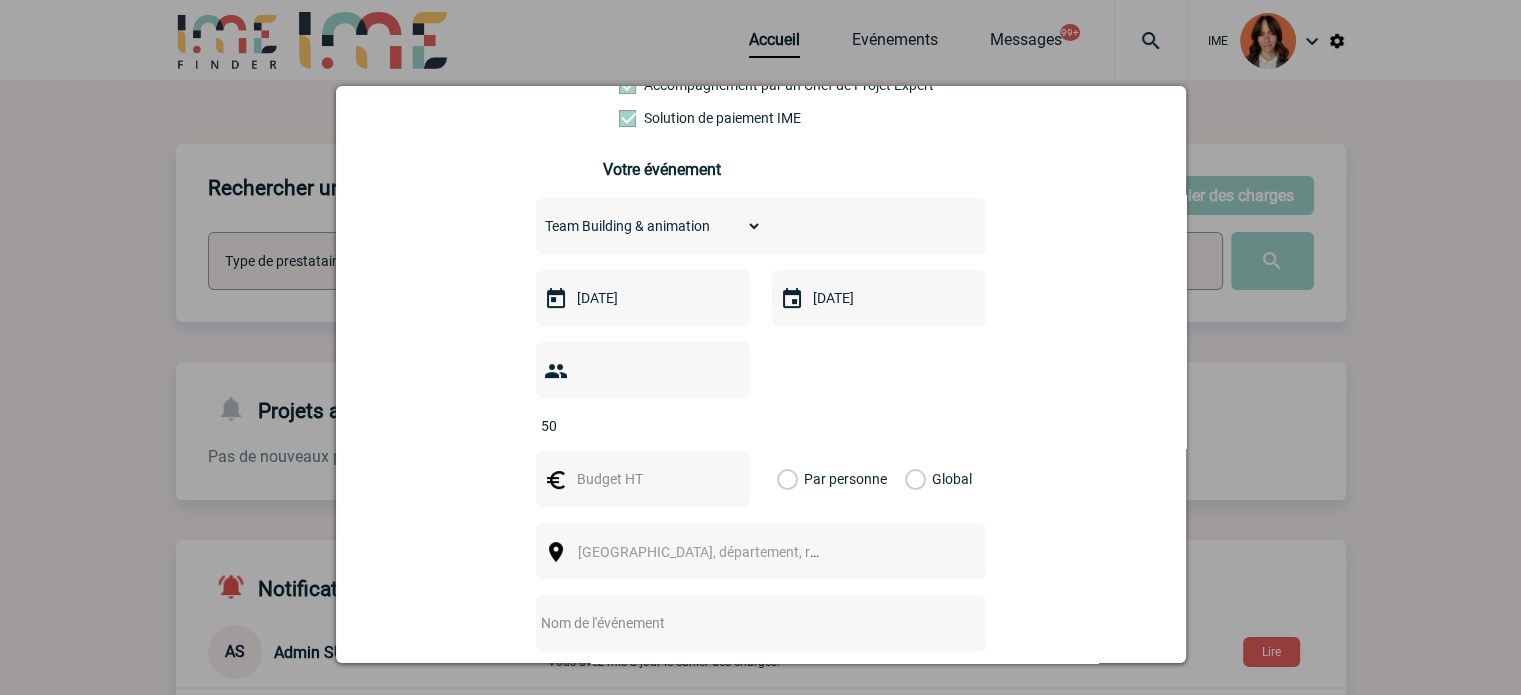click at bounding box center [641, 479] 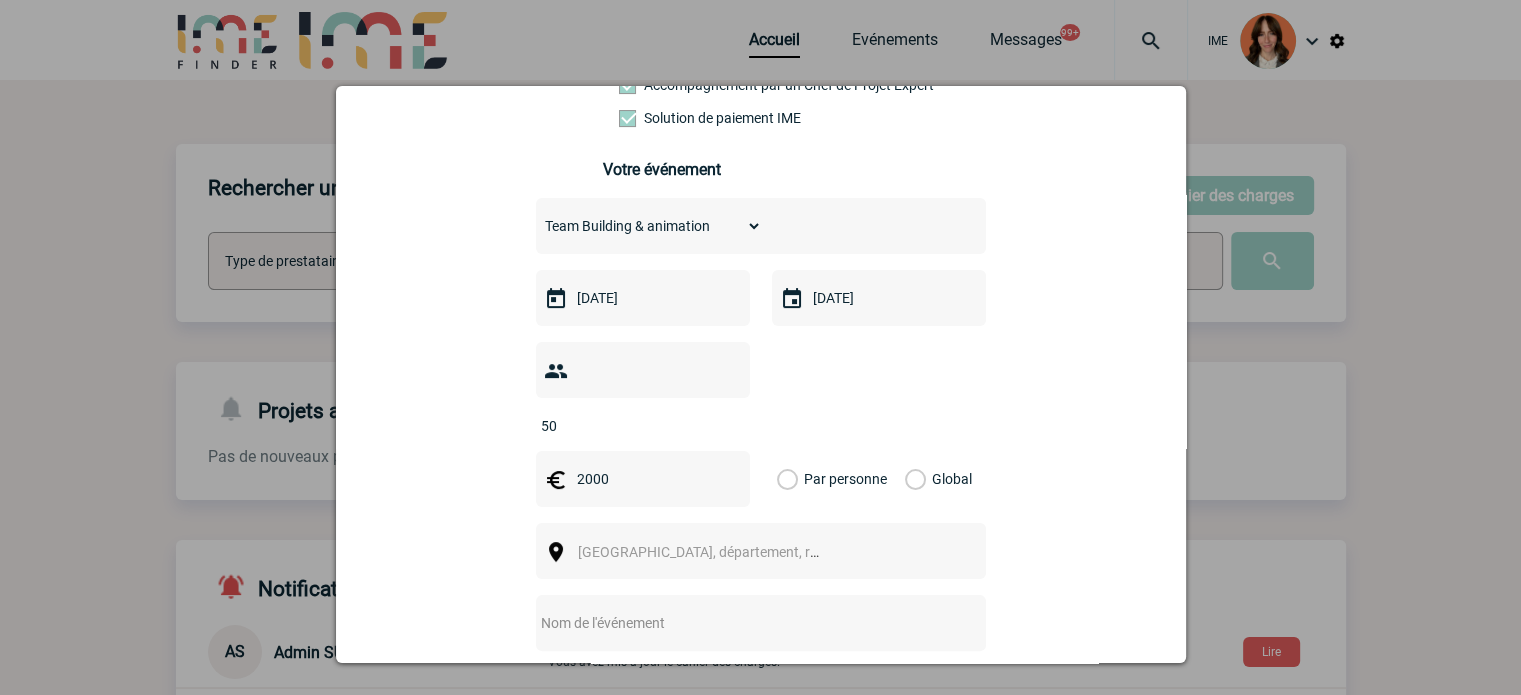 type on "2000" 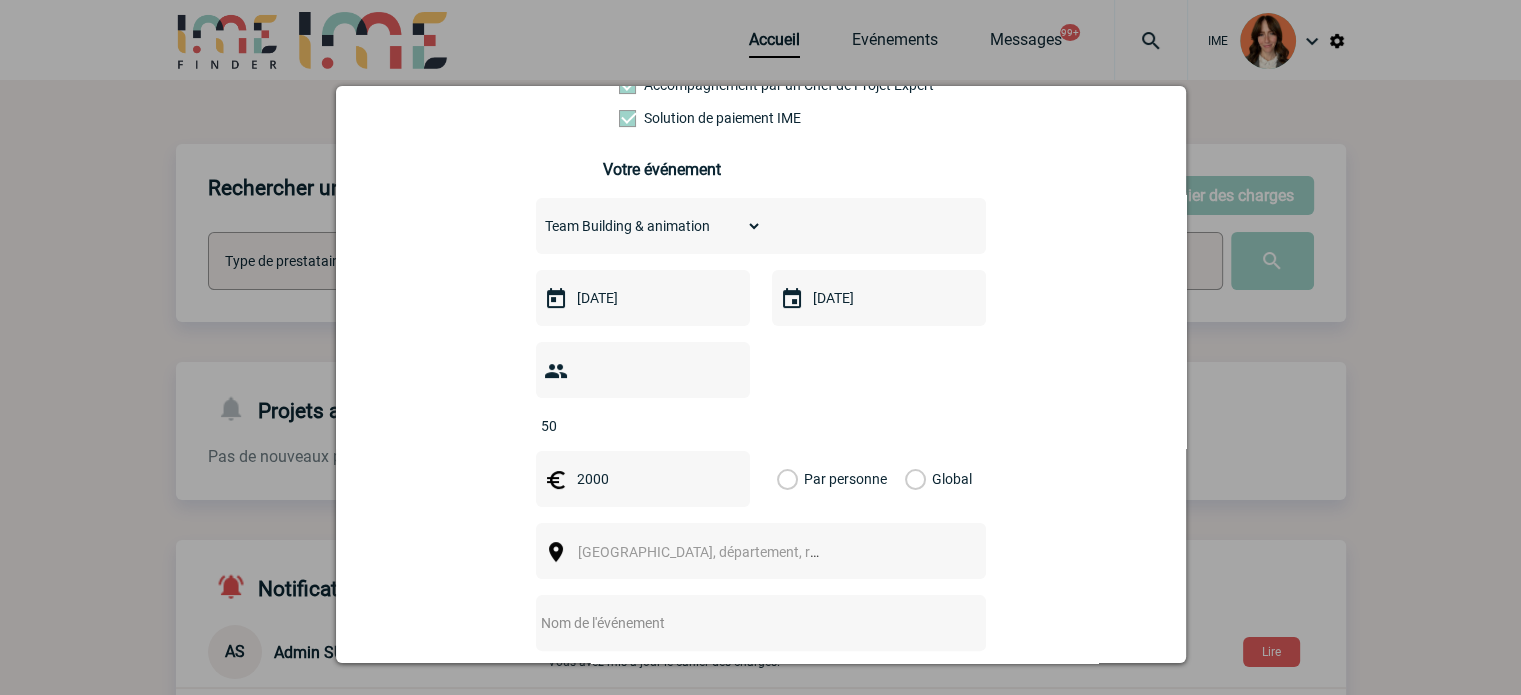 click on "Global" at bounding box center (911, 479) 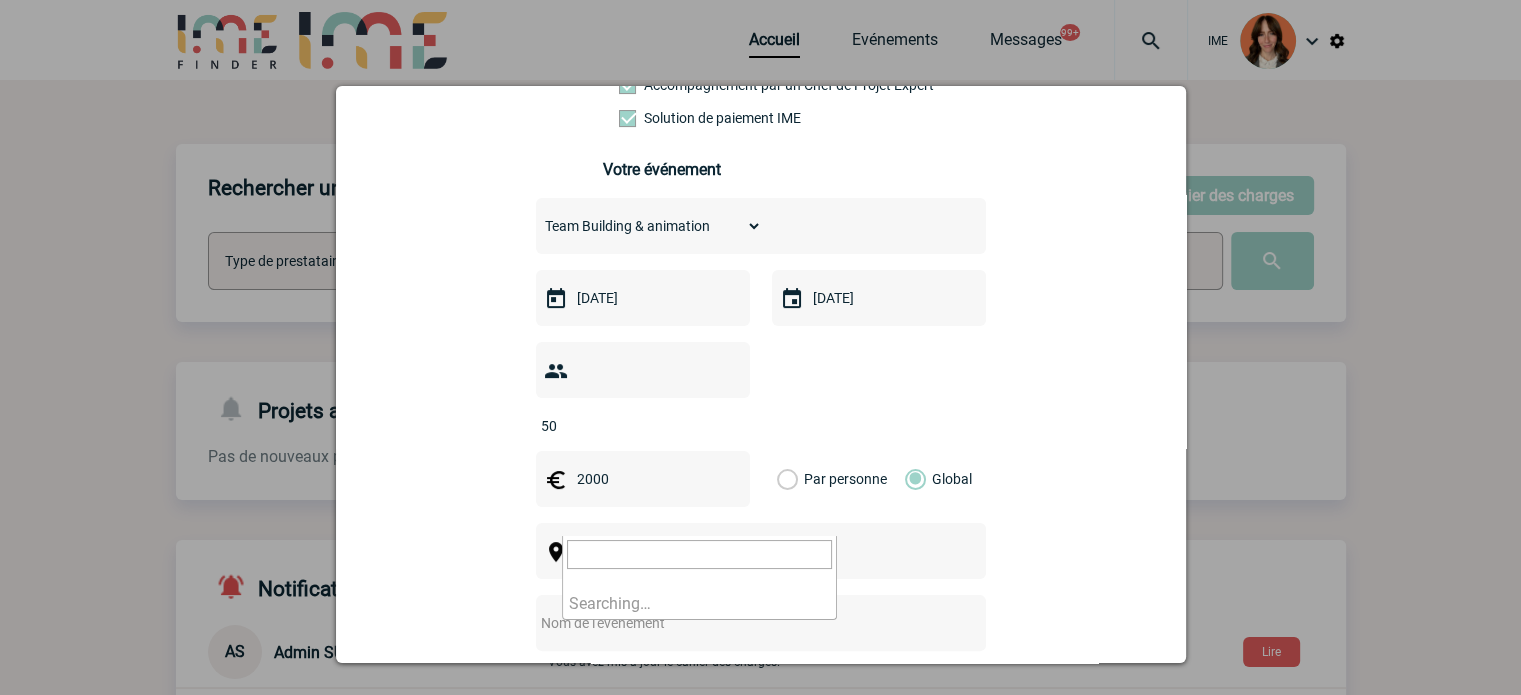 click on "Ville, département, région..." at bounding box center [707, 552] 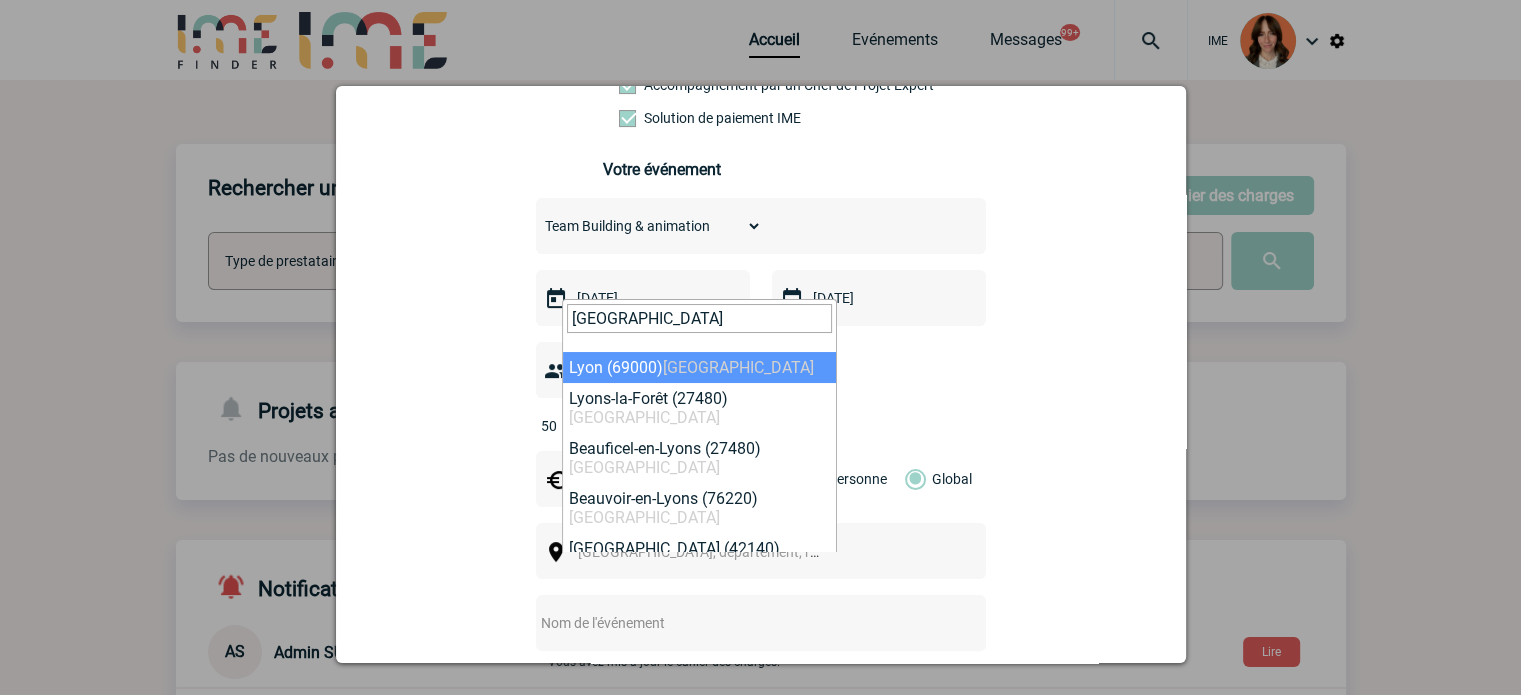 type on "lyon" 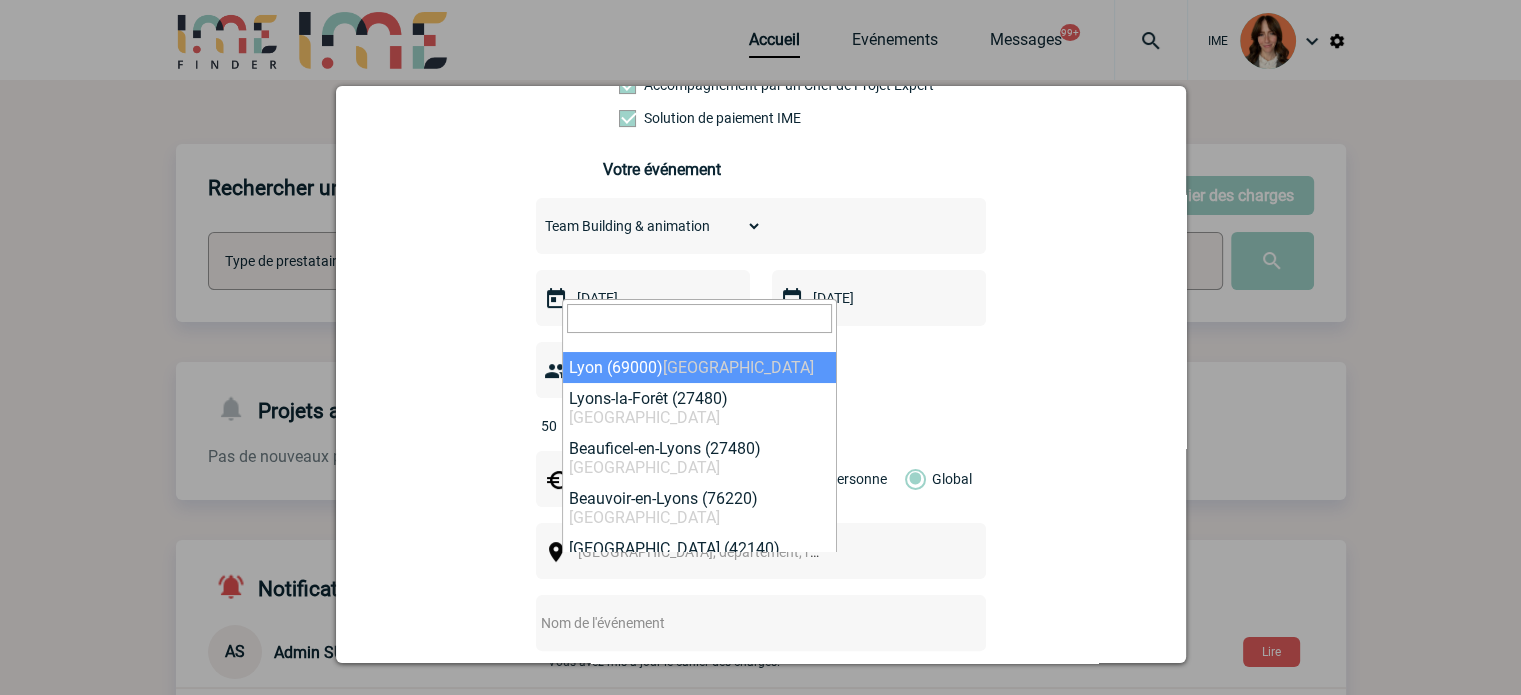 select on "36544" 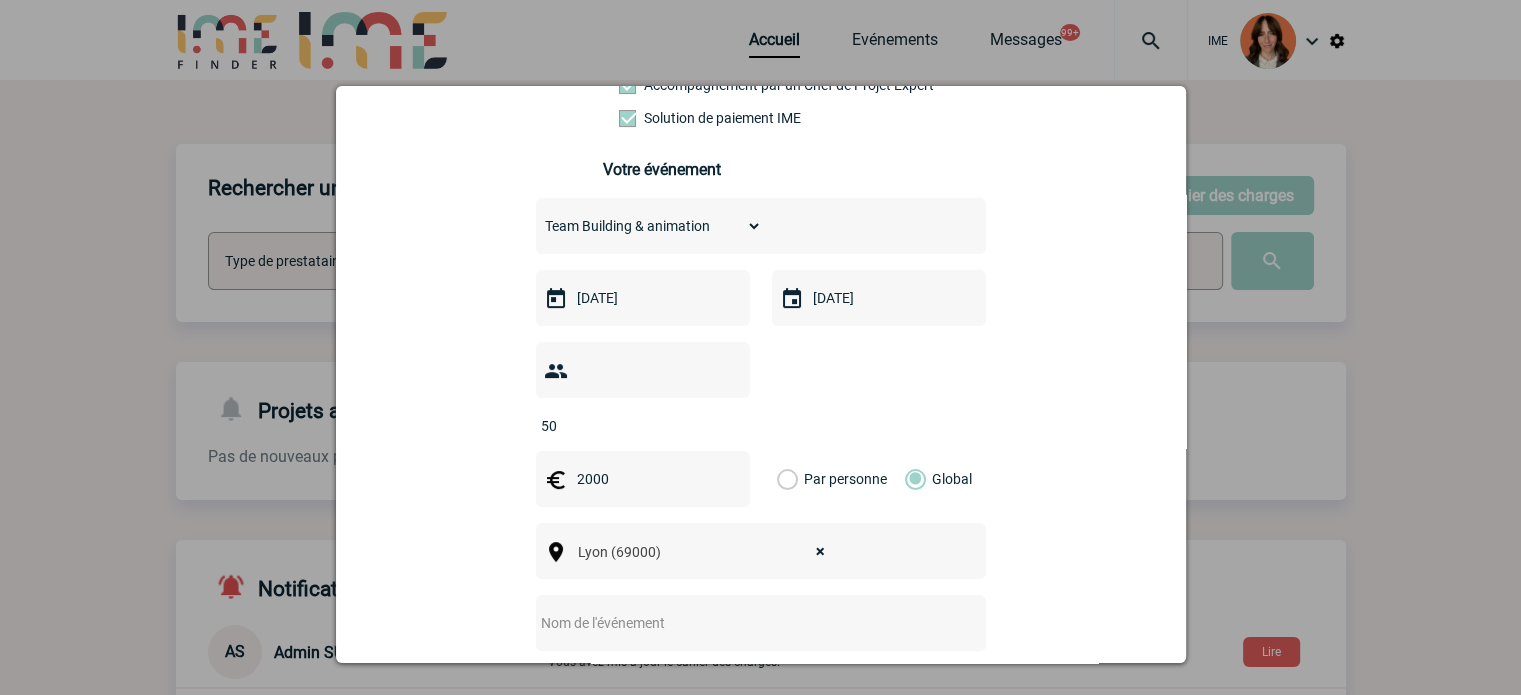 click at bounding box center (734, 623) 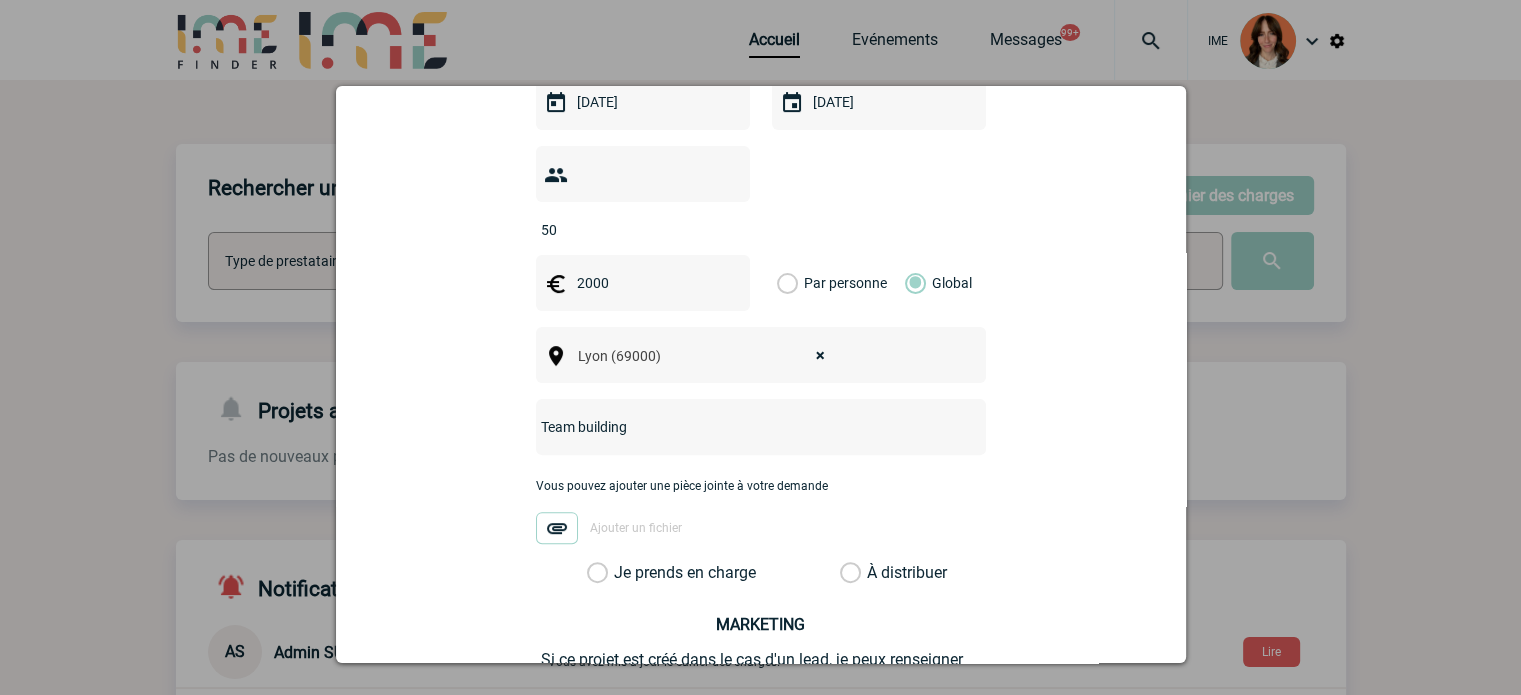 scroll, scrollTop: 600, scrollLeft: 0, axis: vertical 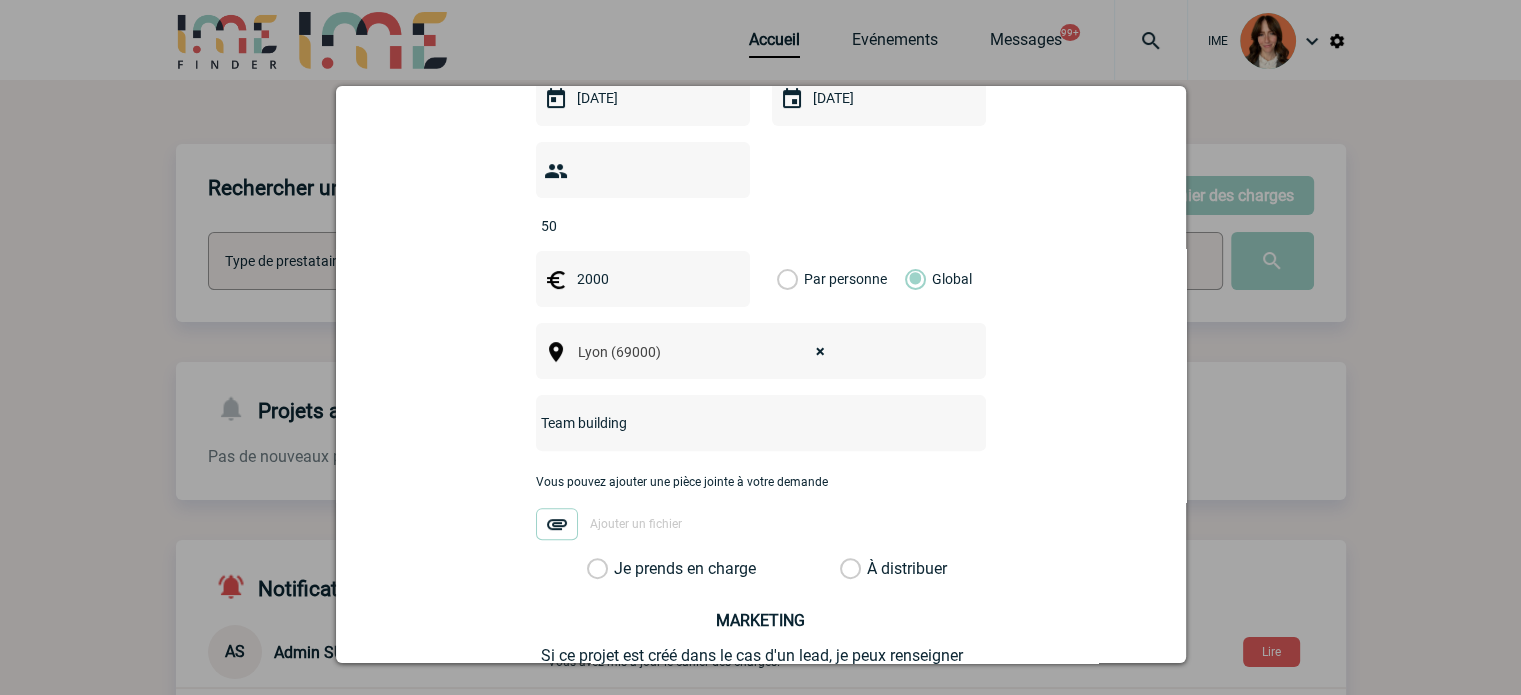 click on "Team building" at bounding box center [734, 423] 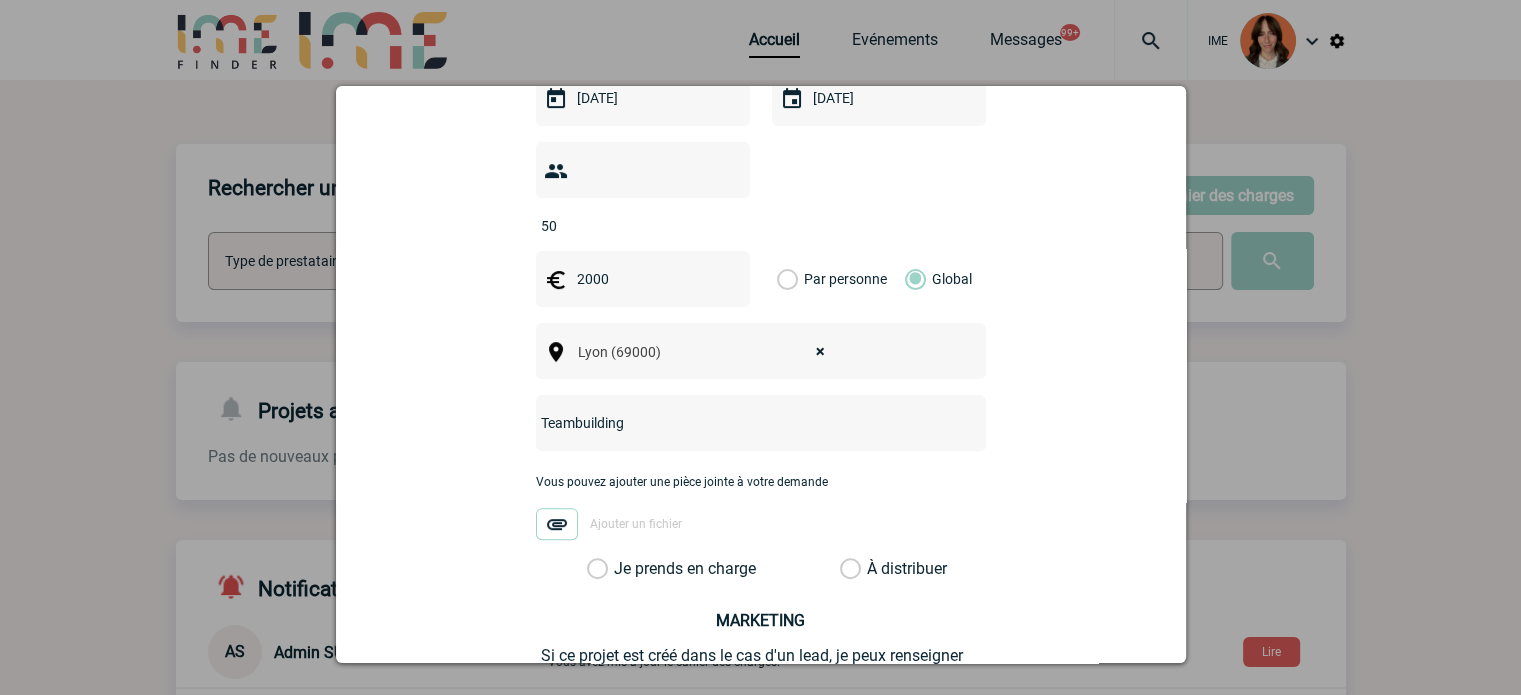 type on "Teambuilding" 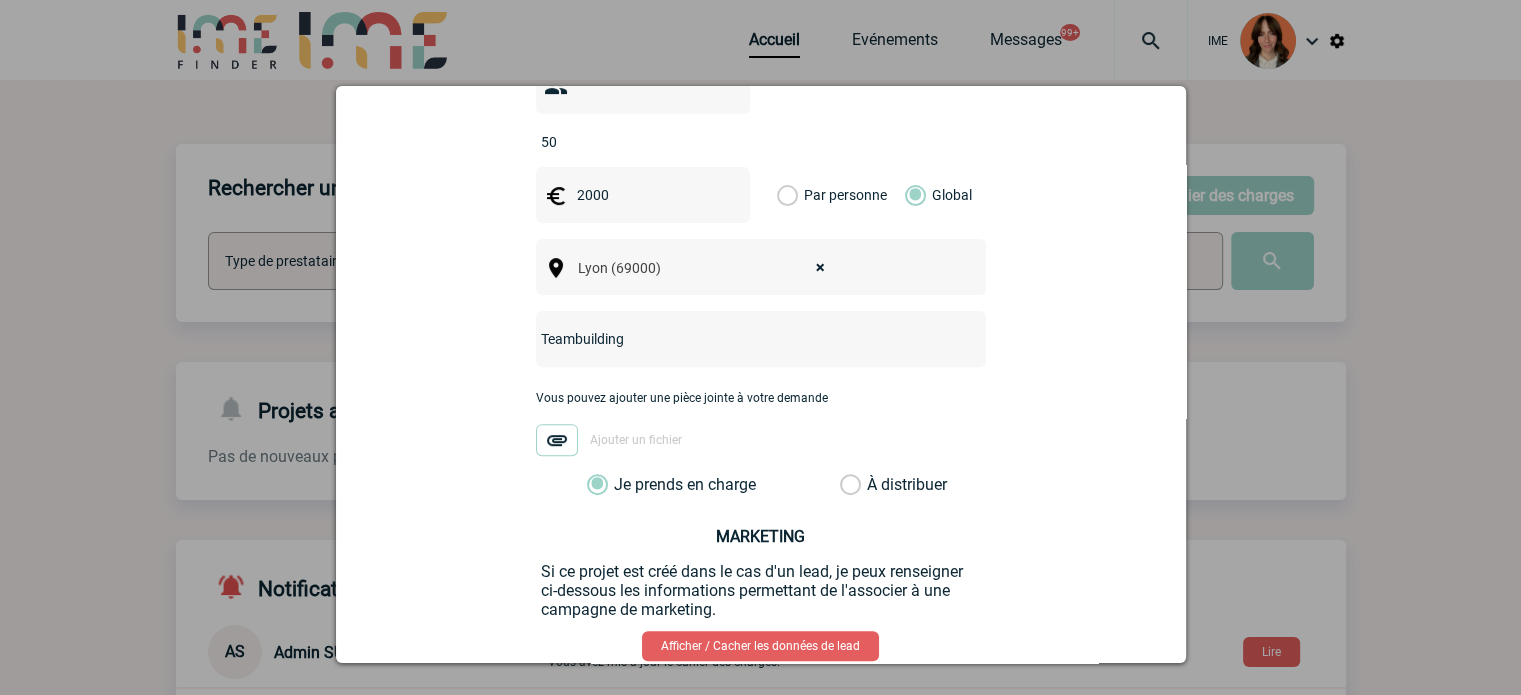 scroll, scrollTop: 778, scrollLeft: 0, axis: vertical 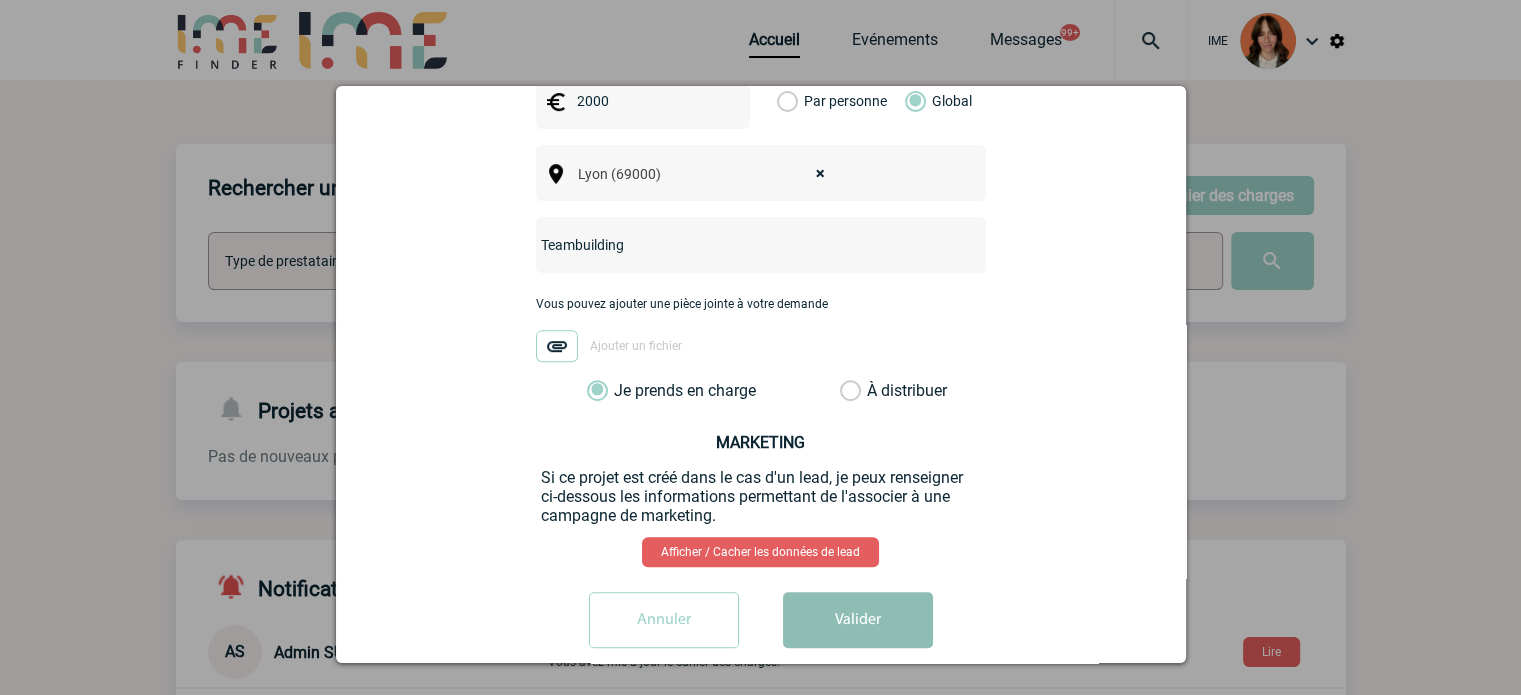 click on "Valider" at bounding box center [858, 620] 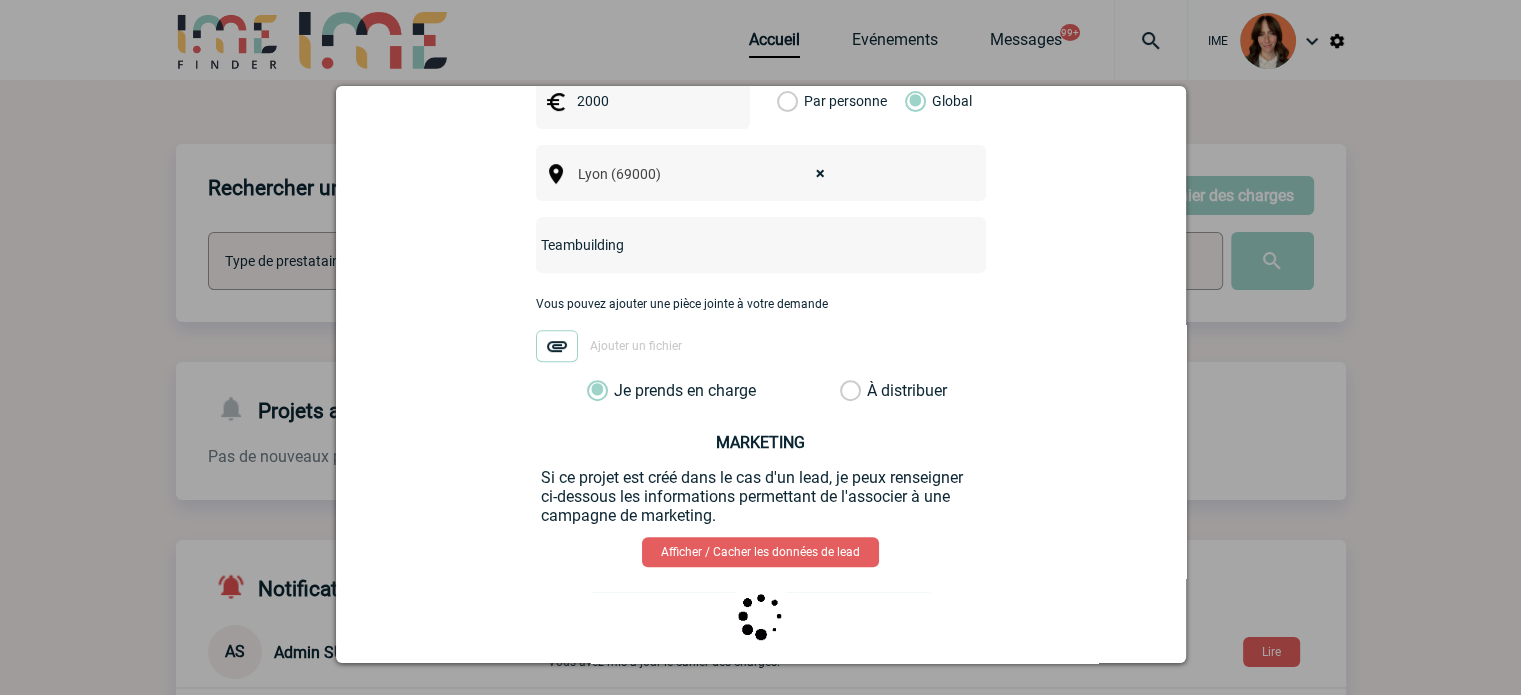 scroll, scrollTop: 0, scrollLeft: 0, axis: both 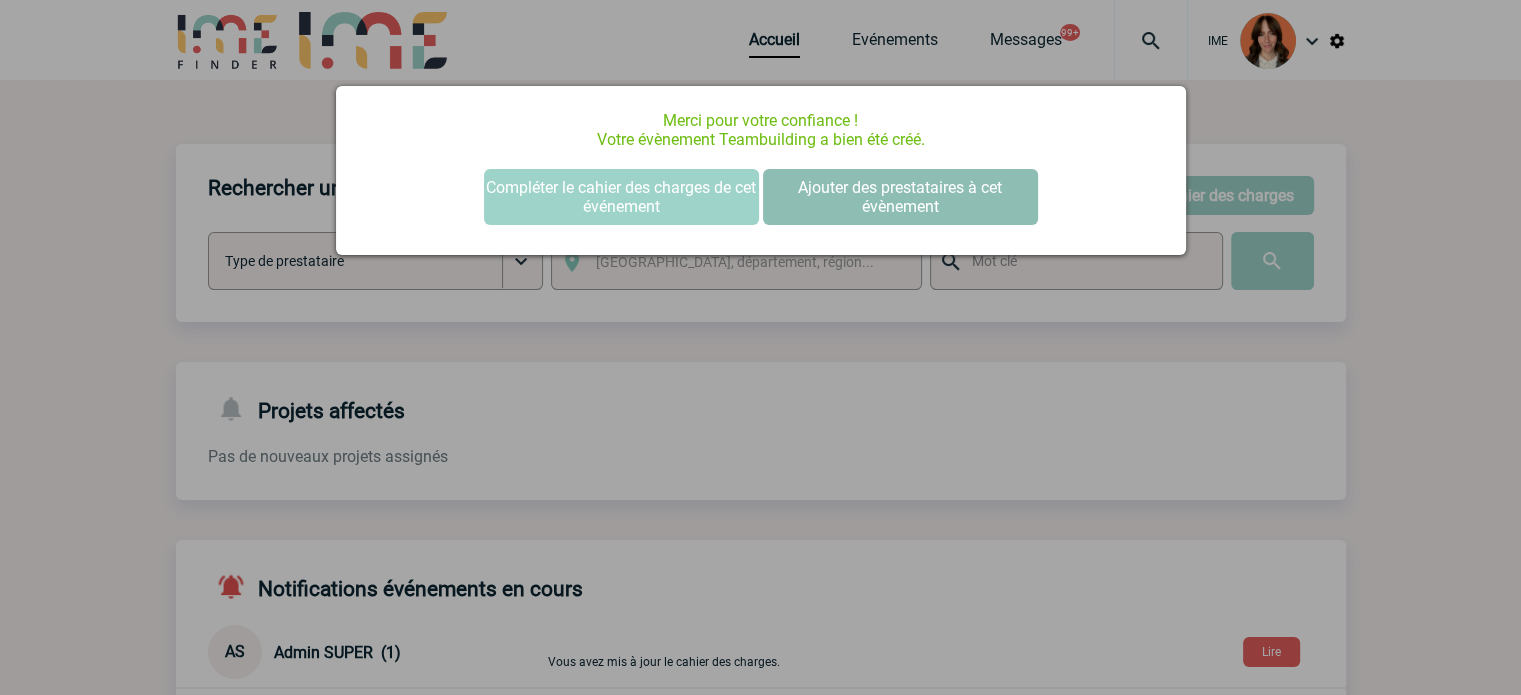 drag, startPoint x: 628, startPoint y: 221, endPoint x: 833, endPoint y: 220, distance: 205.00244 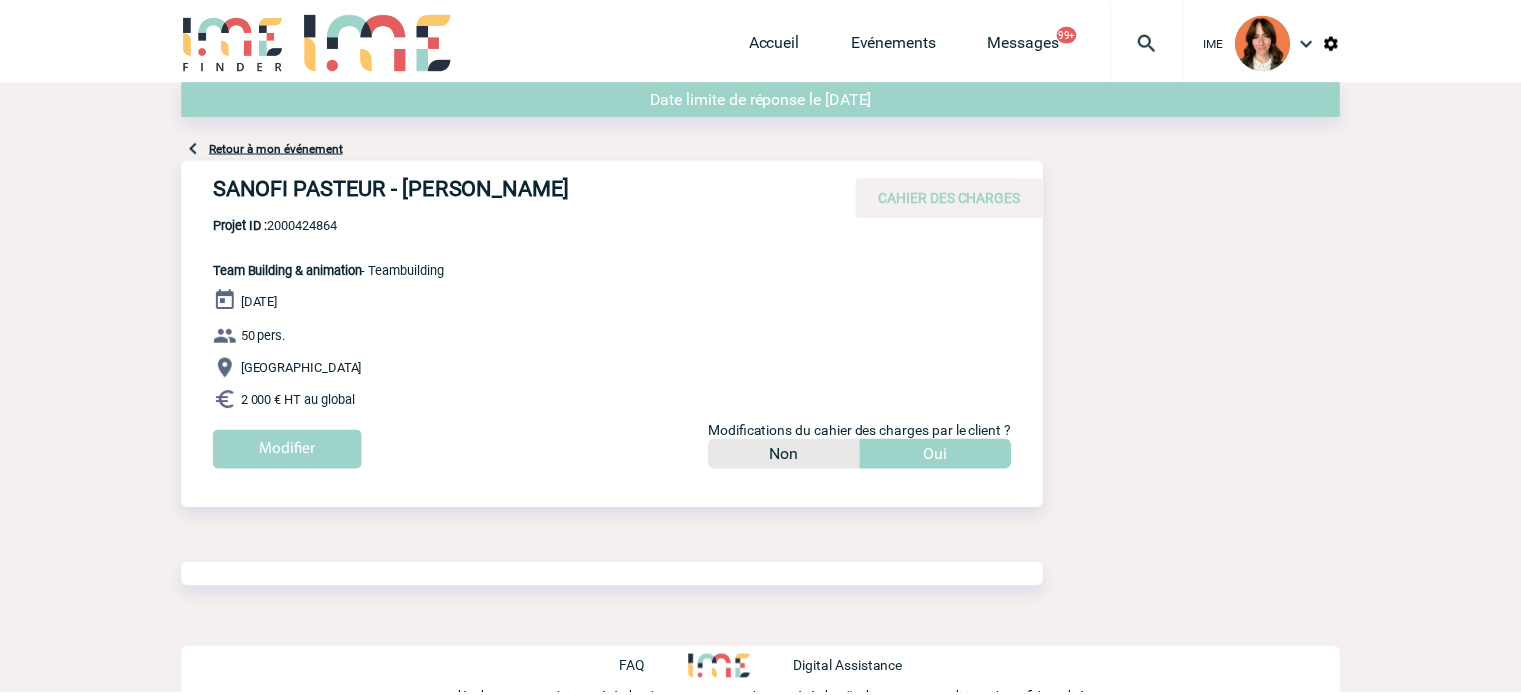 scroll, scrollTop: 0, scrollLeft: 0, axis: both 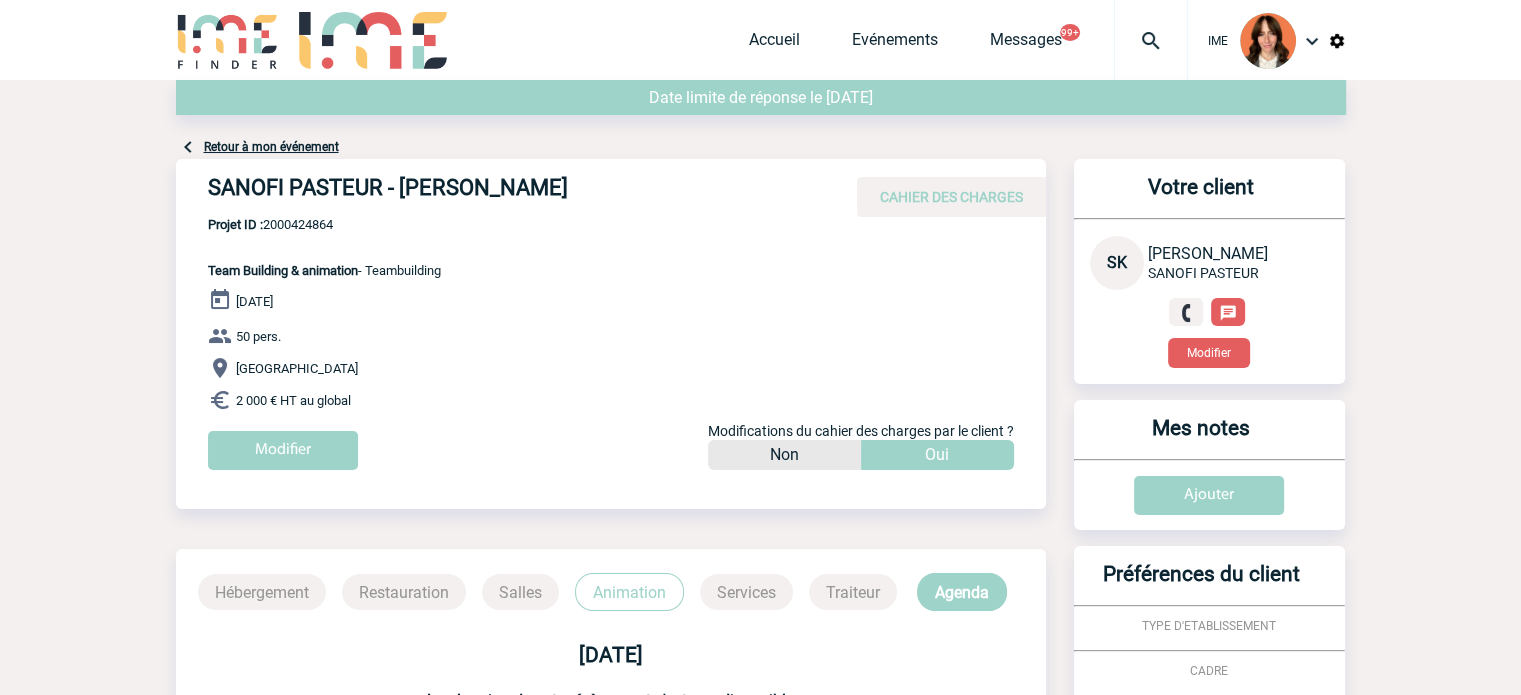 click on "SANOFI PASTEUR - Sabrina KETTAF
CAHIER DES CHARGES" at bounding box center (611, 188) 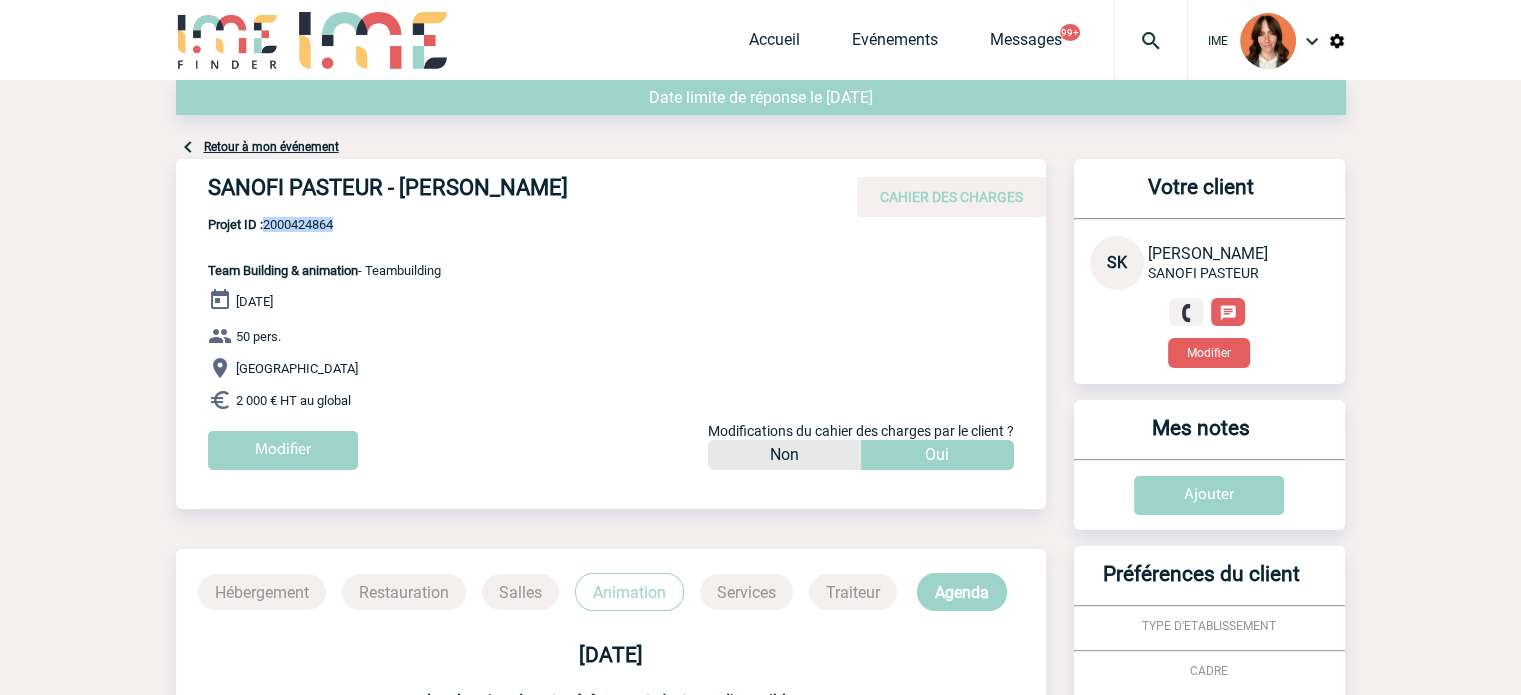 click on "Projet ID :  2000424864" at bounding box center [324, 224] 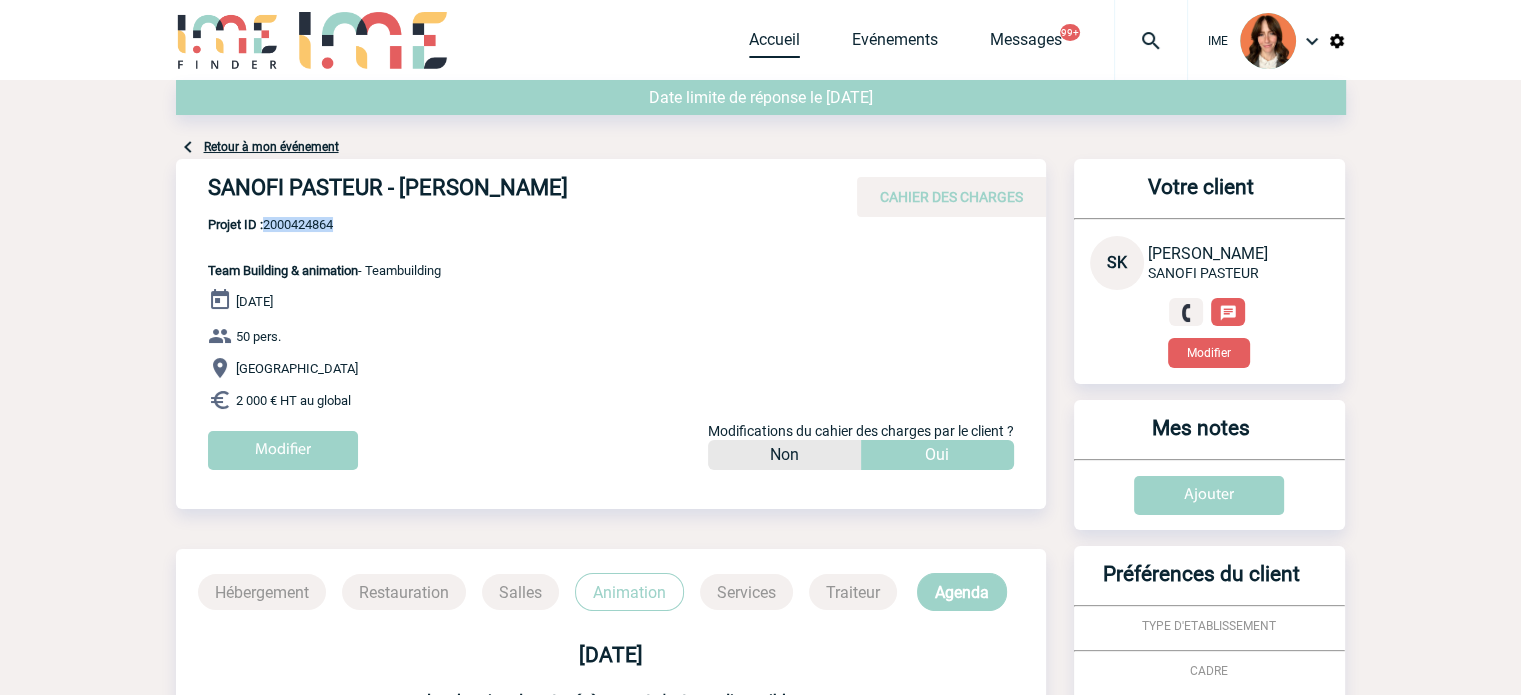 click on "Accueil" at bounding box center [774, 44] 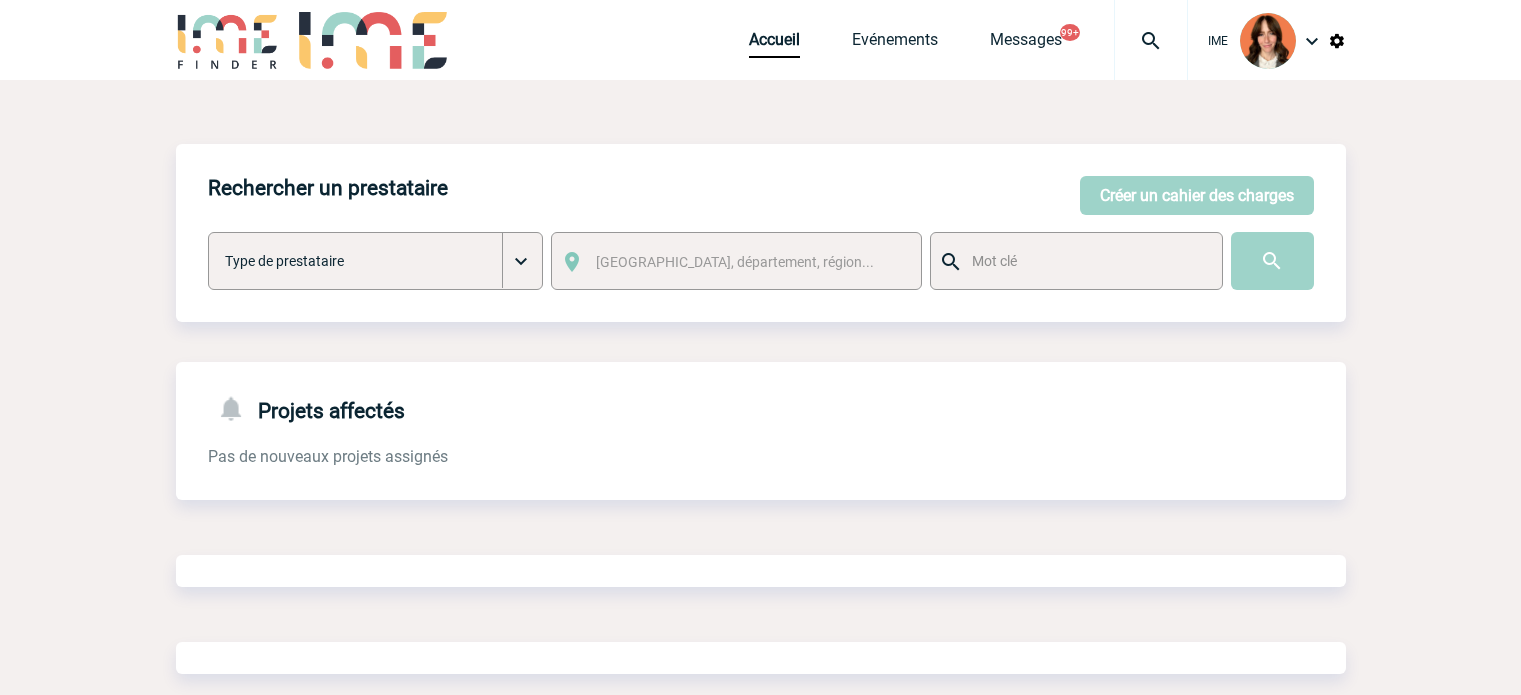 scroll, scrollTop: 0, scrollLeft: 0, axis: both 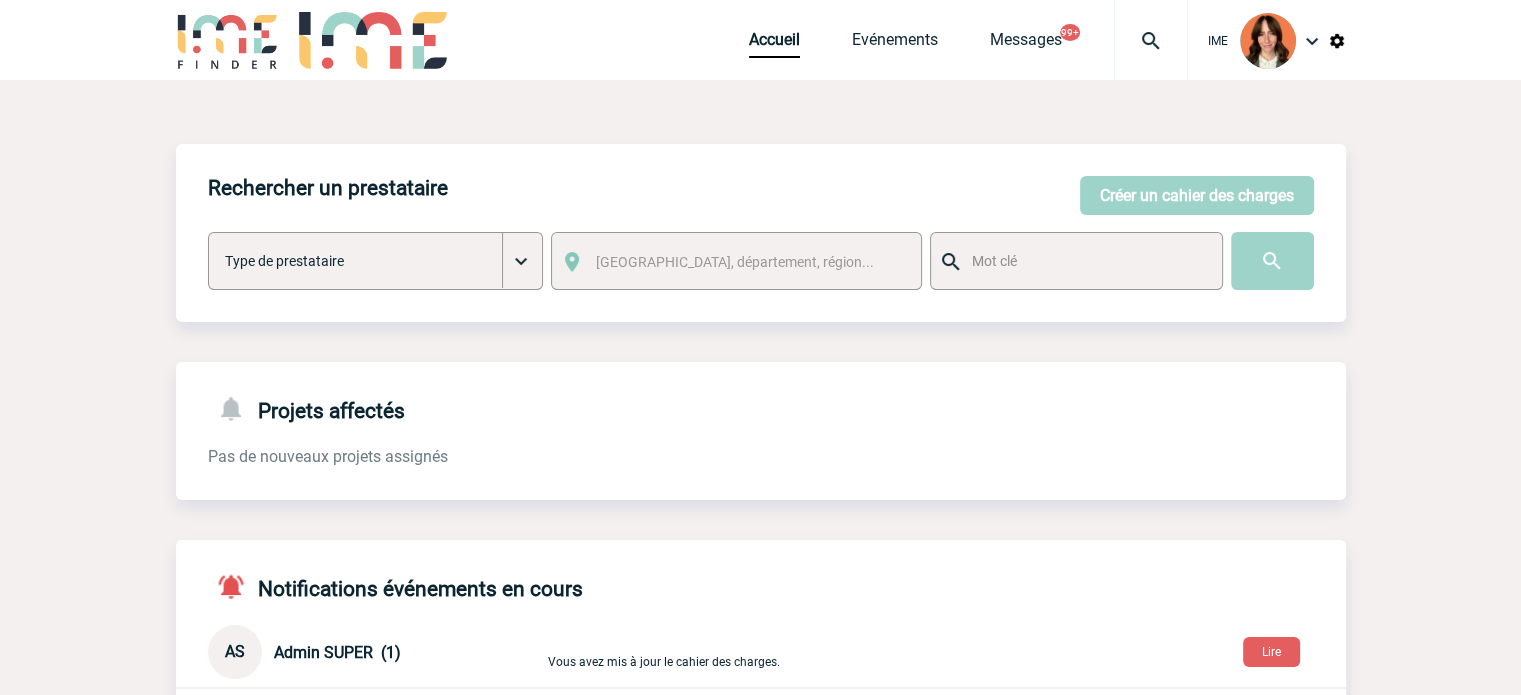 click at bounding box center [1151, 41] 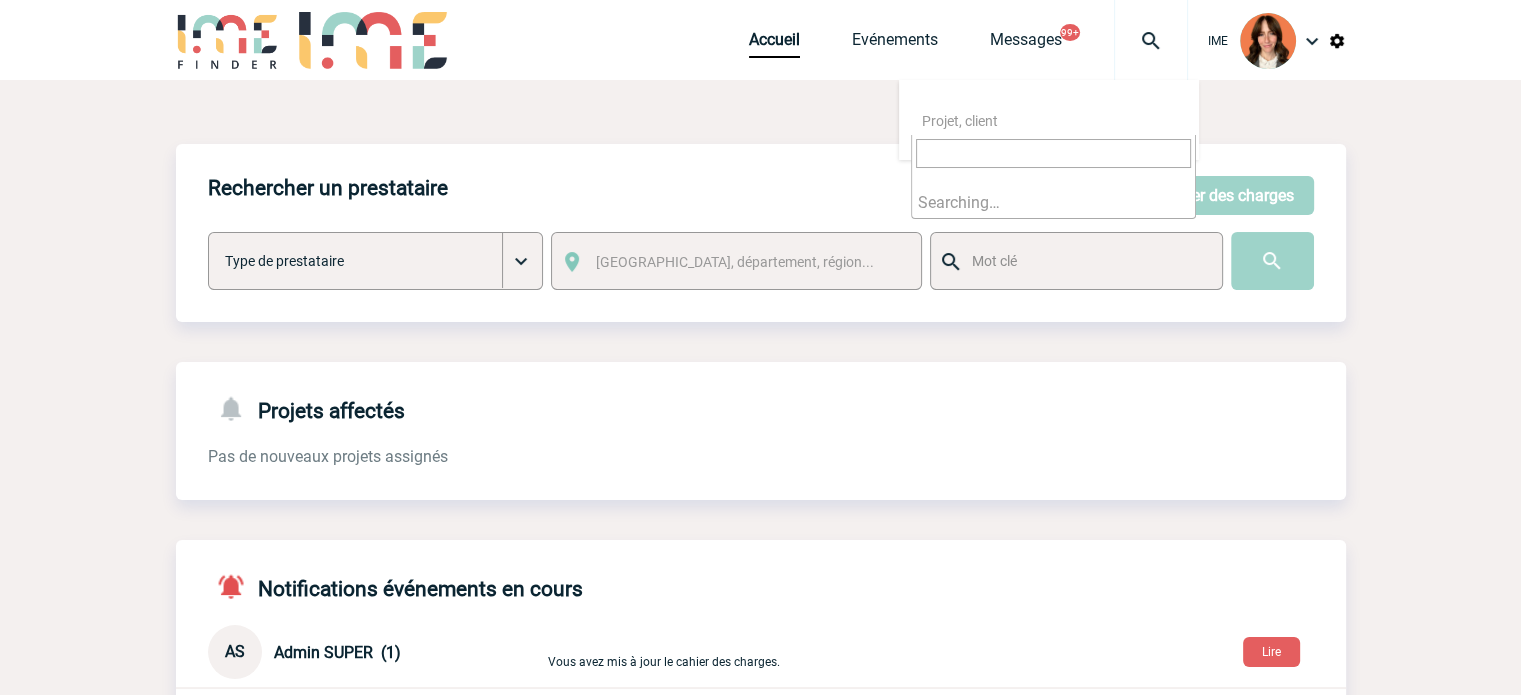 select on "20688" 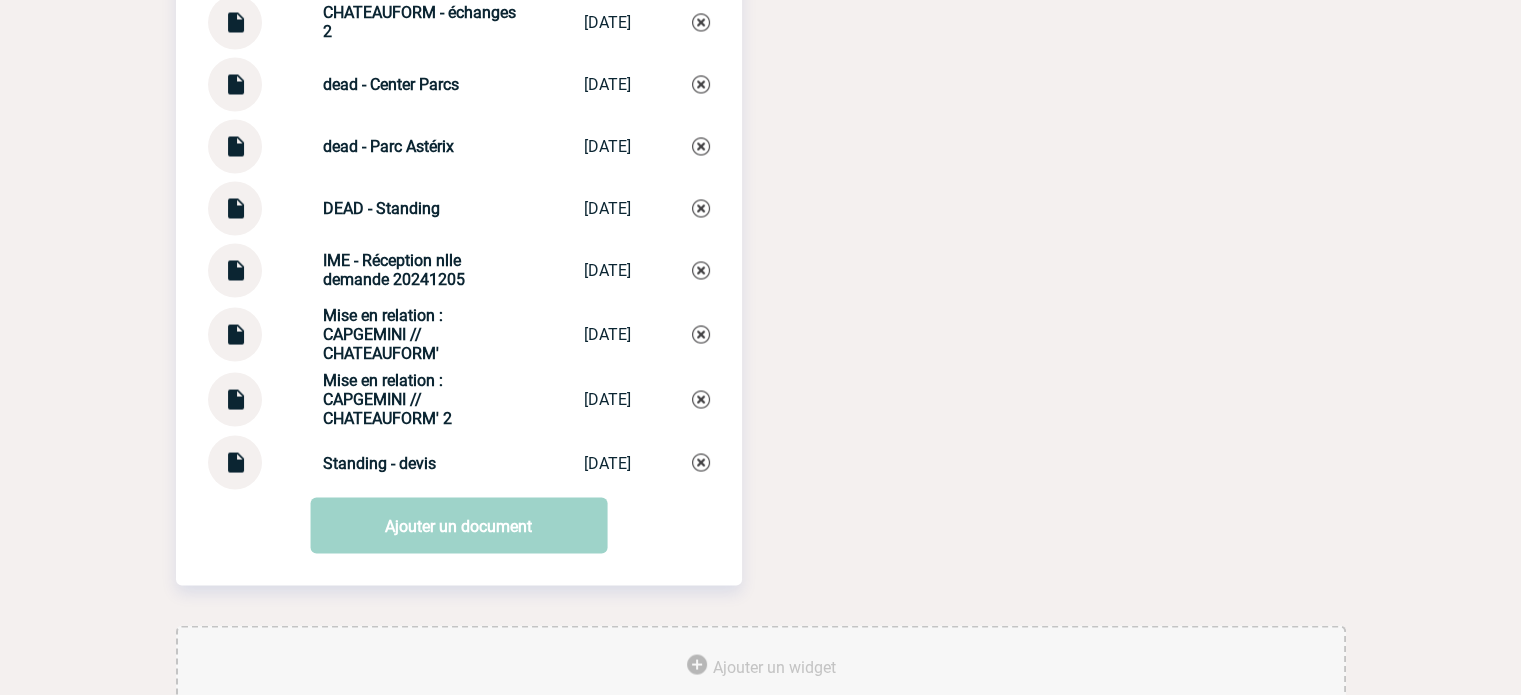 scroll, scrollTop: 3454, scrollLeft: 0, axis: vertical 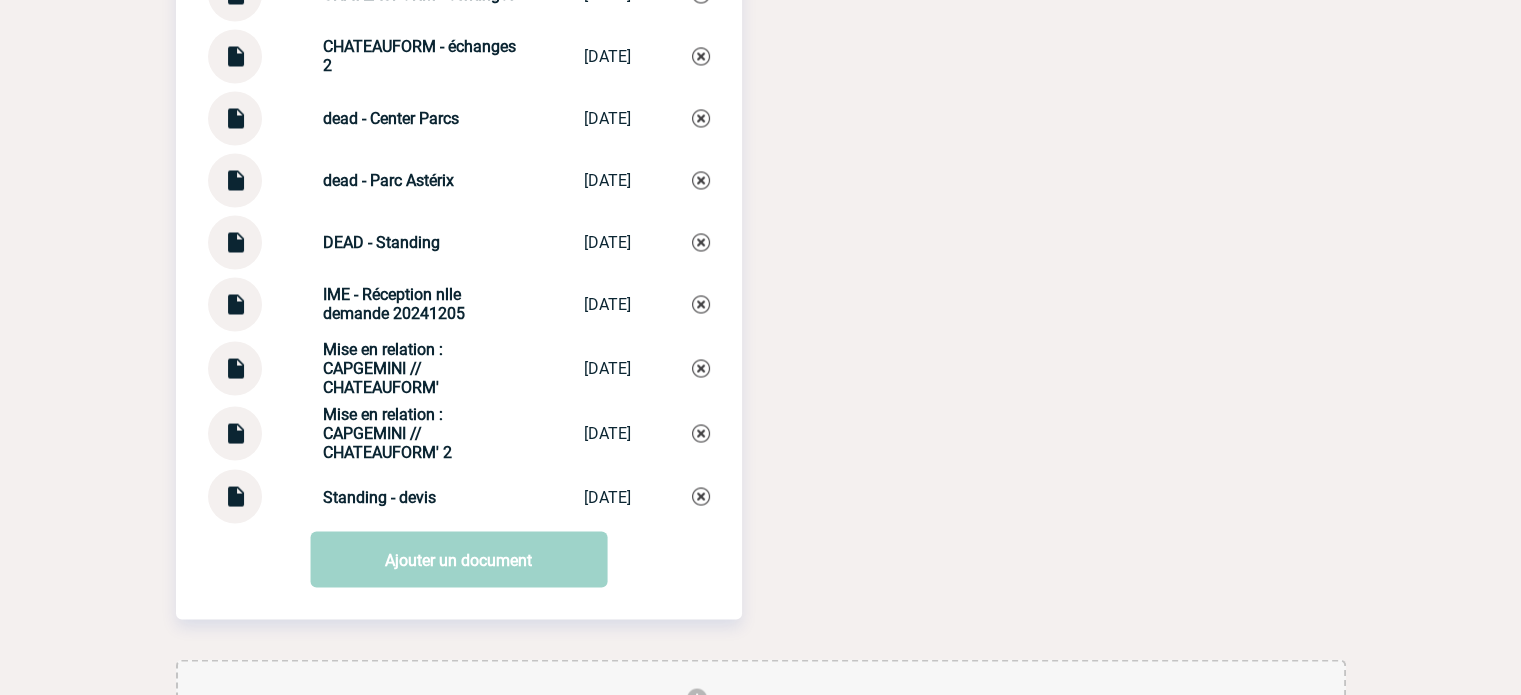 click at bounding box center [235, 425] 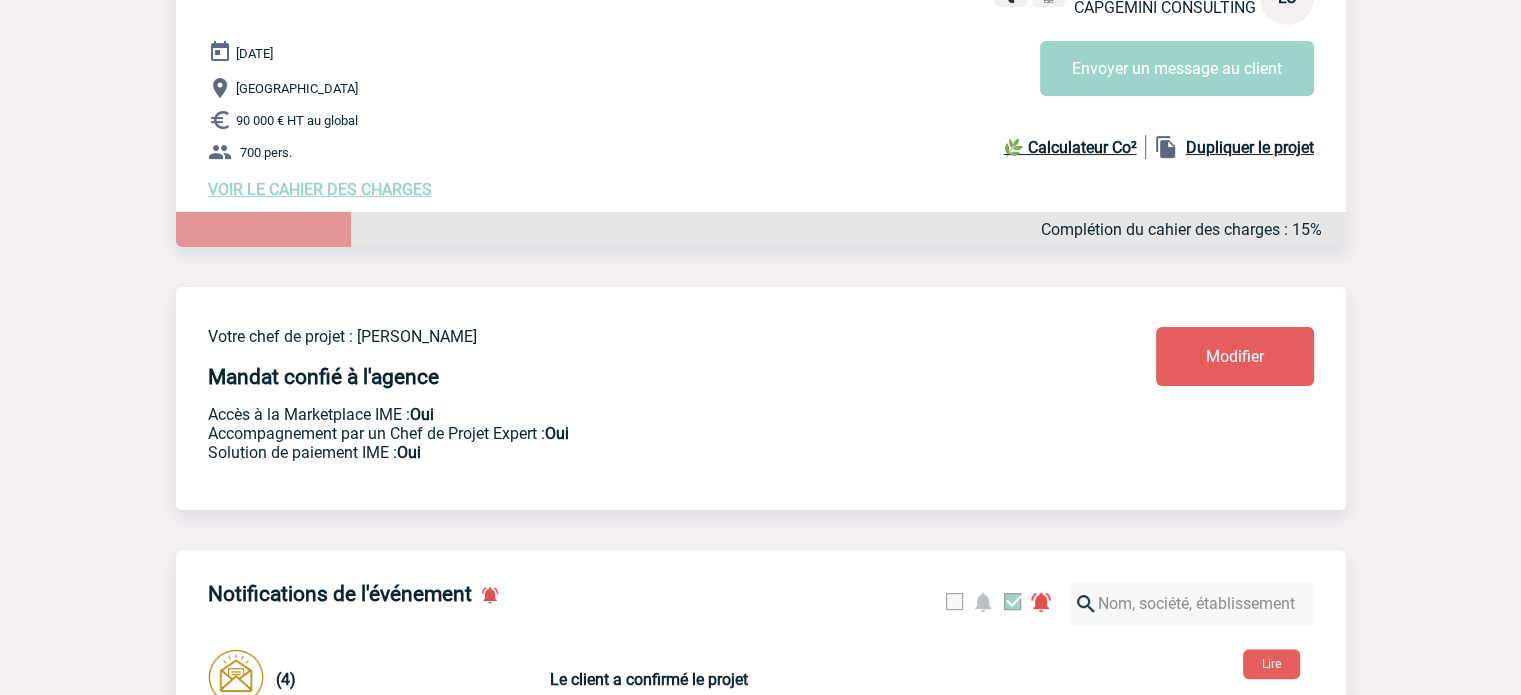 scroll, scrollTop: 0, scrollLeft: 0, axis: both 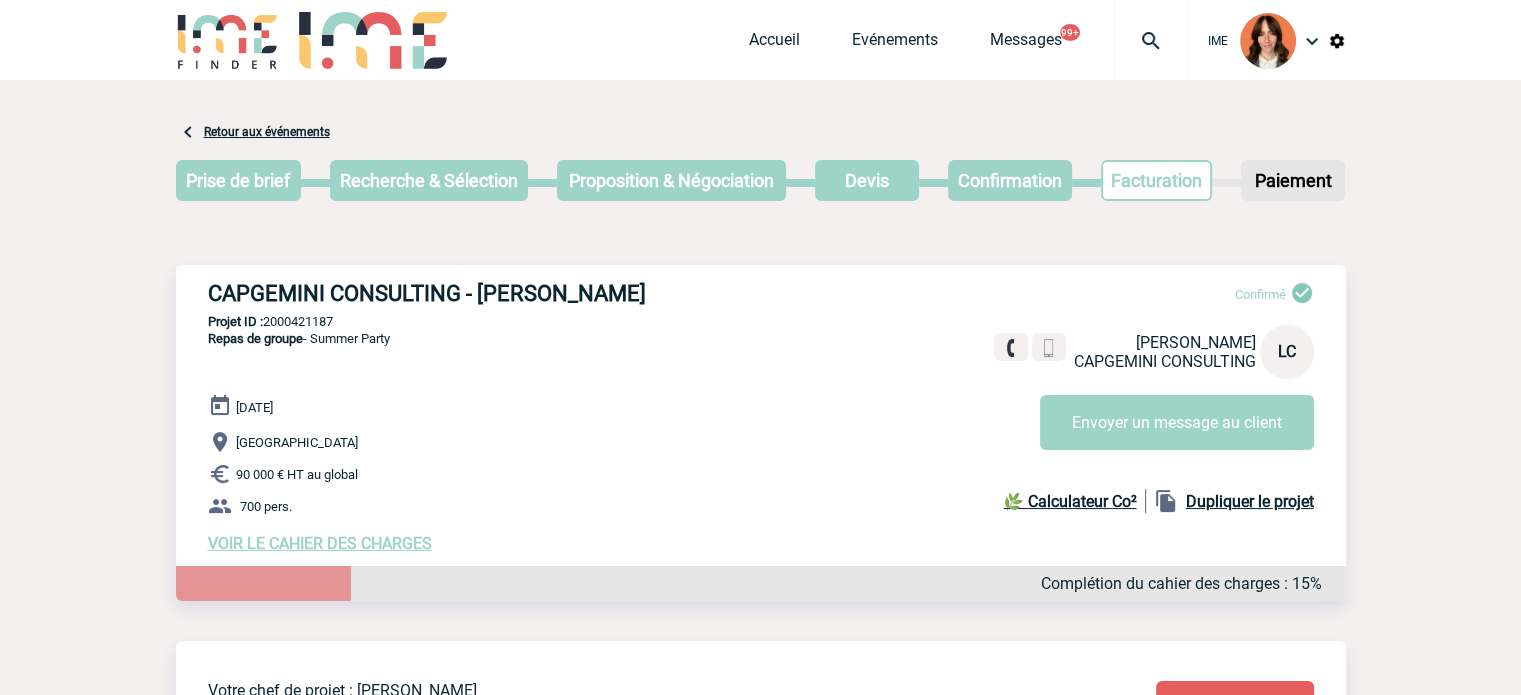 click at bounding box center (1151, 40) 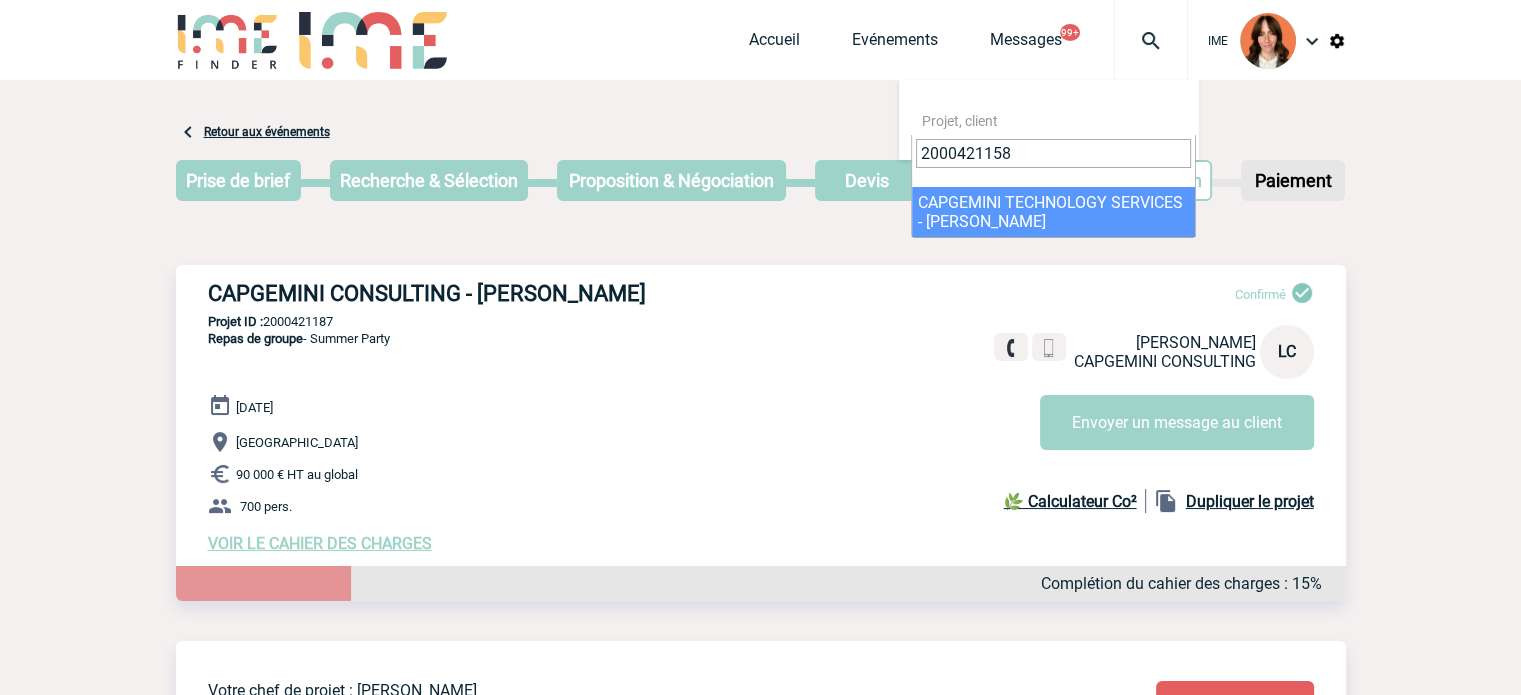 type on "2000421158" 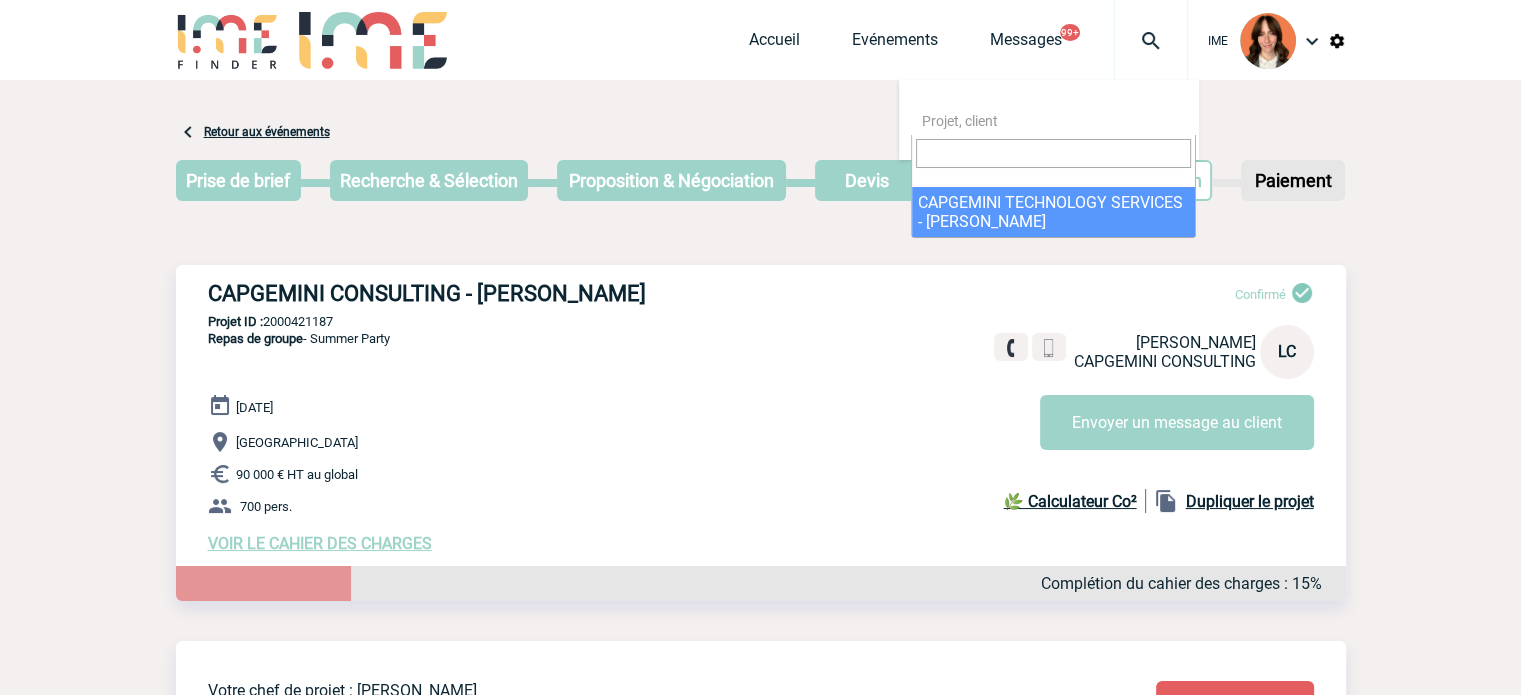 select on "20659" 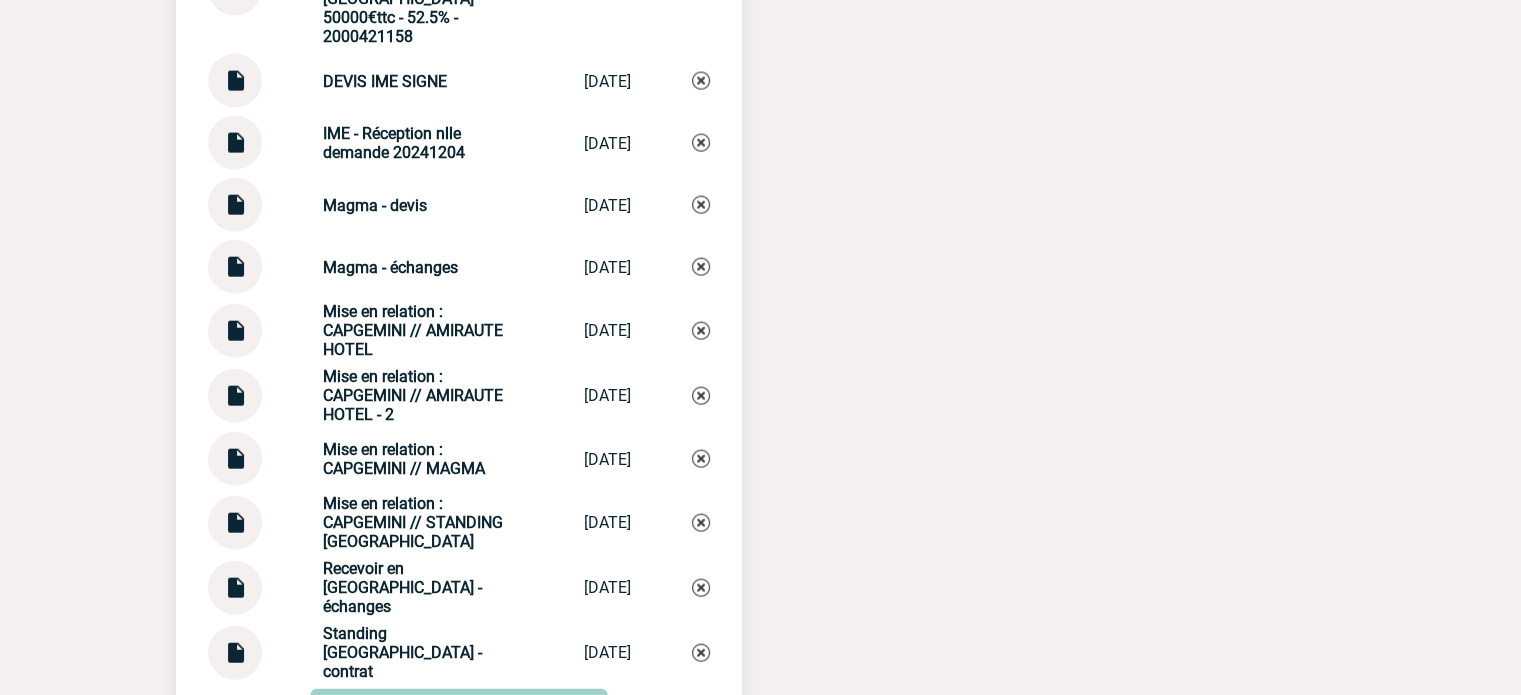 scroll, scrollTop: 4800, scrollLeft: 0, axis: vertical 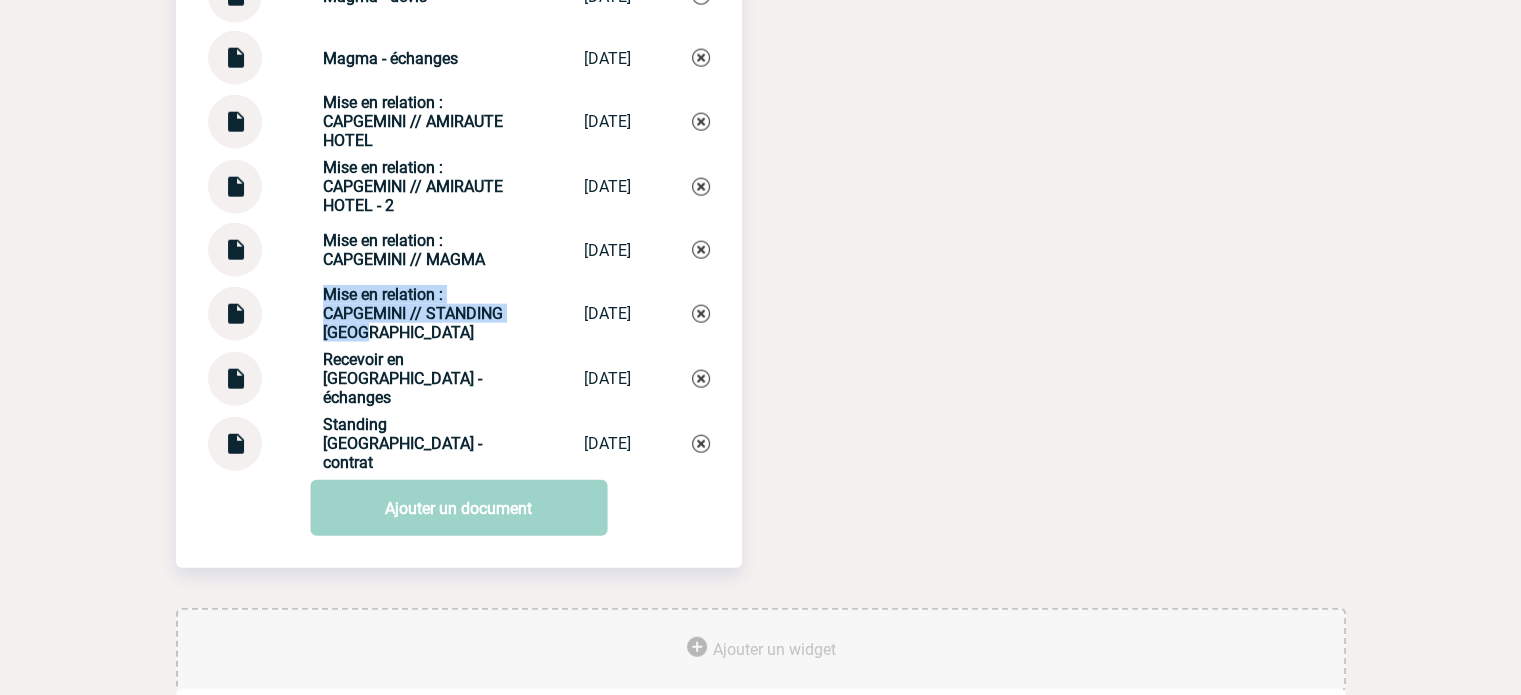 drag, startPoint x: 302, startPoint y: 285, endPoint x: 369, endPoint y: 323, distance: 77.02597 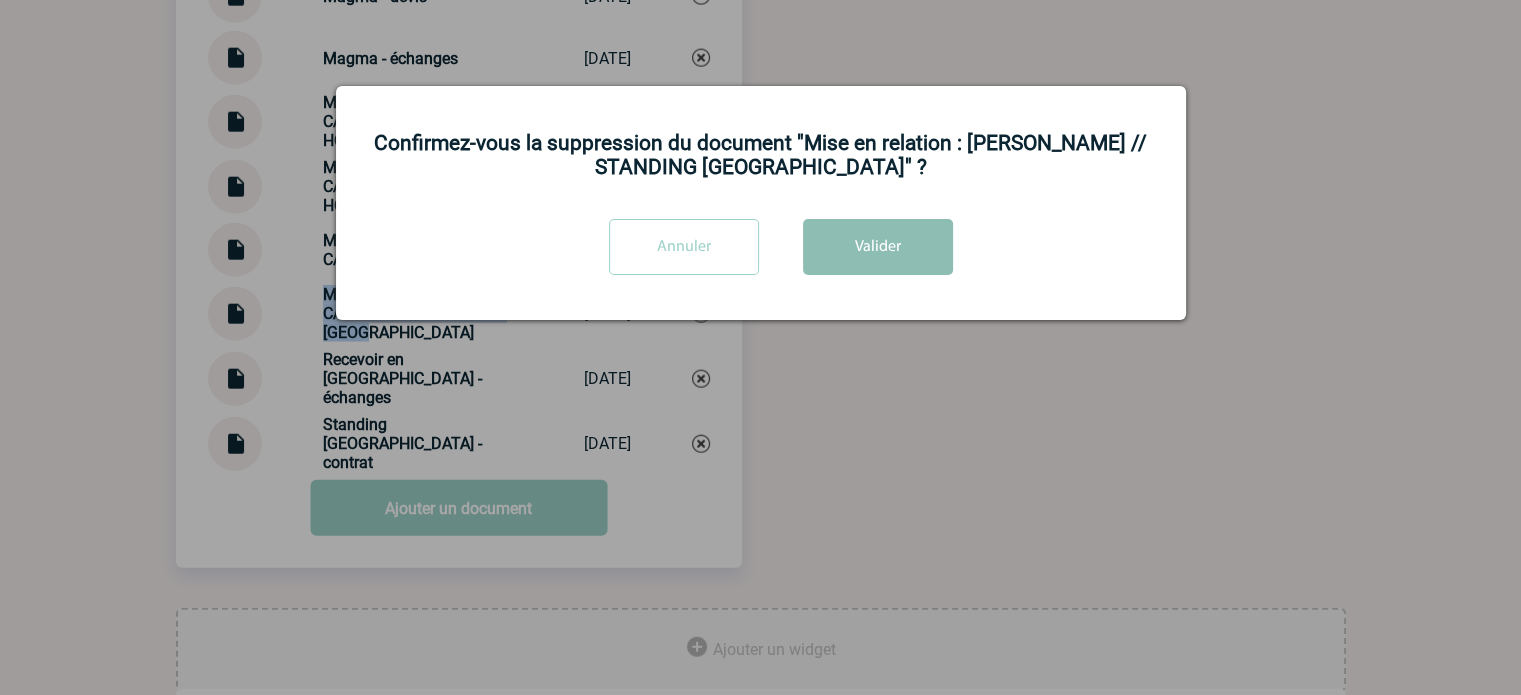 click on "Valider" at bounding box center [878, 247] 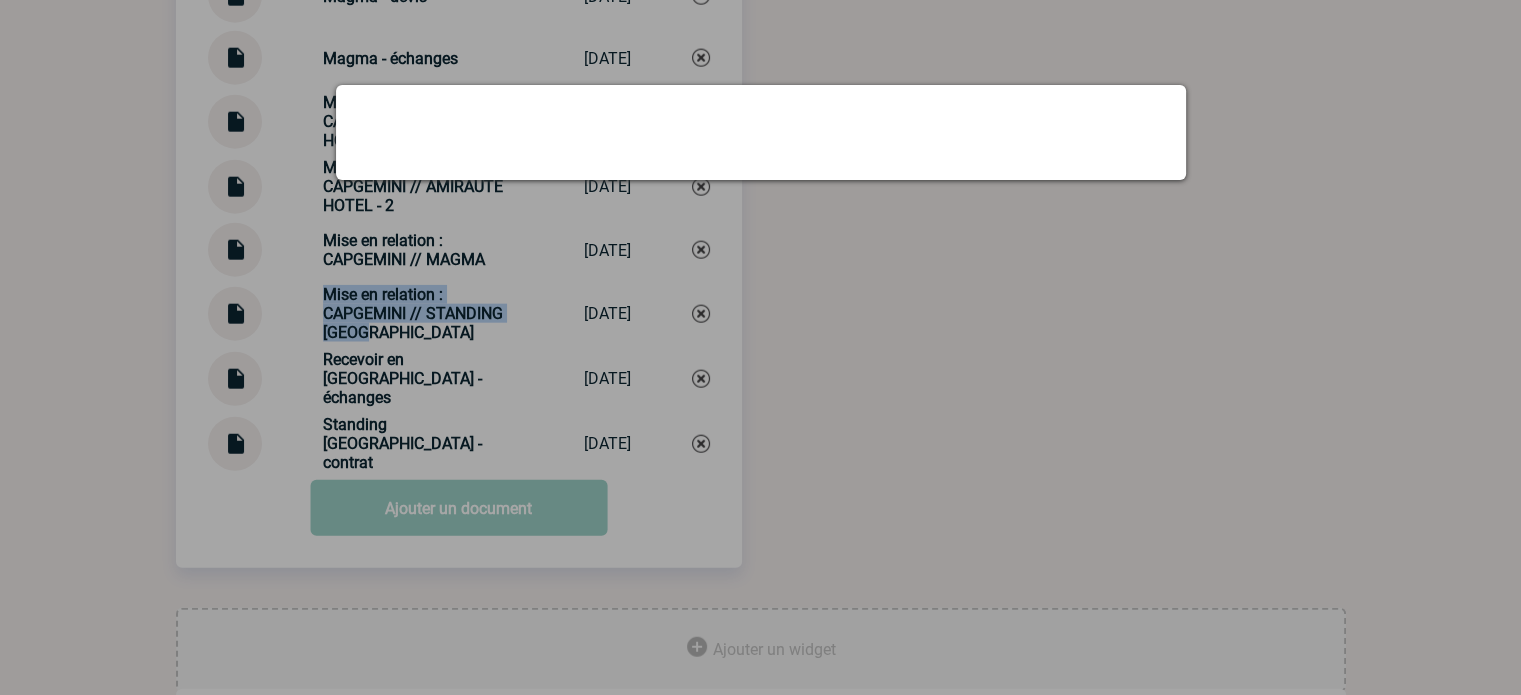 scroll, scrollTop: 4774, scrollLeft: 0, axis: vertical 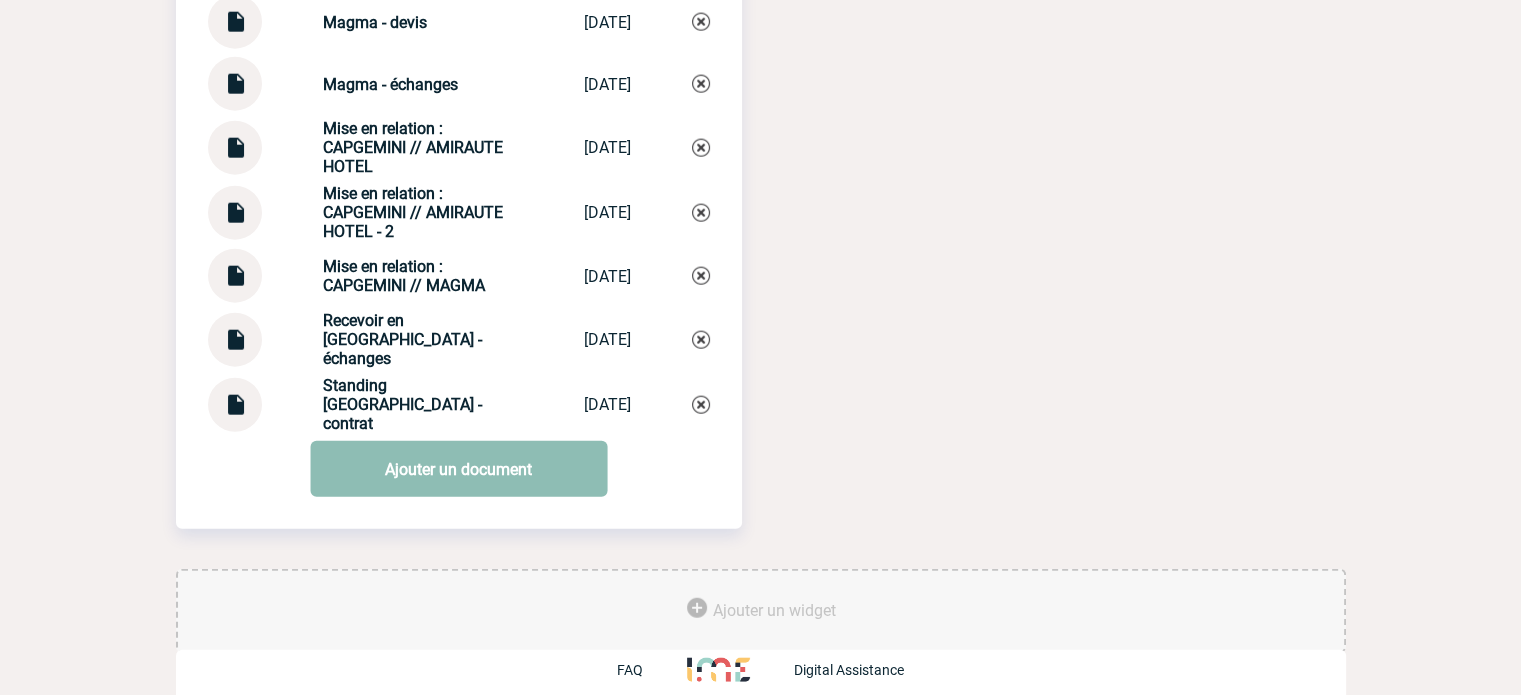 click on "Ajouter un document" at bounding box center [458, 469] 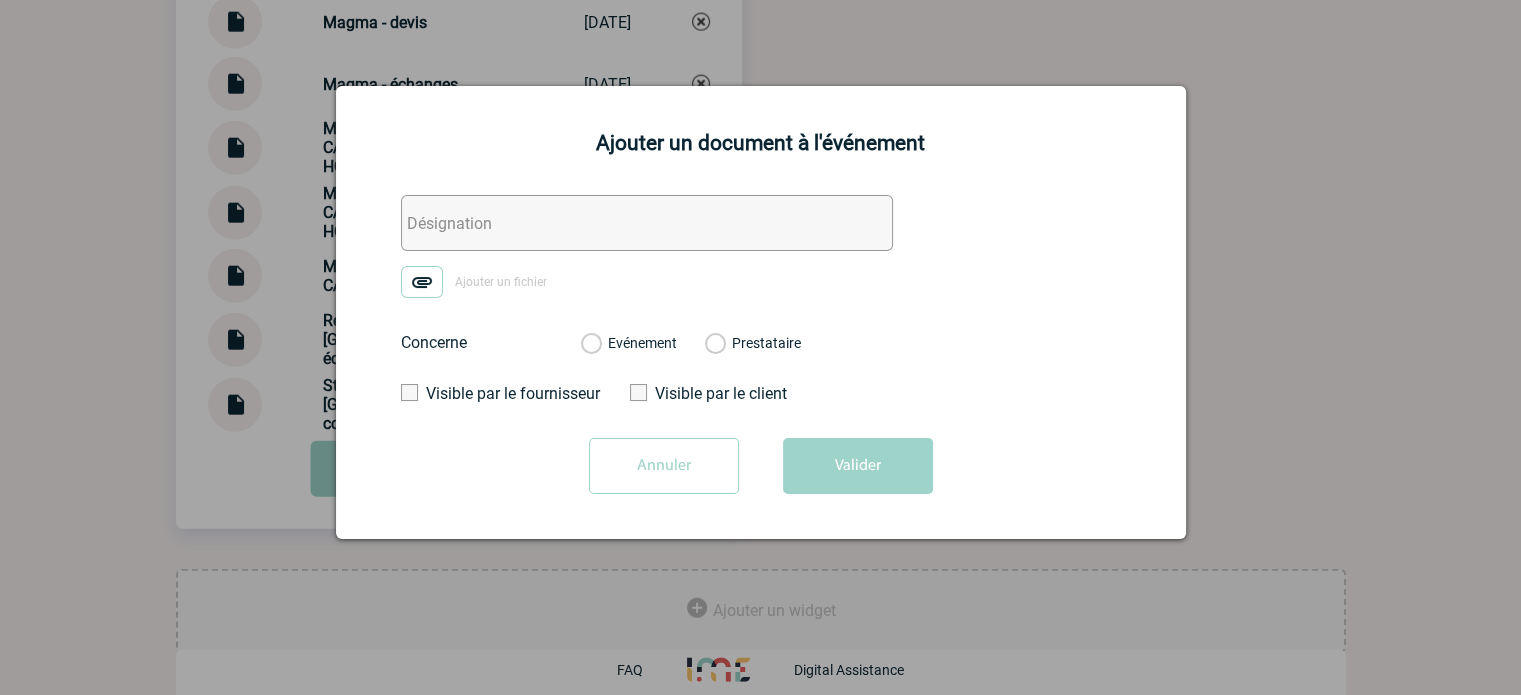 click at bounding box center (647, 223) 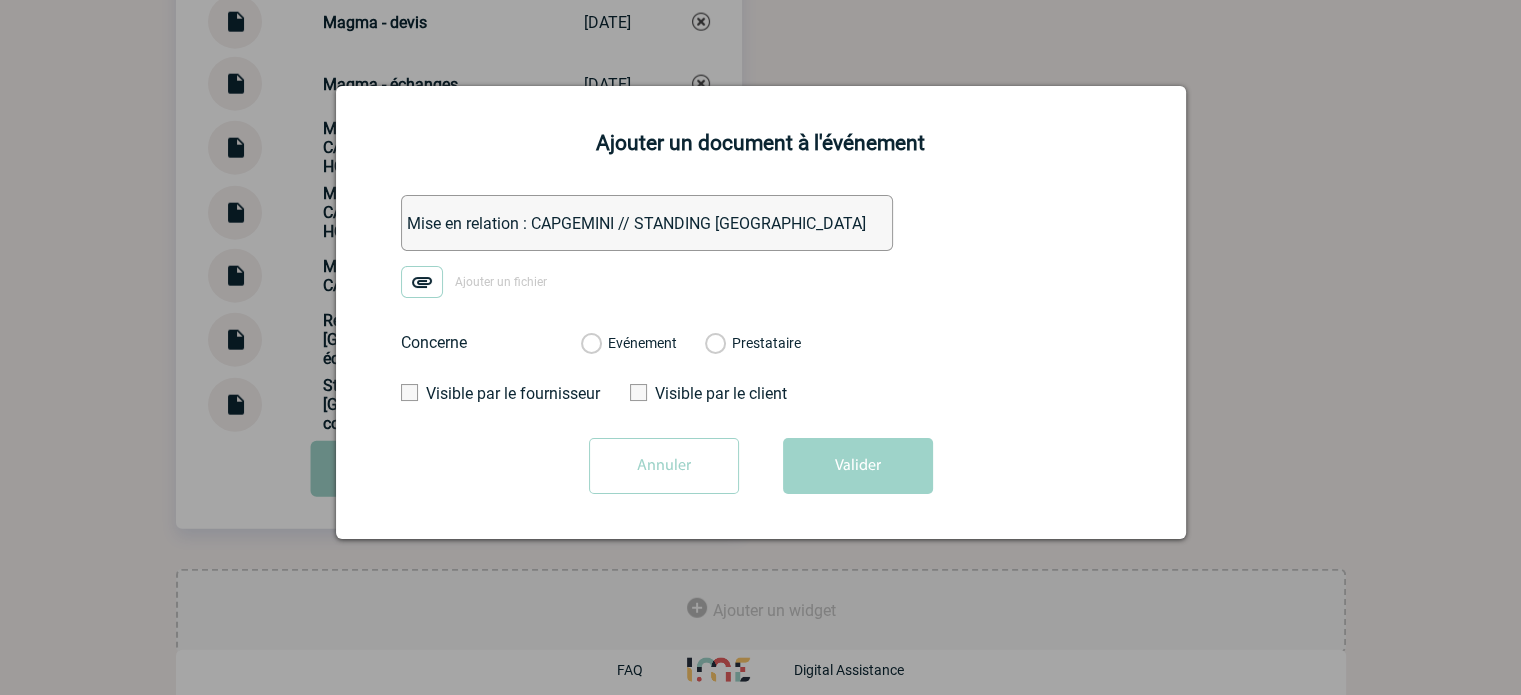 type on "Mise en relation : CAPGEMINI // STANDING [GEOGRAPHIC_DATA]" 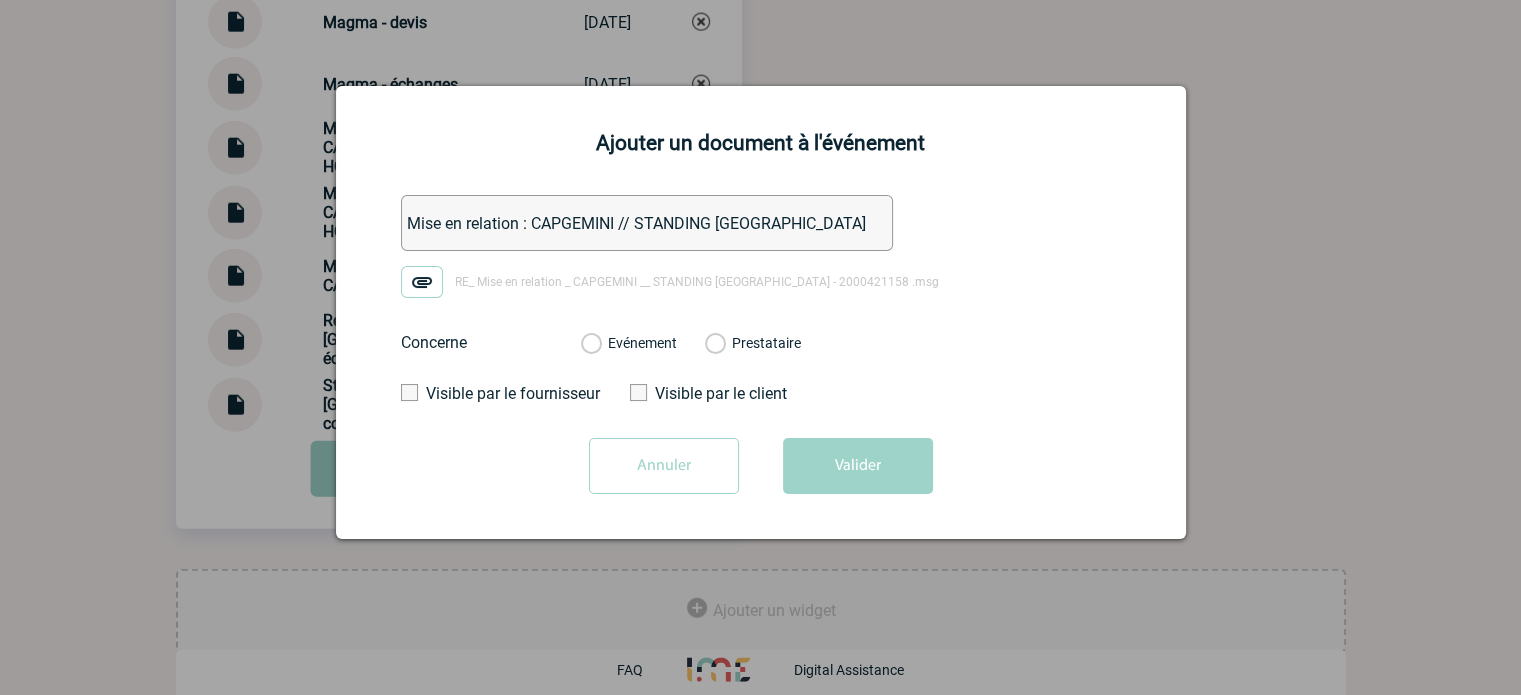 click on "Evénement" at bounding box center (590, 344) 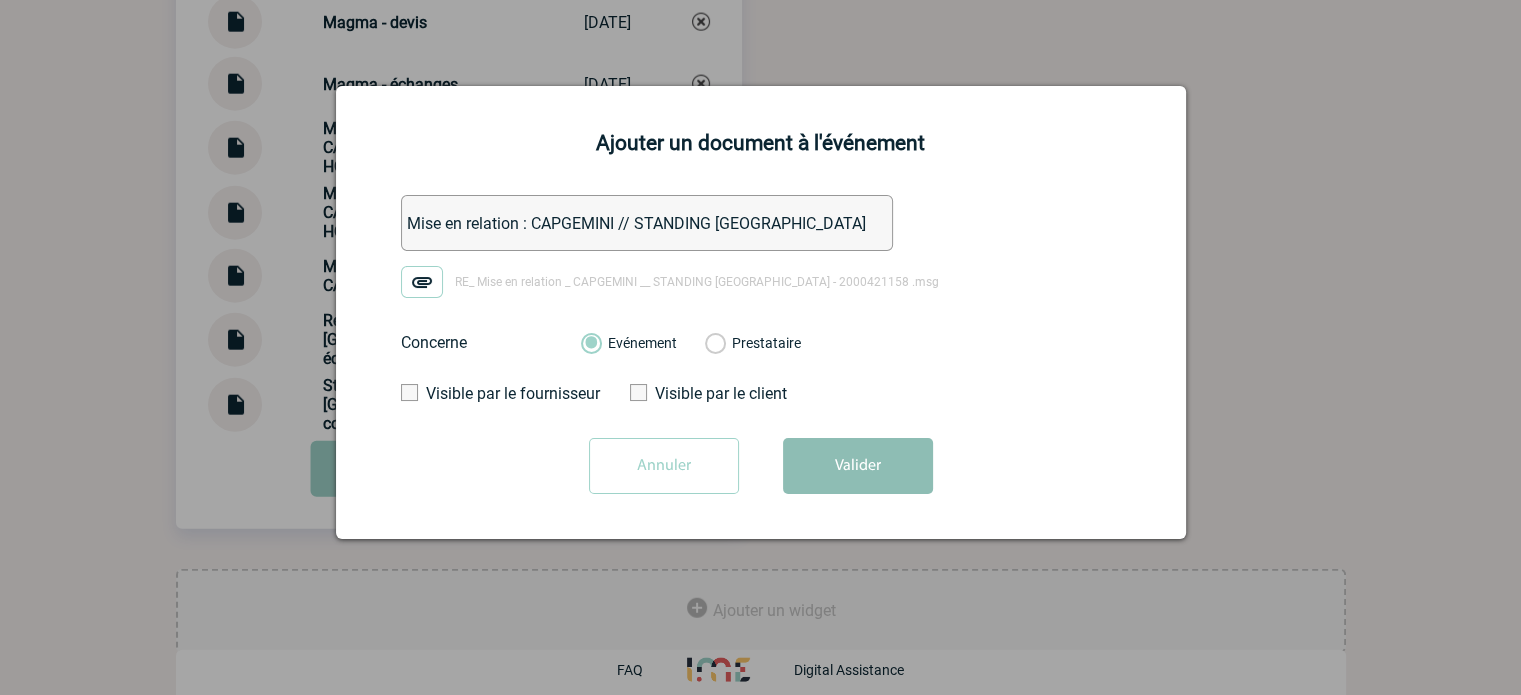 click on "Valider" at bounding box center (858, 466) 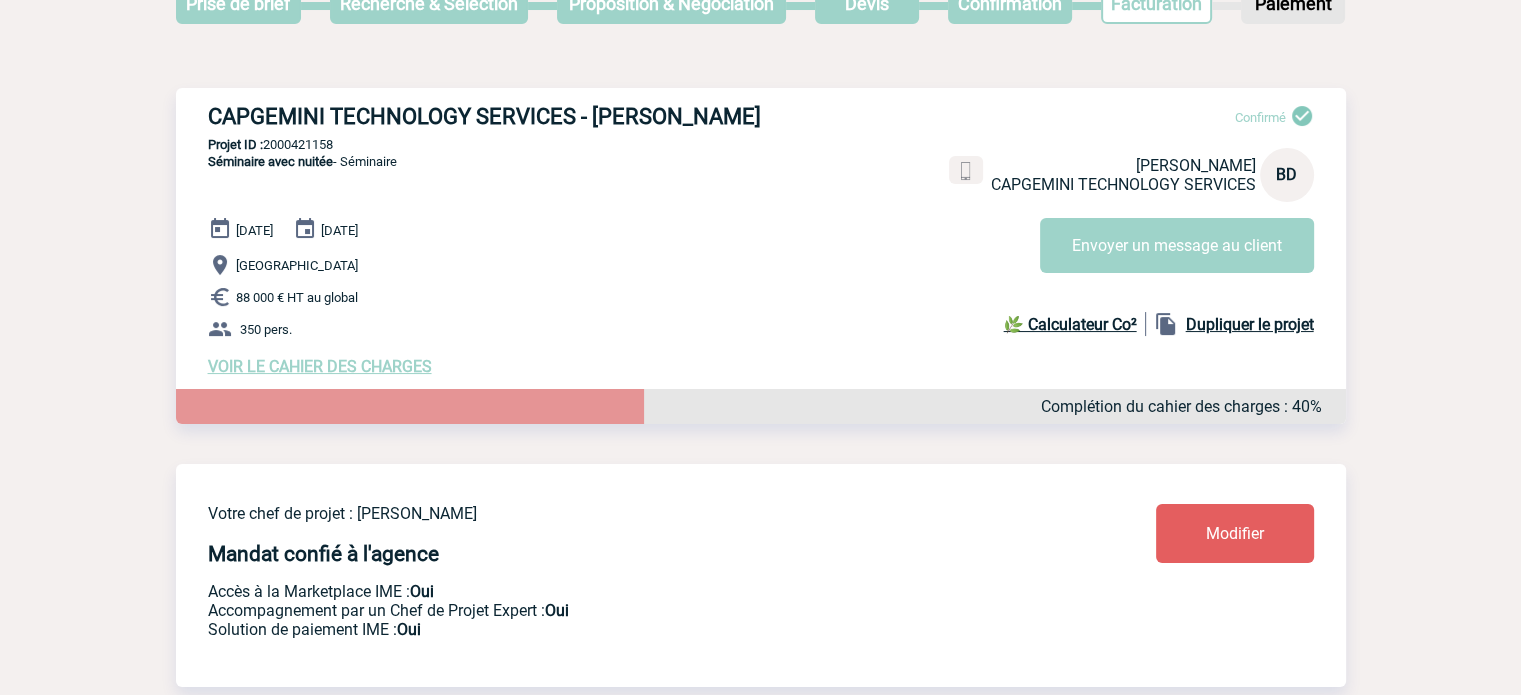 scroll, scrollTop: 0, scrollLeft: 0, axis: both 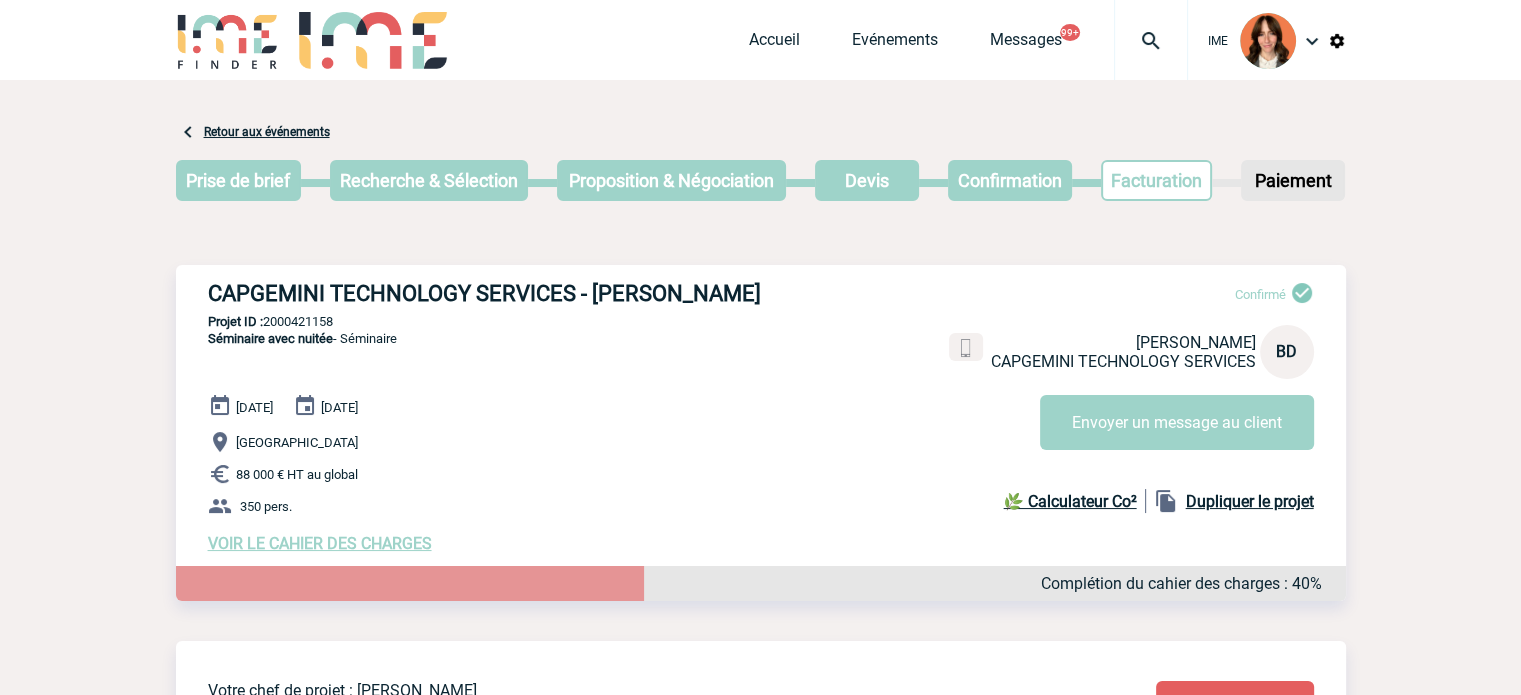 drag, startPoint x: 1194, startPoint y: 32, endPoint x: 1130, endPoint y: 37, distance: 64.195015 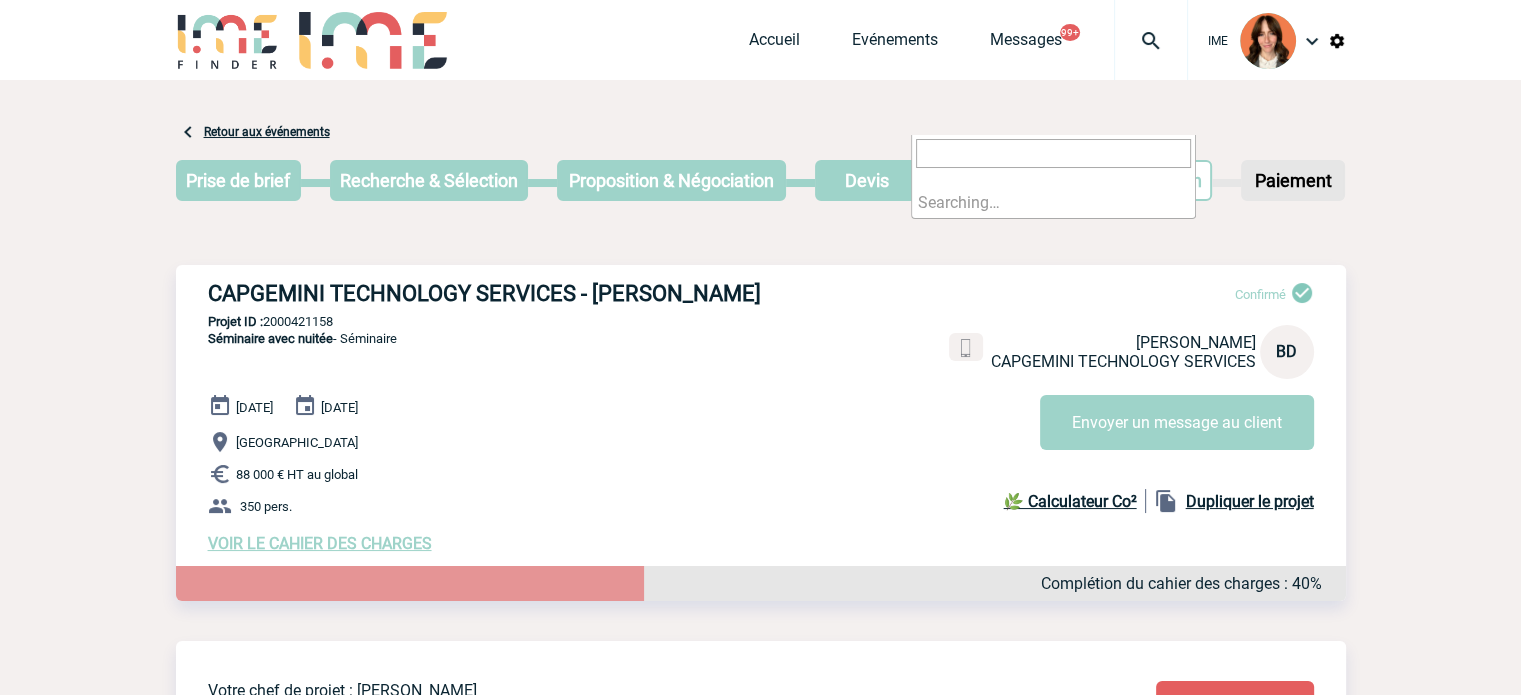paste on "2000421187" 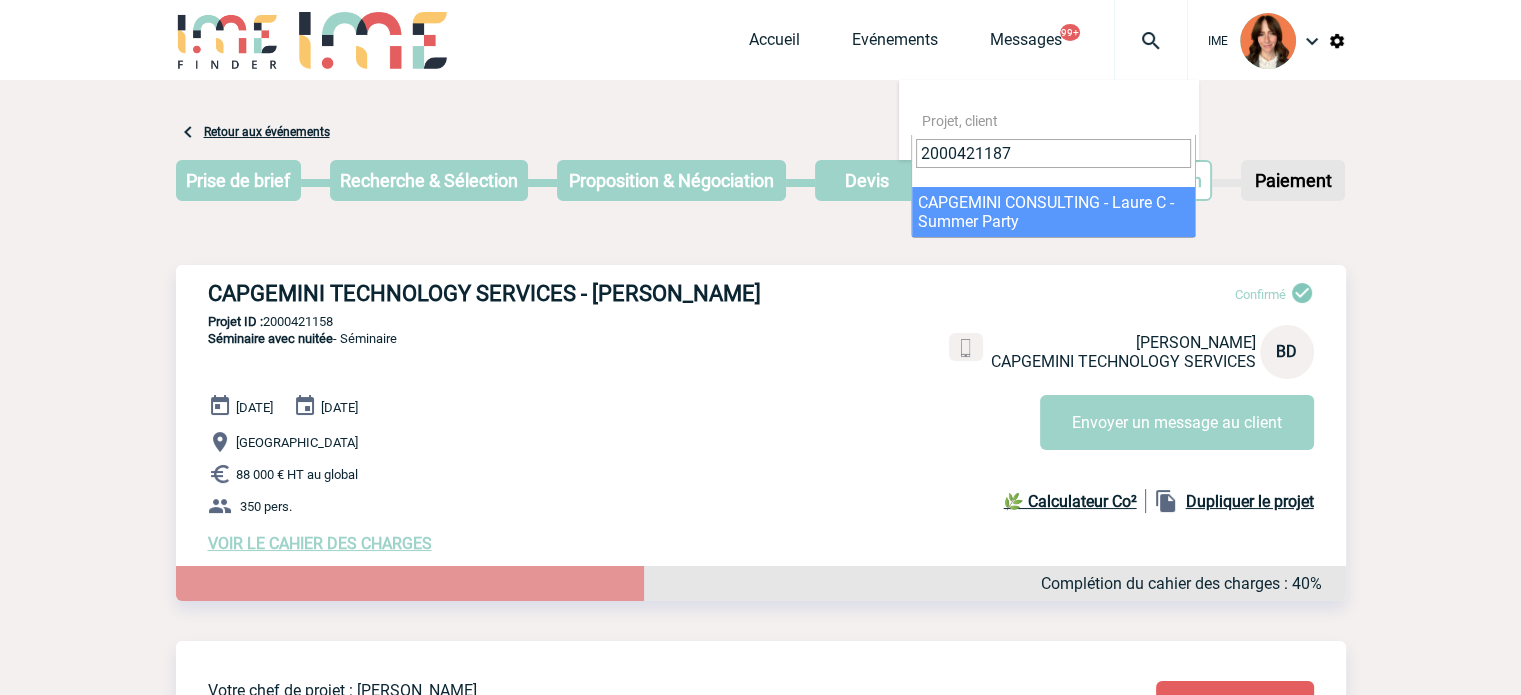 type on "2000421187" 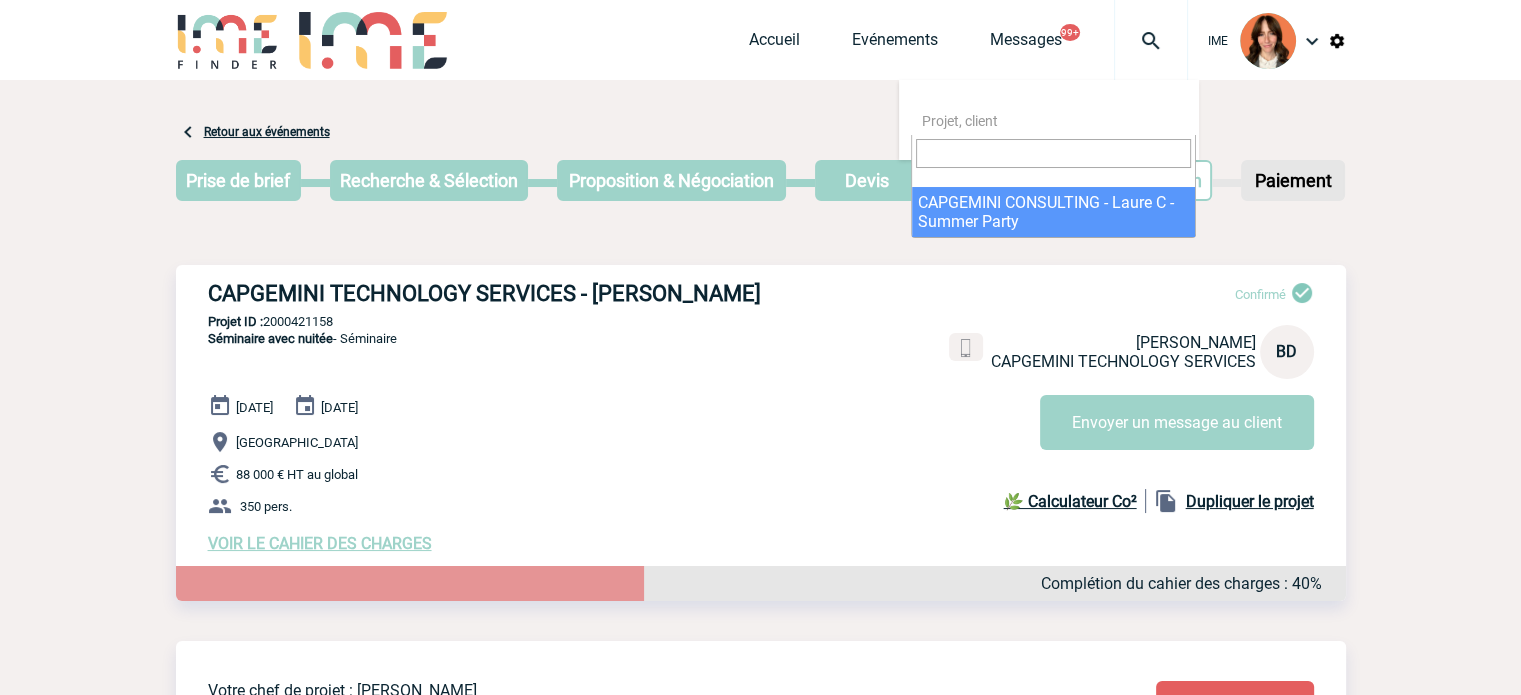 select on "20688" 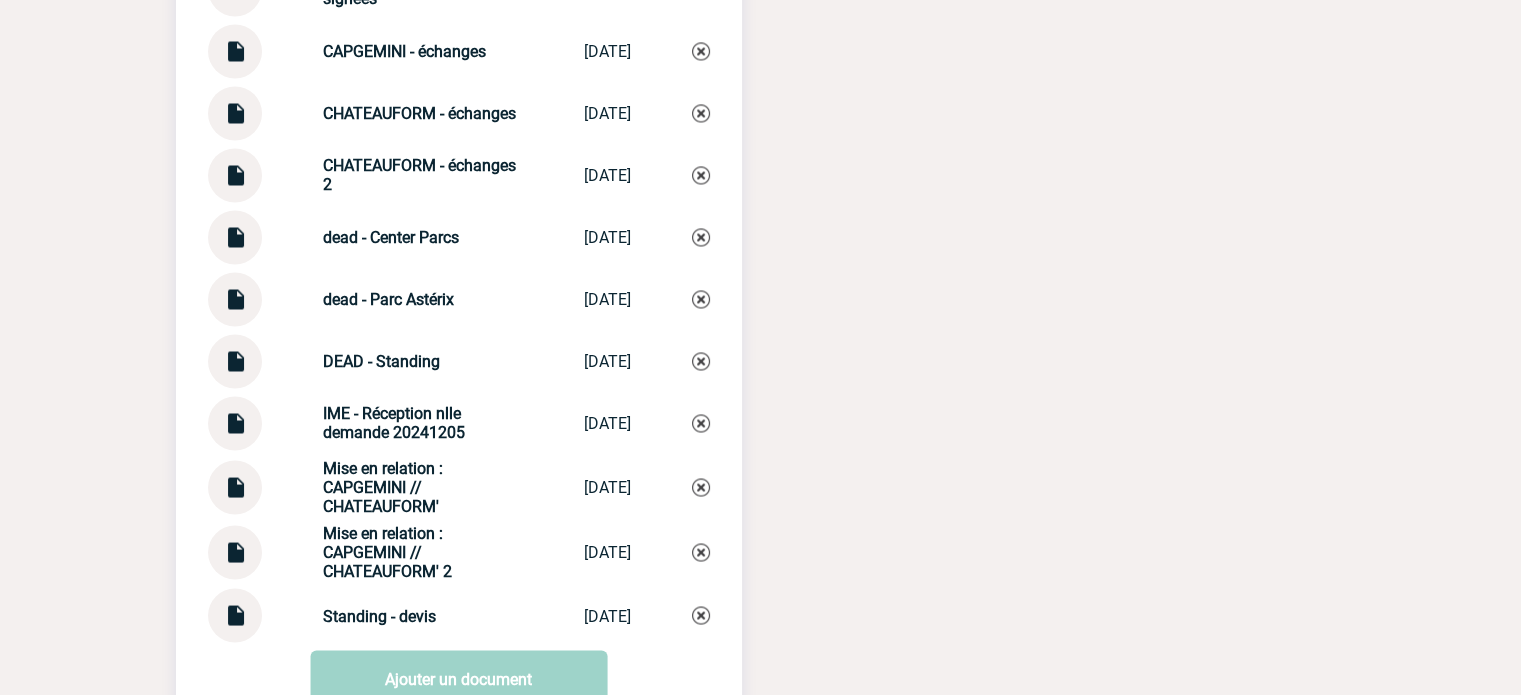 scroll, scrollTop: 3554, scrollLeft: 0, axis: vertical 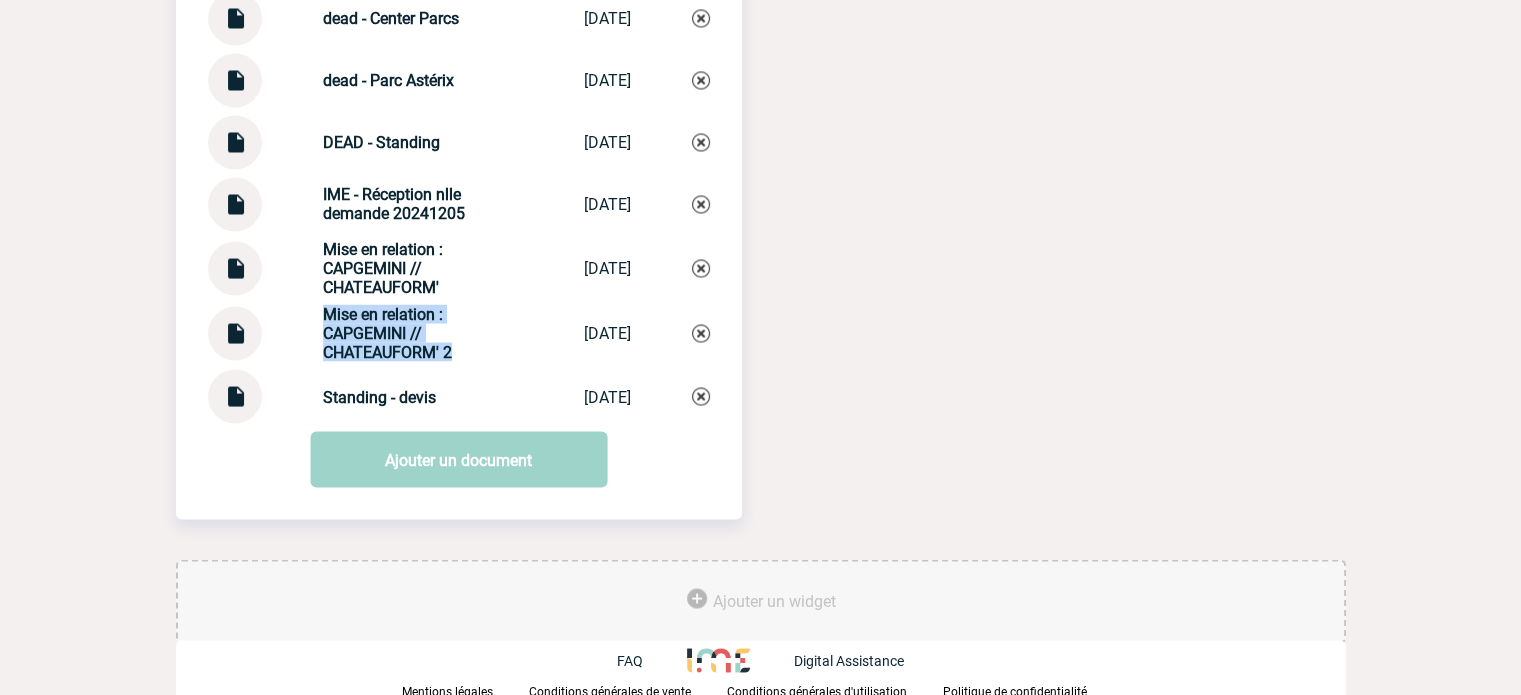 drag, startPoint x: 300, startPoint y: 305, endPoint x: 666, endPoint y: 335, distance: 367.22745 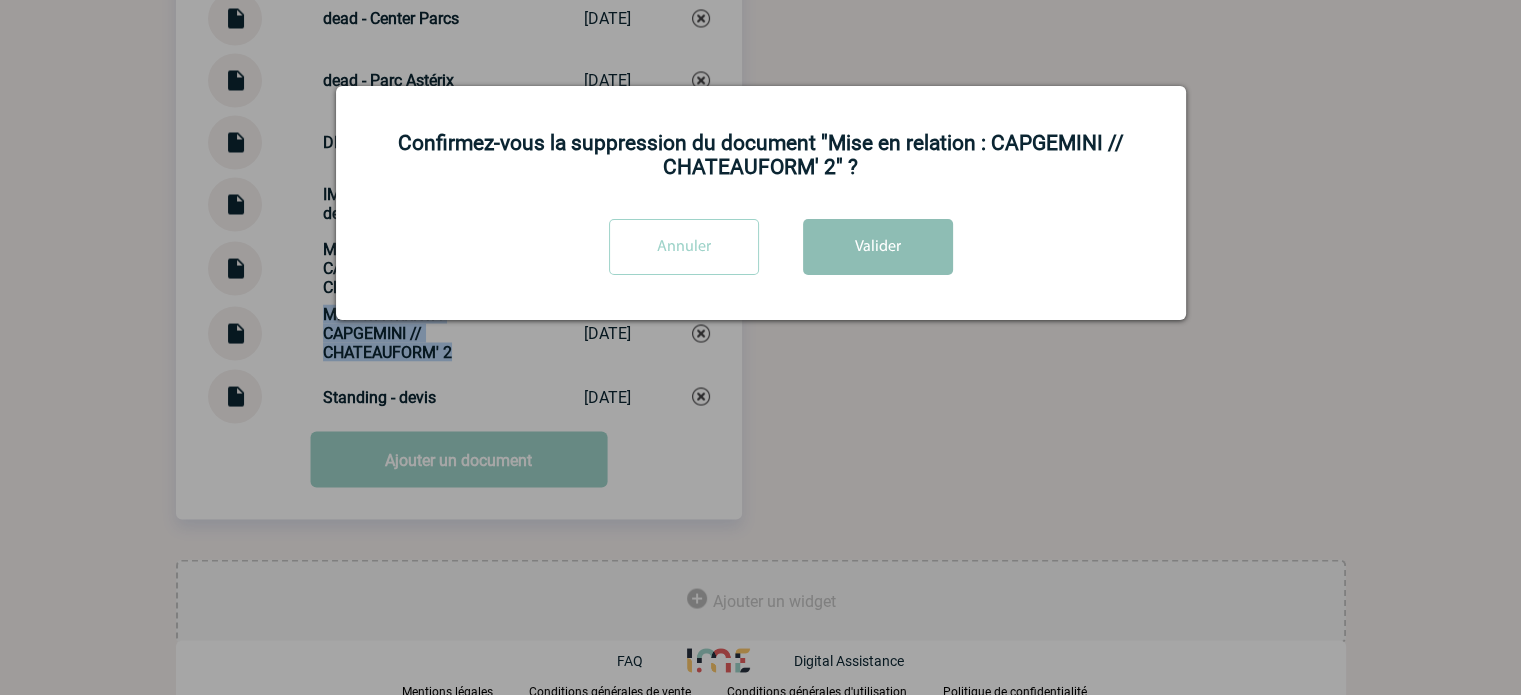 click on "Valider" at bounding box center [878, 247] 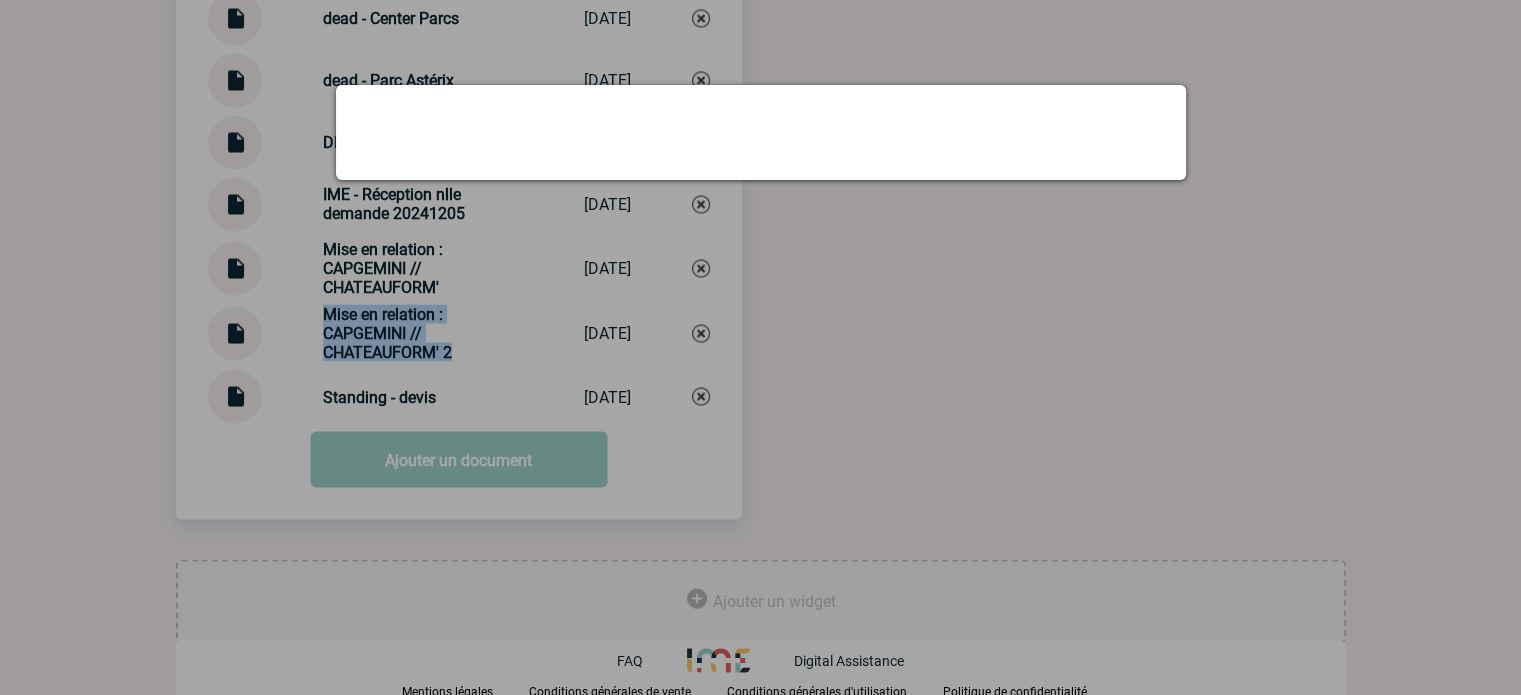 scroll, scrollTop: 3488, scrollLeft: 0, axis: vertical 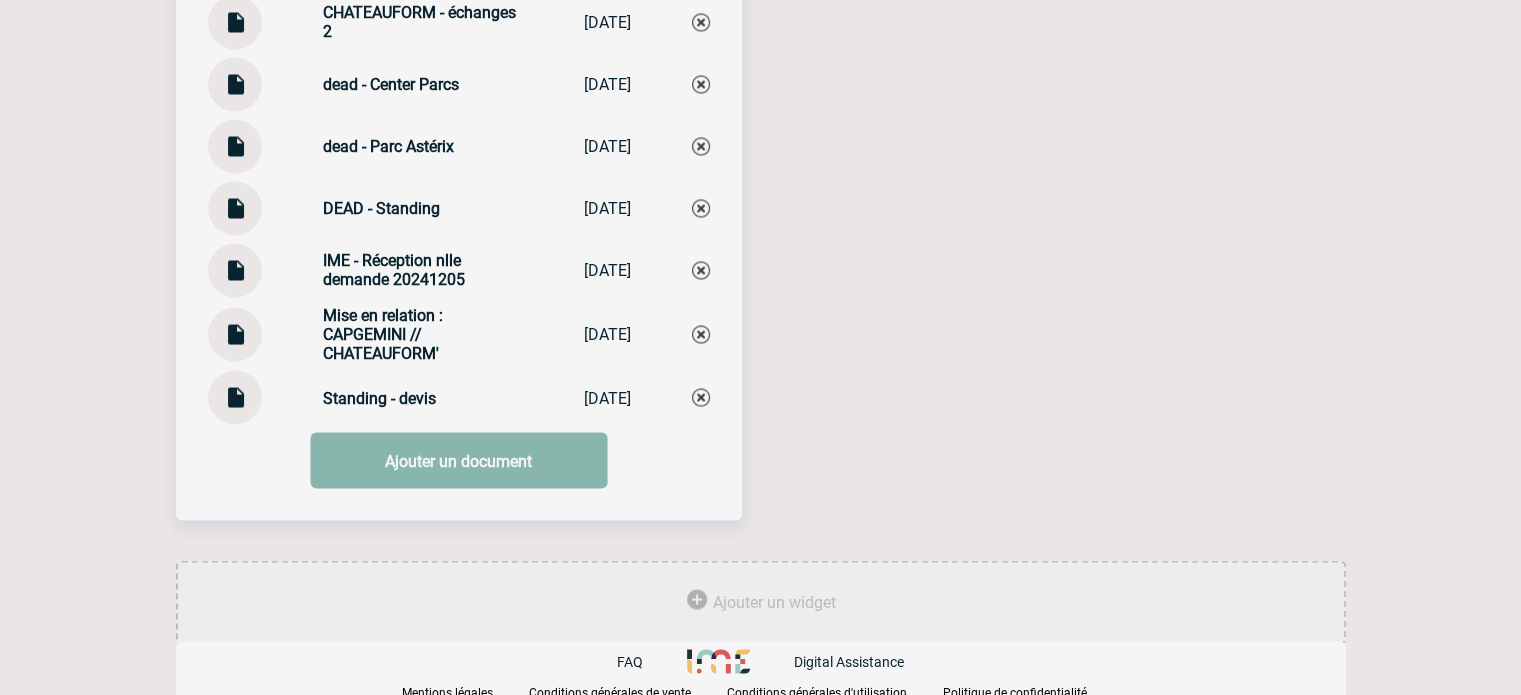 click on "Ajouter un document" at bounding box center [458, 460] 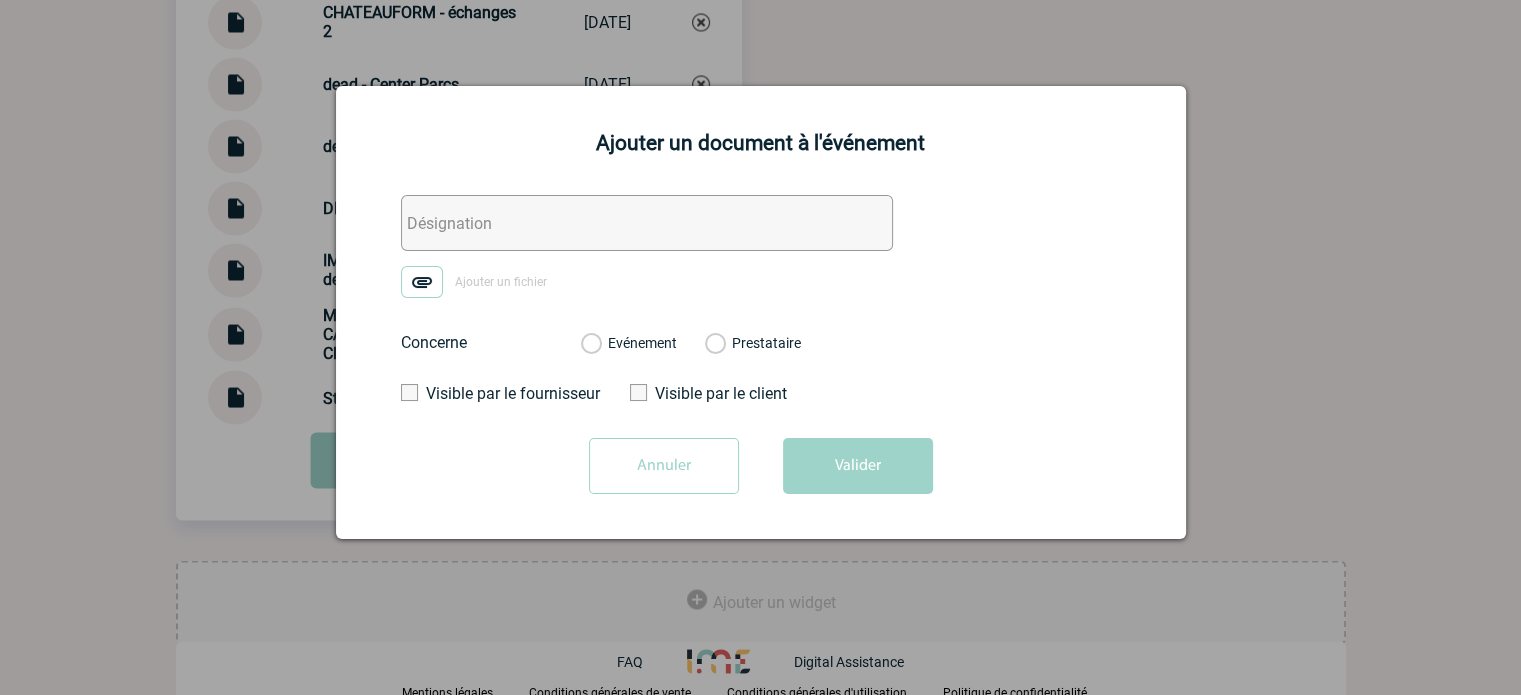 click at bounding box center [647, 223] 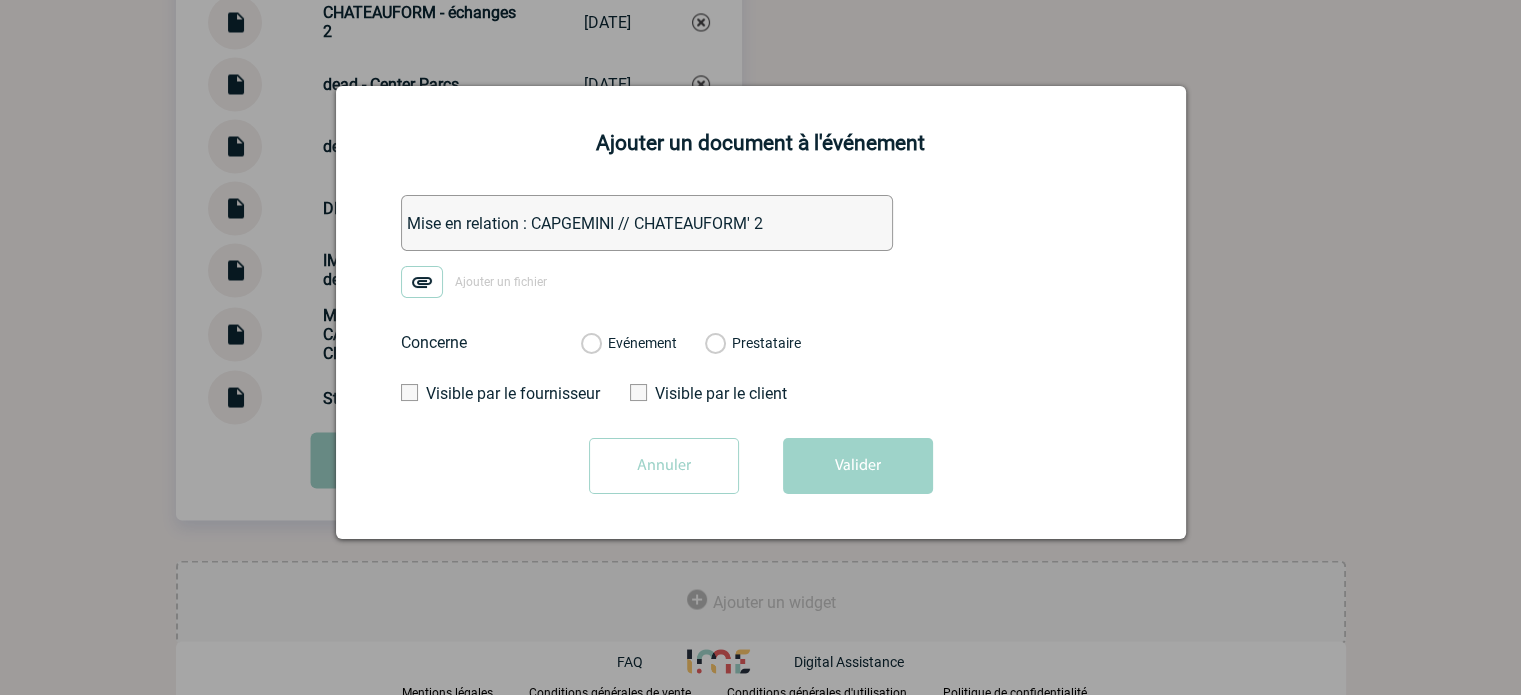 type on "Mise en relation : CAPGEMINI // CHATEAUFORM' 2" 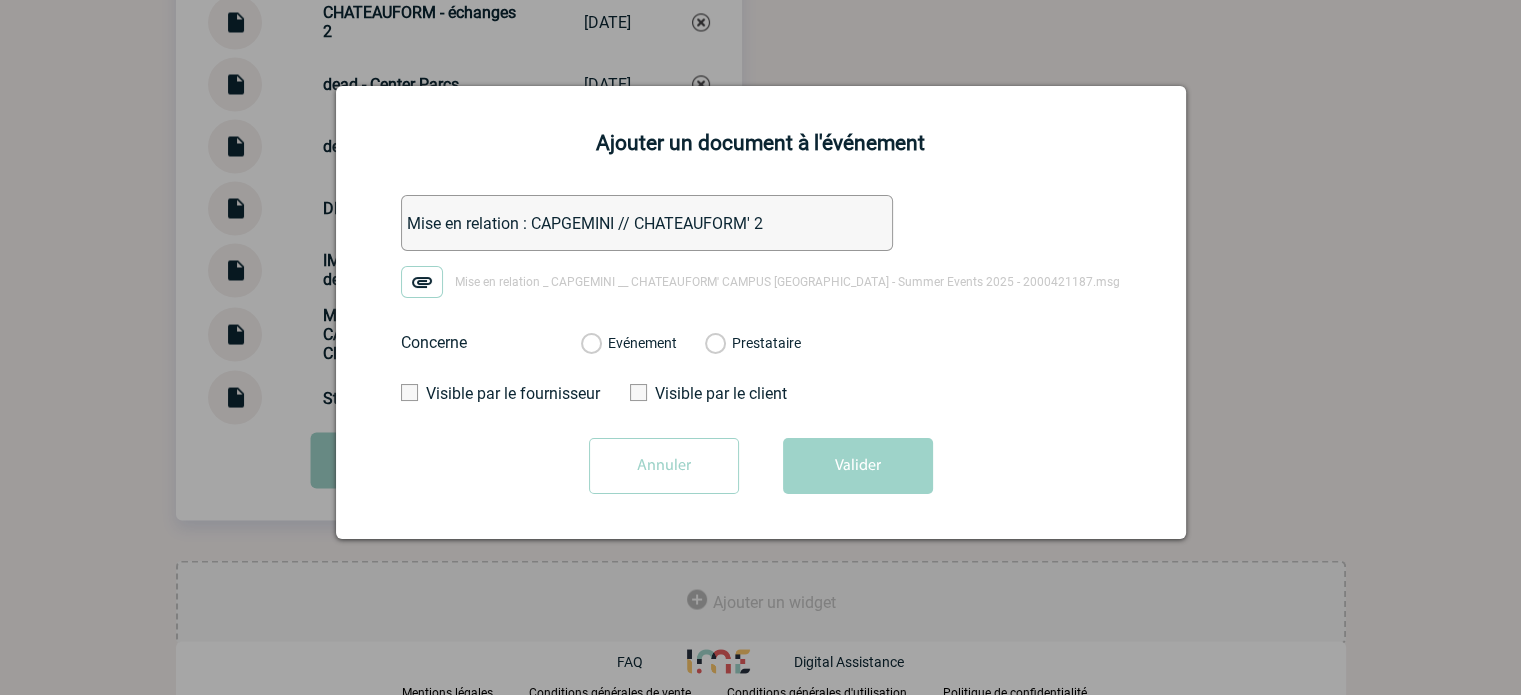 click on "Evénement" at bounding box center (590, 344) 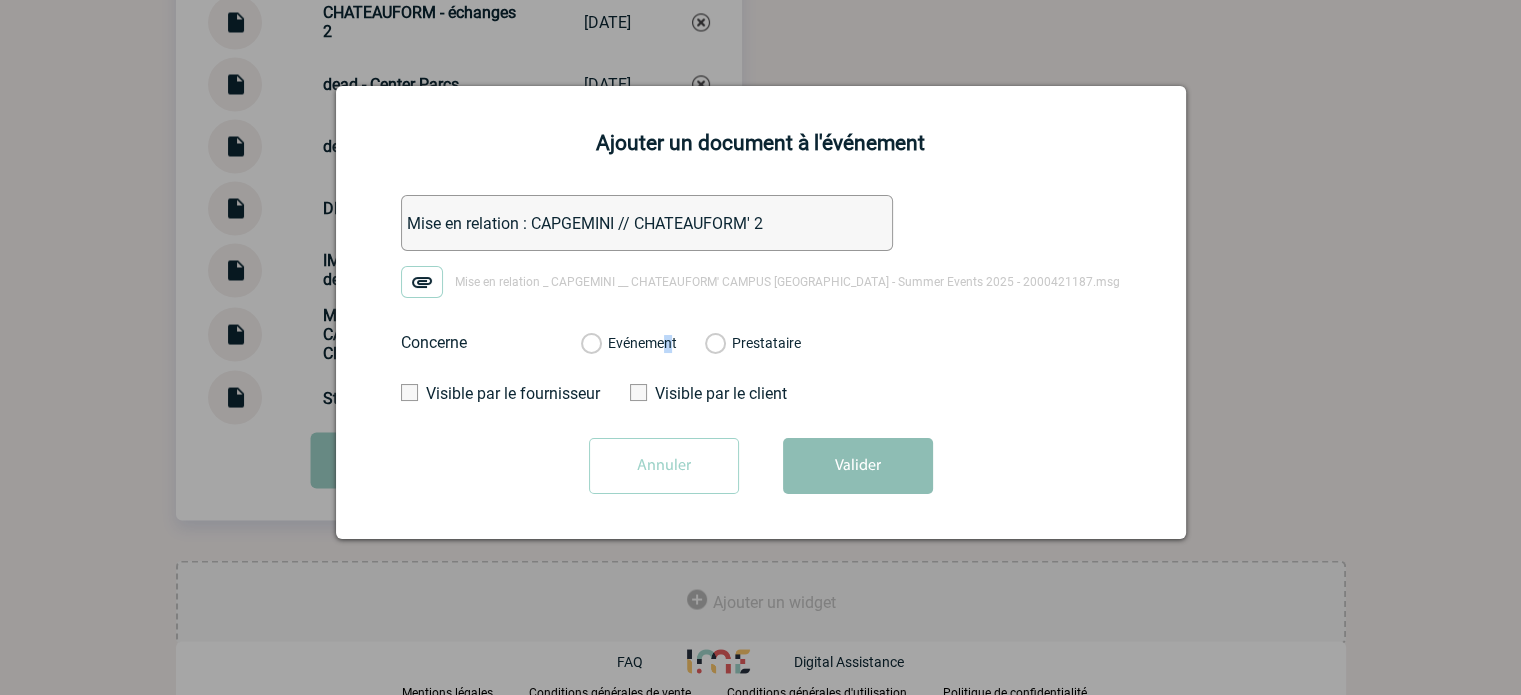 click on "Valider" at bounding box center (858, 466) 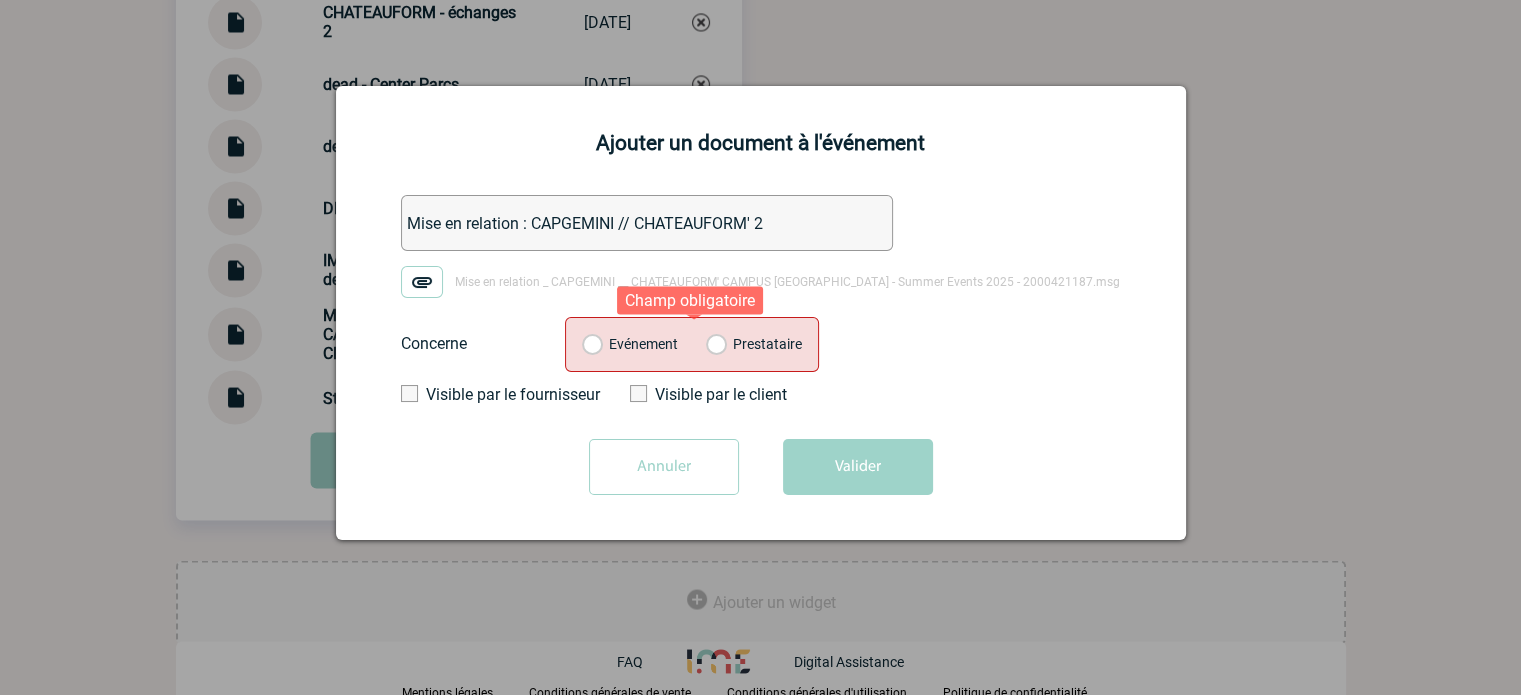 click on "Evénement" at bounding box center [591, 345] 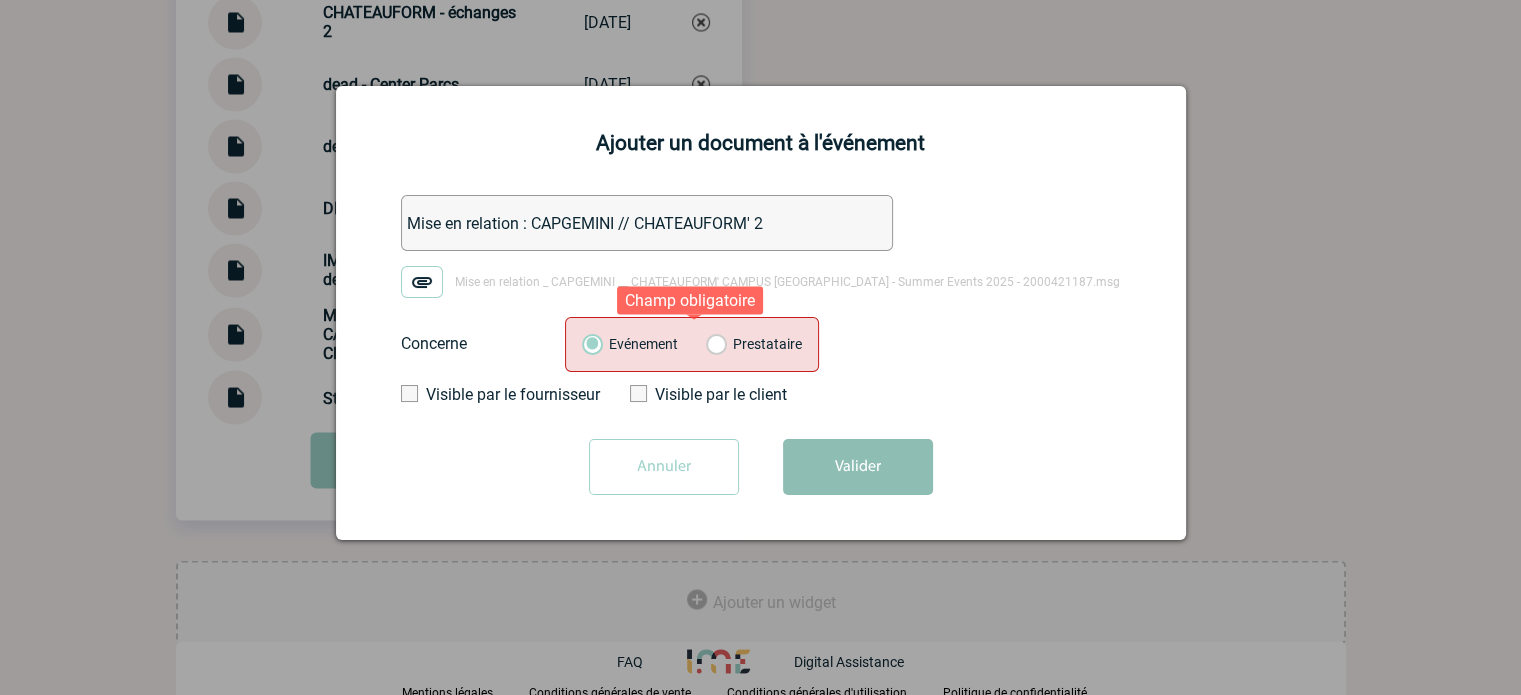 click on "Valider" at bounding box center (858, 467) 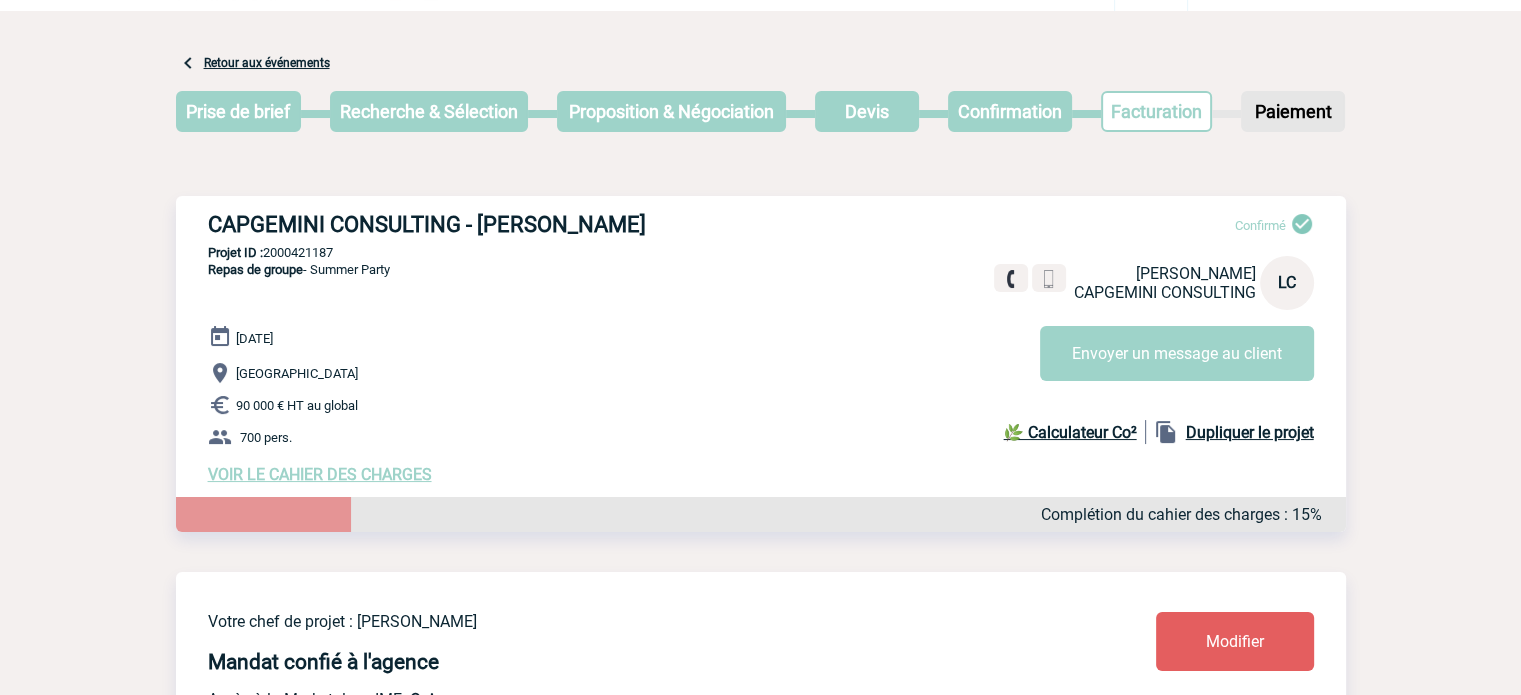 scroll, scrollTop: 0, scrollLeft: 0, axis: both 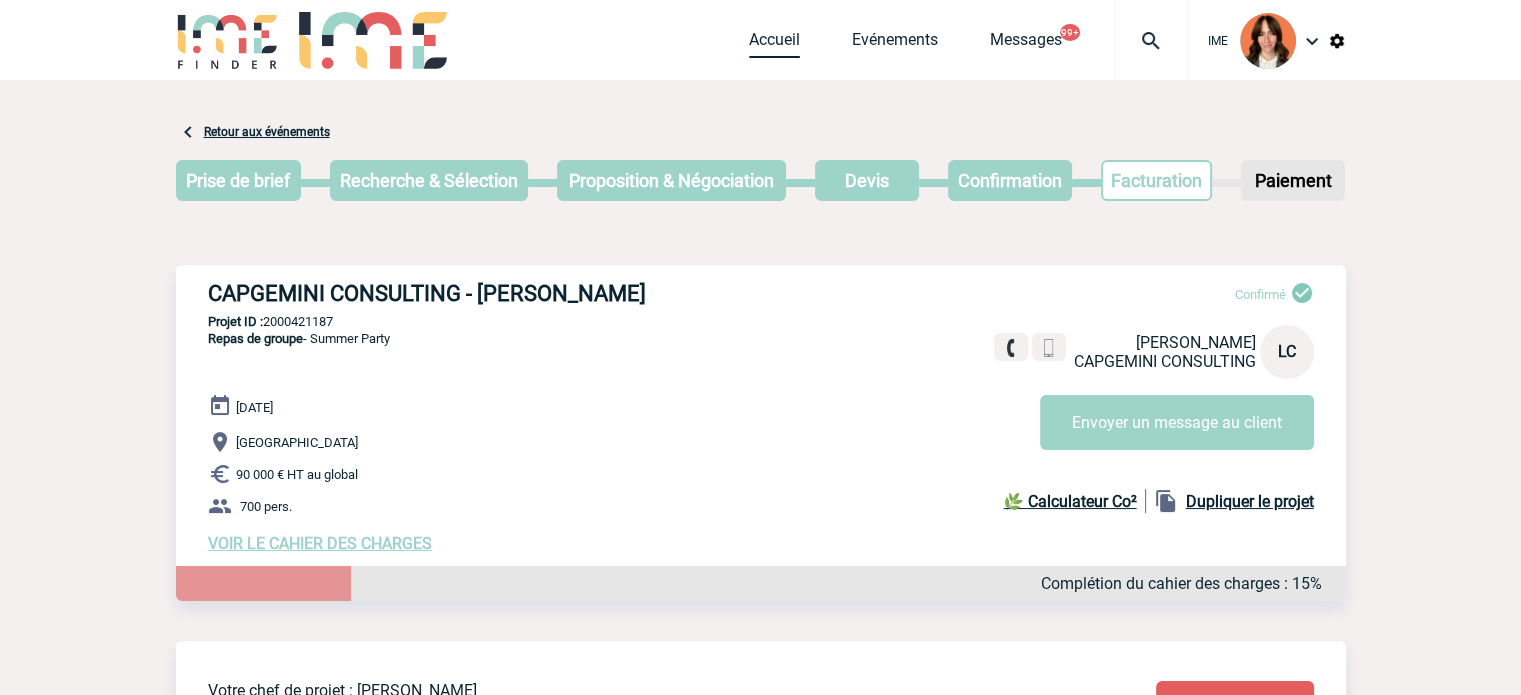 click on "Accueil" at bounding box center (774, 44) 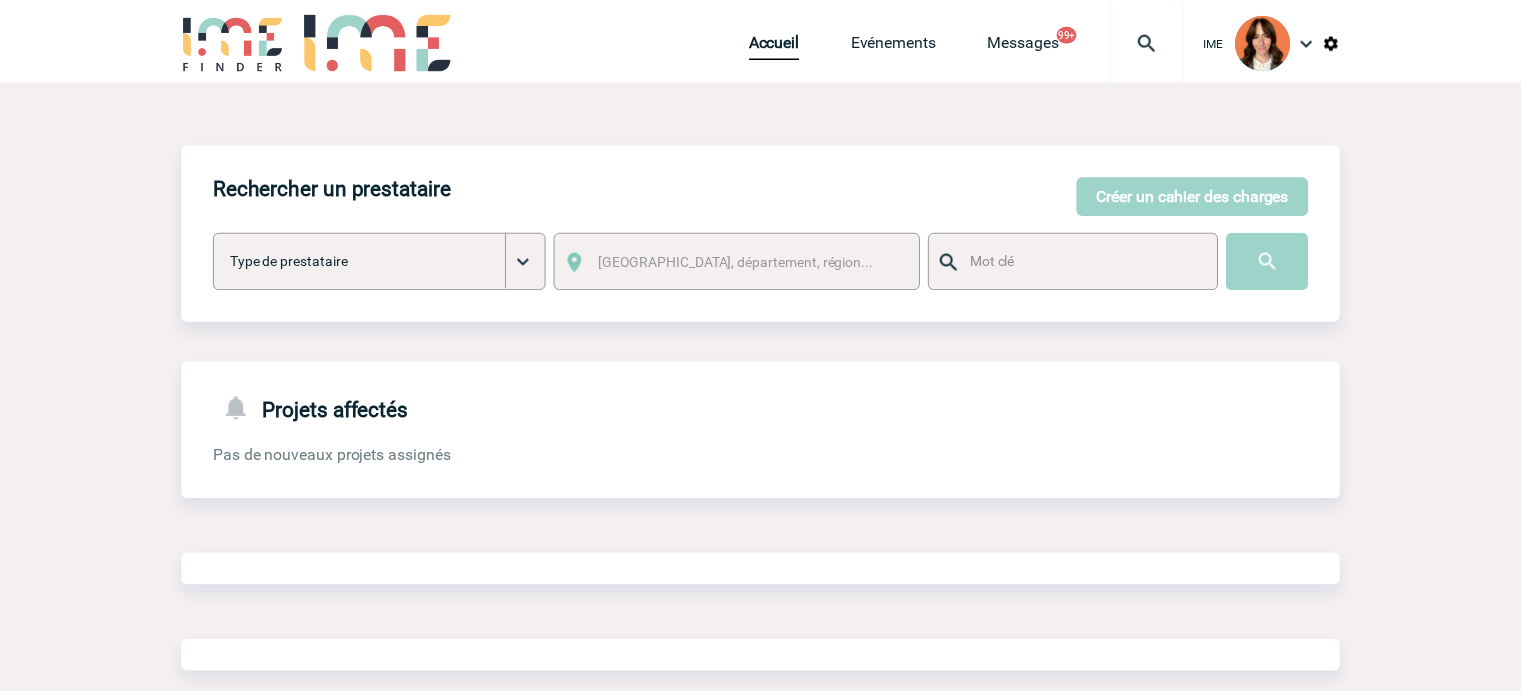 scroll, scrollTop: 0, scrollLeft: 0, axis: both 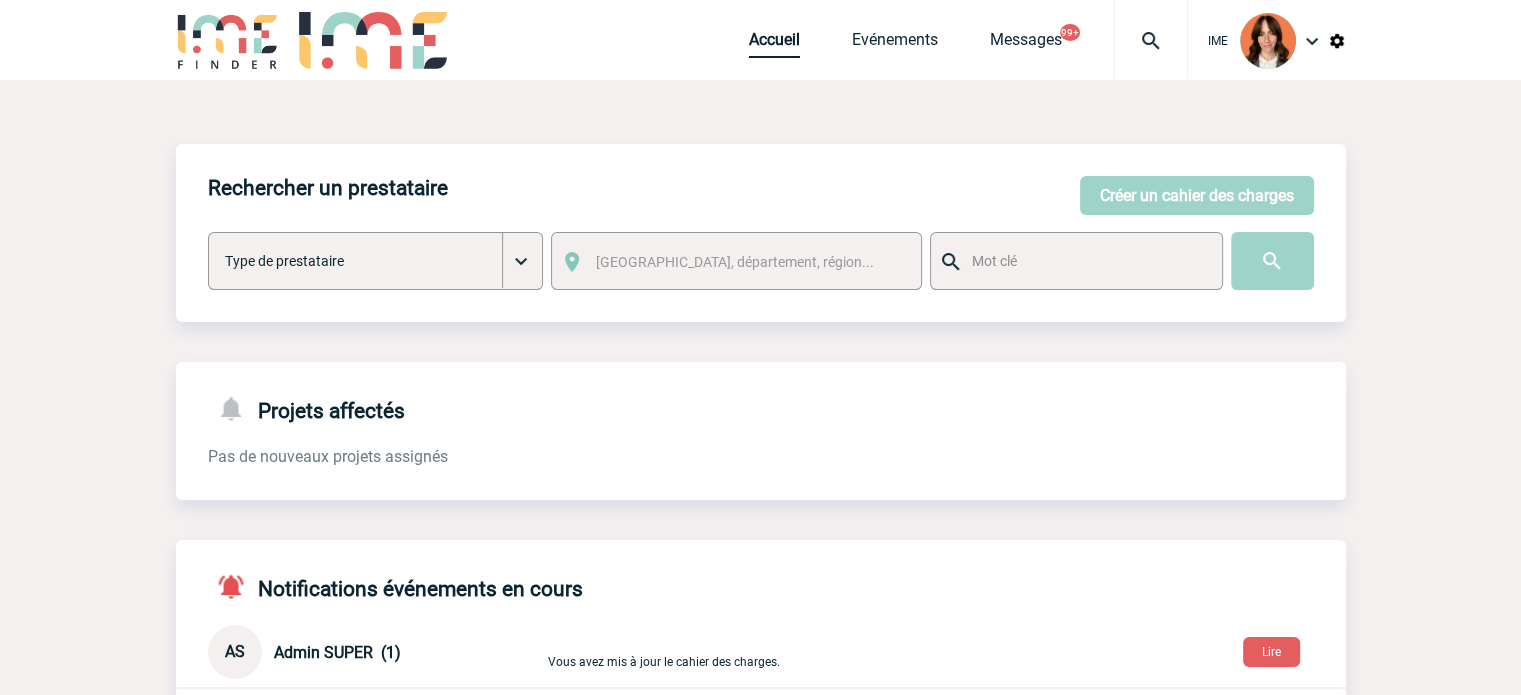 click on "Accueil" at bounding box center [774, 44] 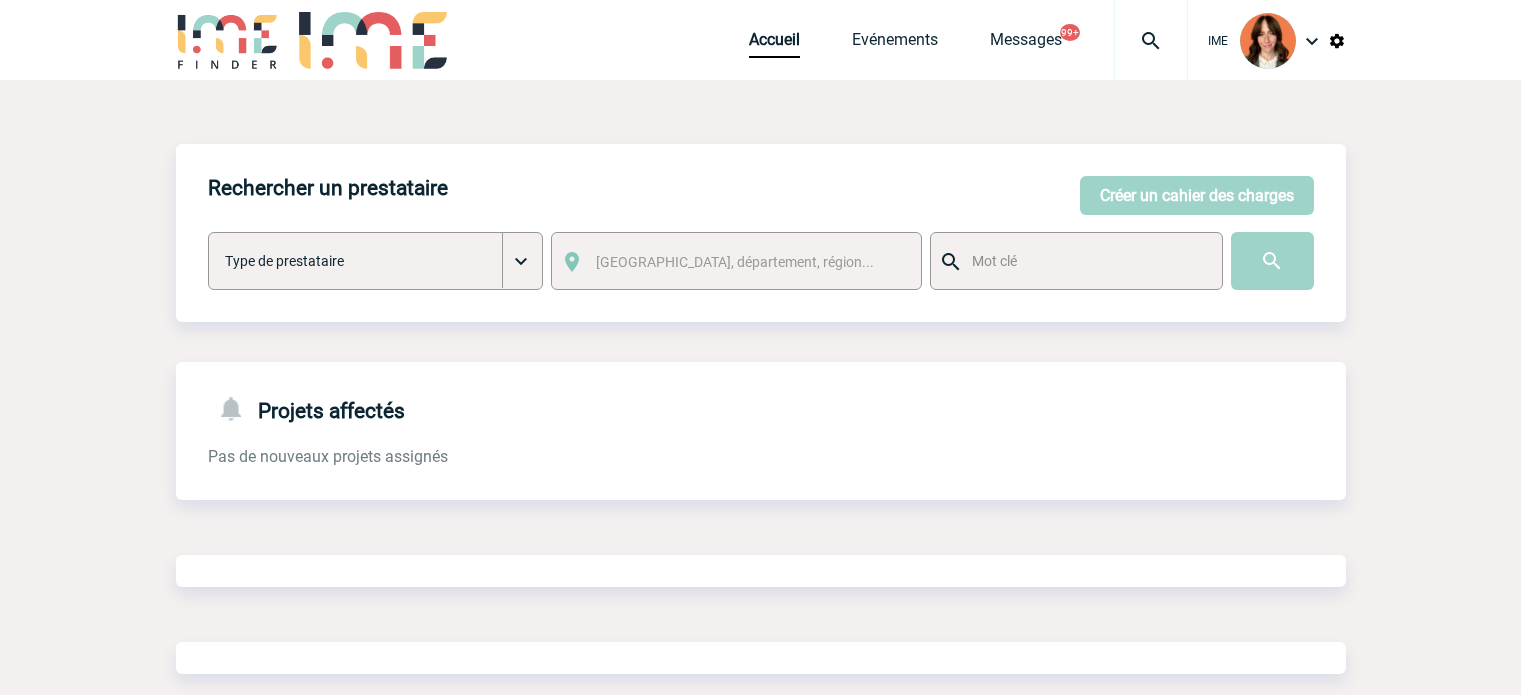 scroll, scrollTop: 0, scrollLeft: 0, axis: both 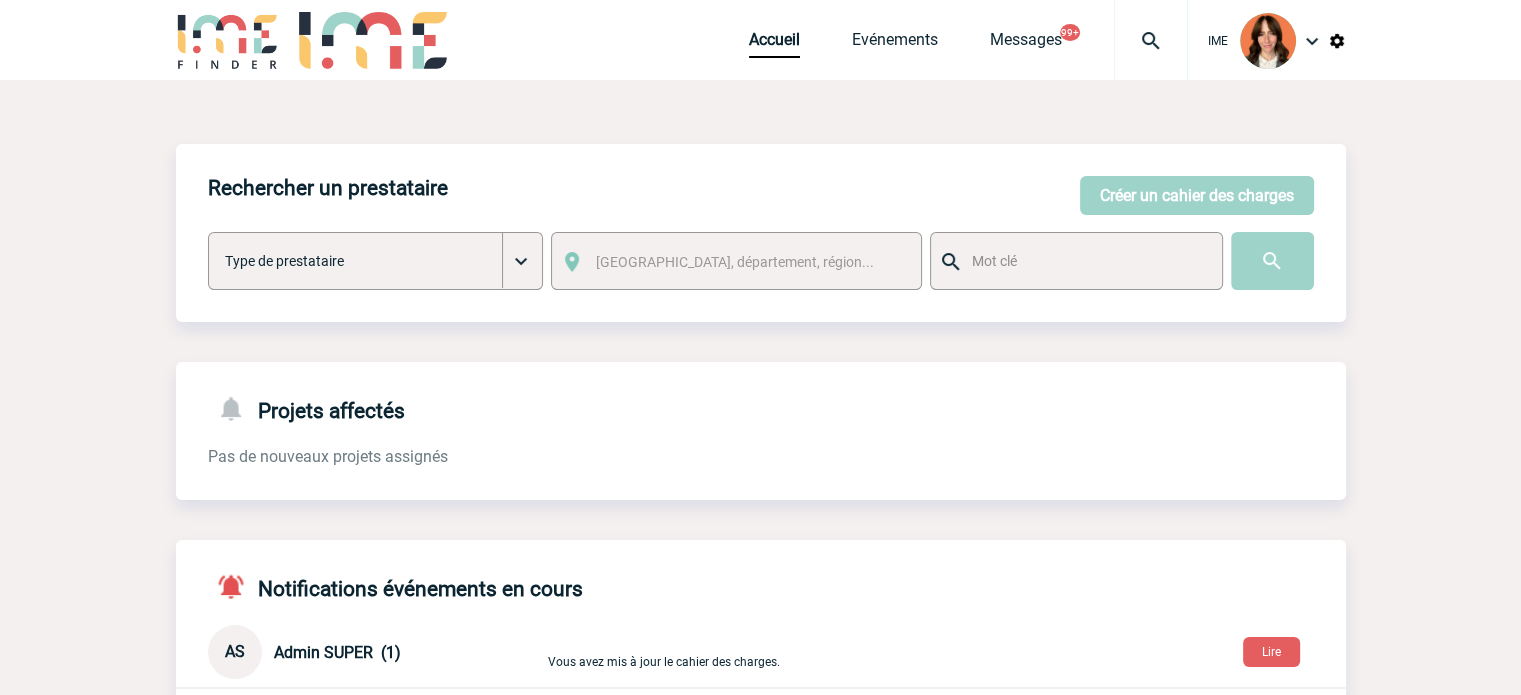 click at bounding box center [1151, 41] 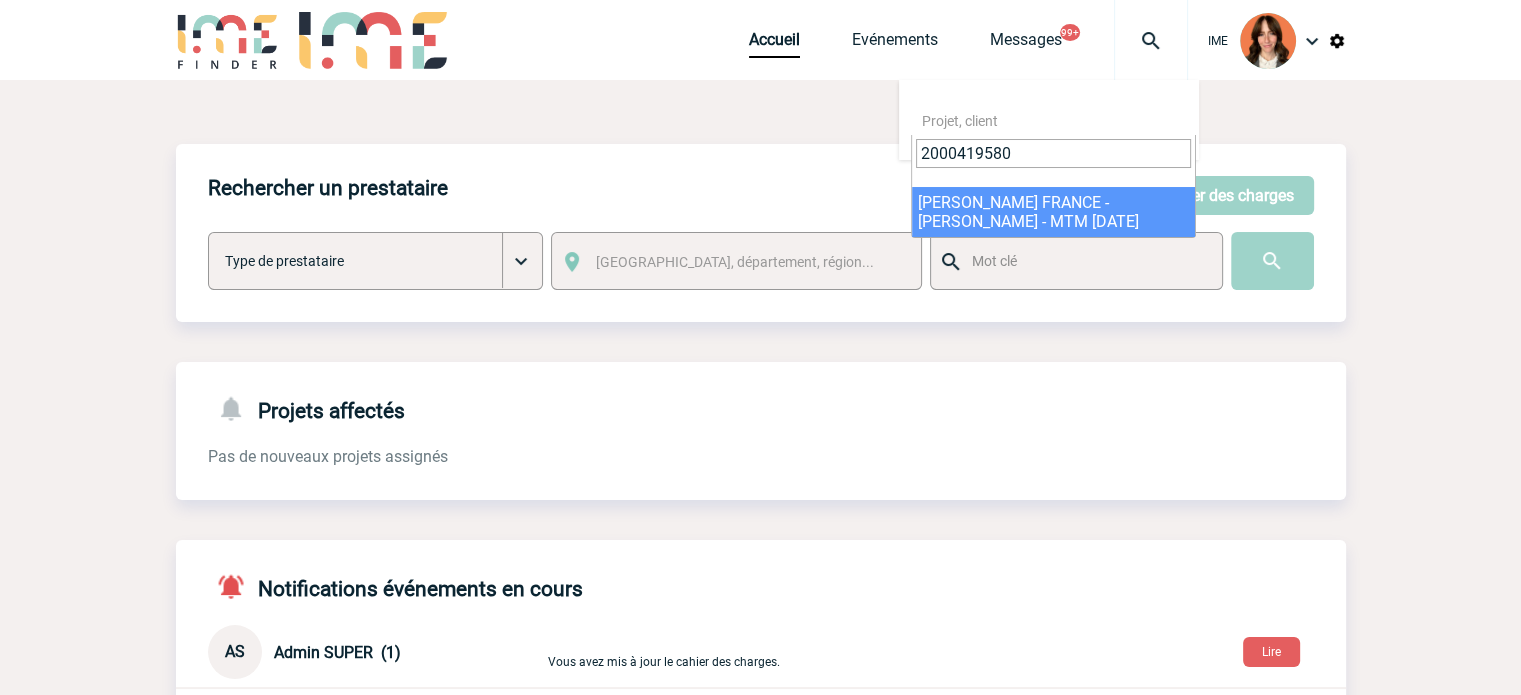type on "2000419580" 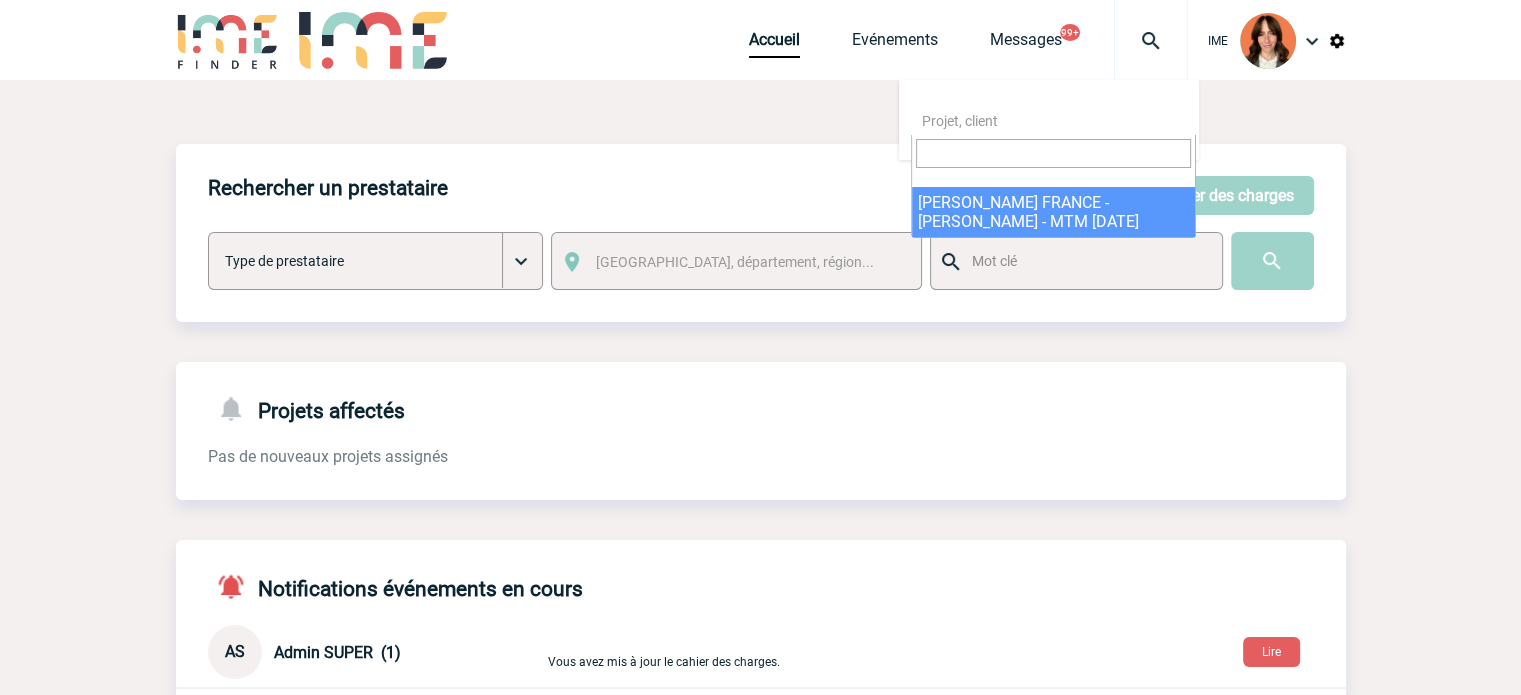 select on "19081" 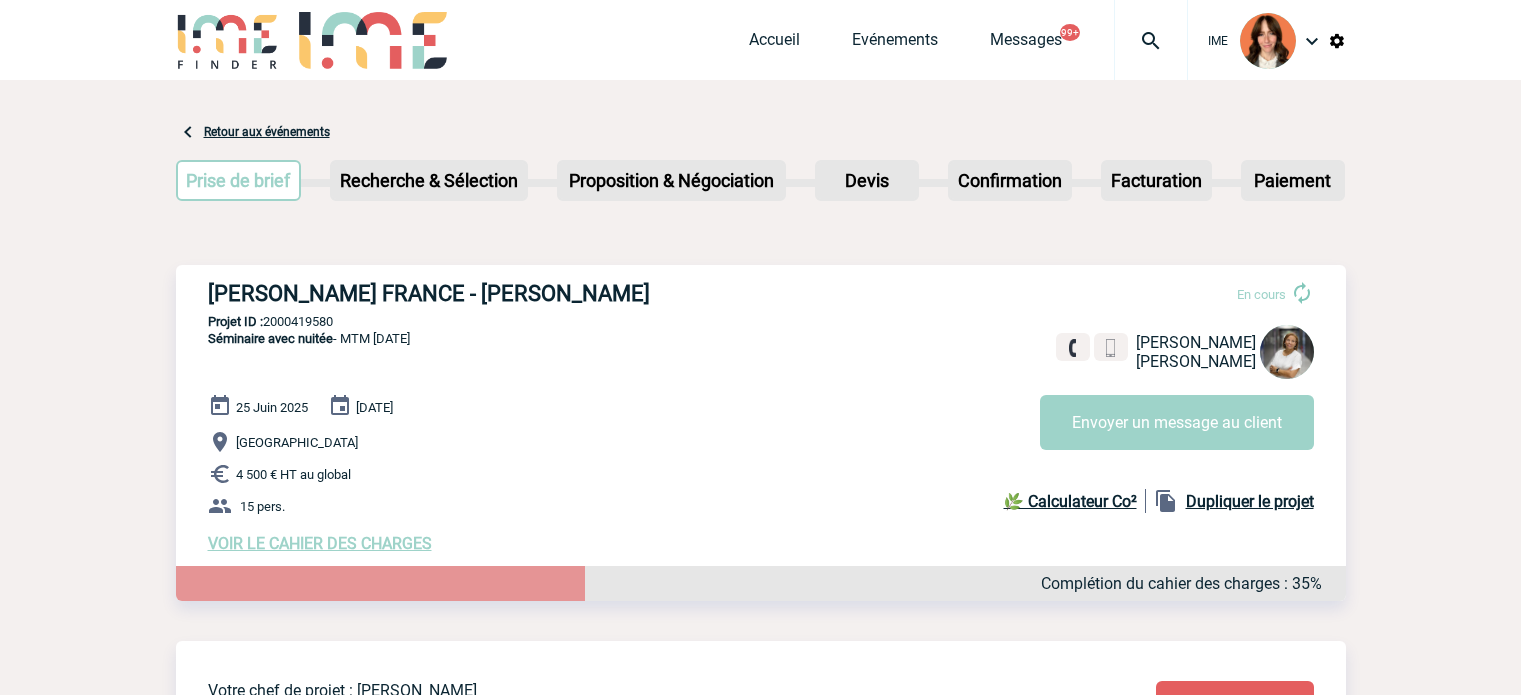 scroll, scrollTop: 0, scrollLeft: 0, axis: both 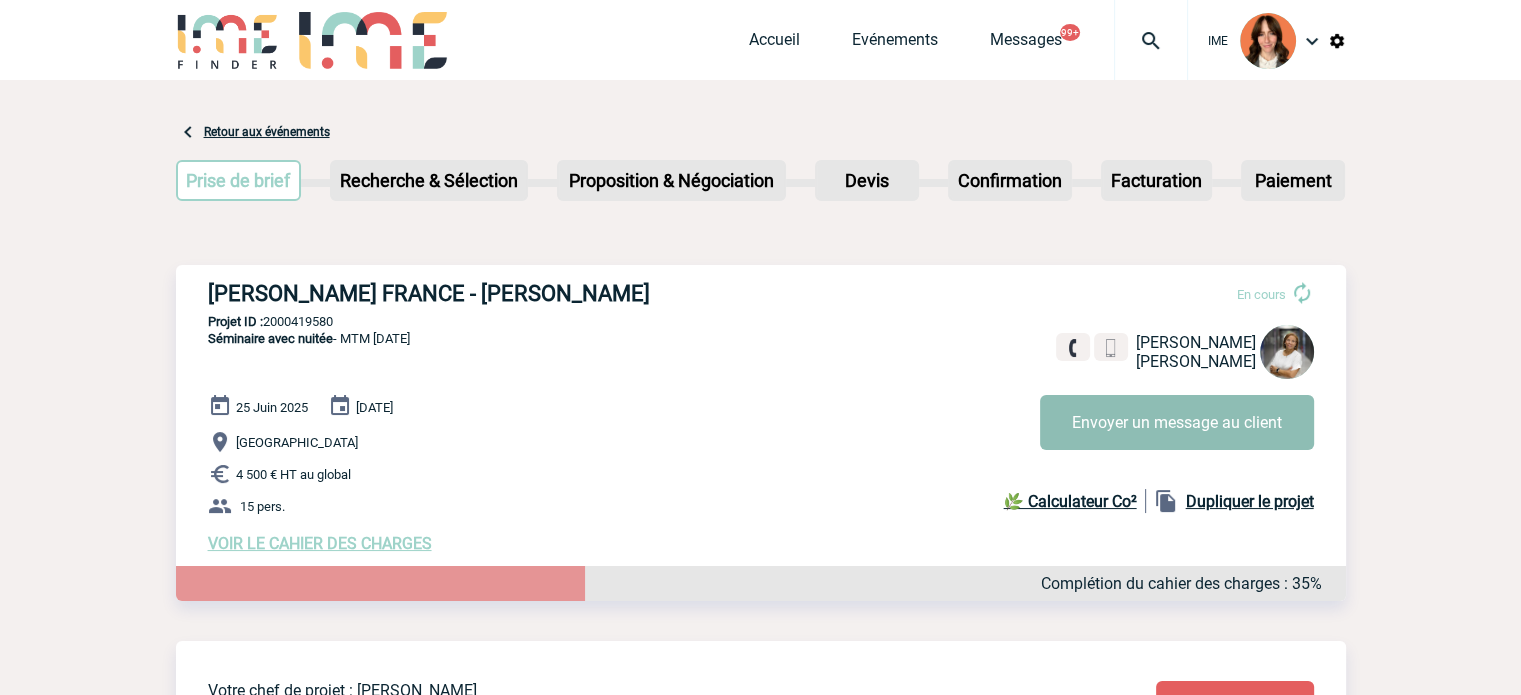 click on "Envoyer un message au client" at bounding box center [1177, 422] 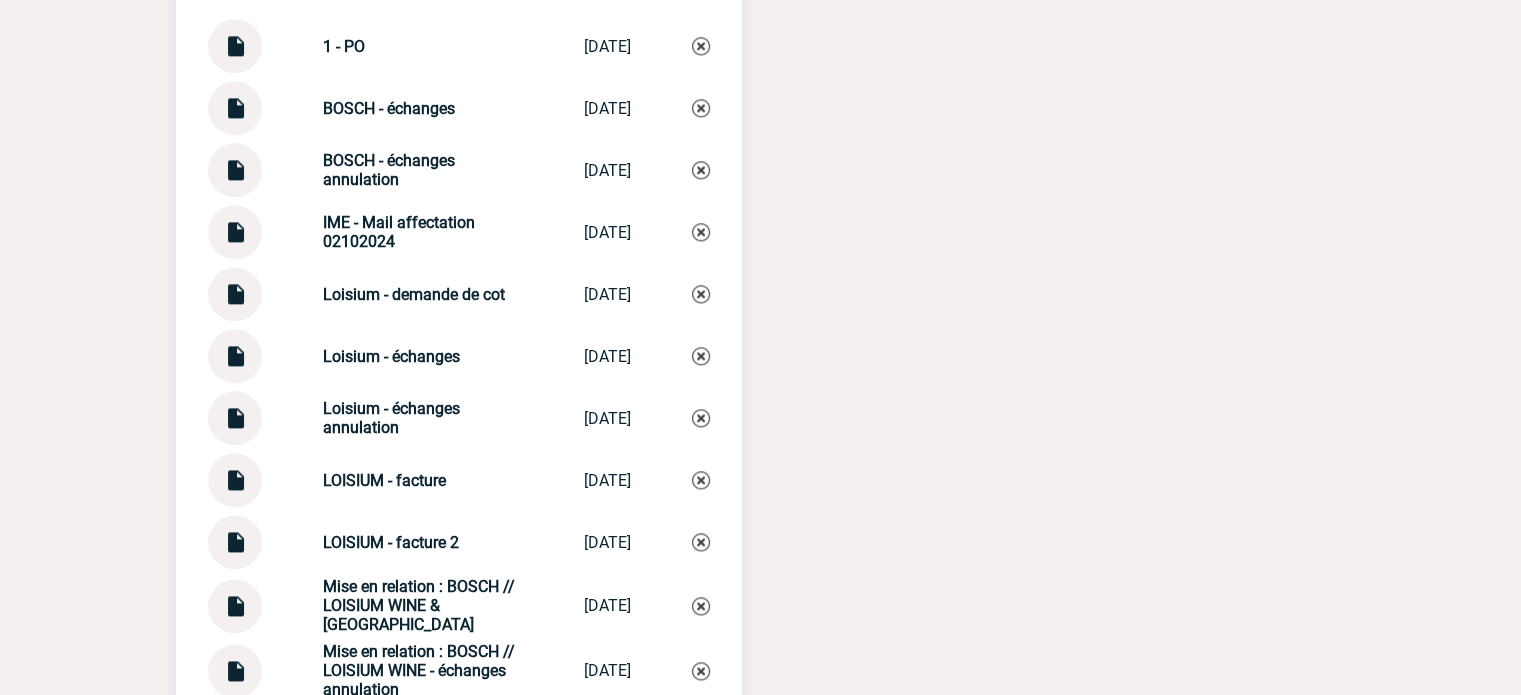 scroll, scrollTop: 2340, scrollLeft: 0, axis: vertical 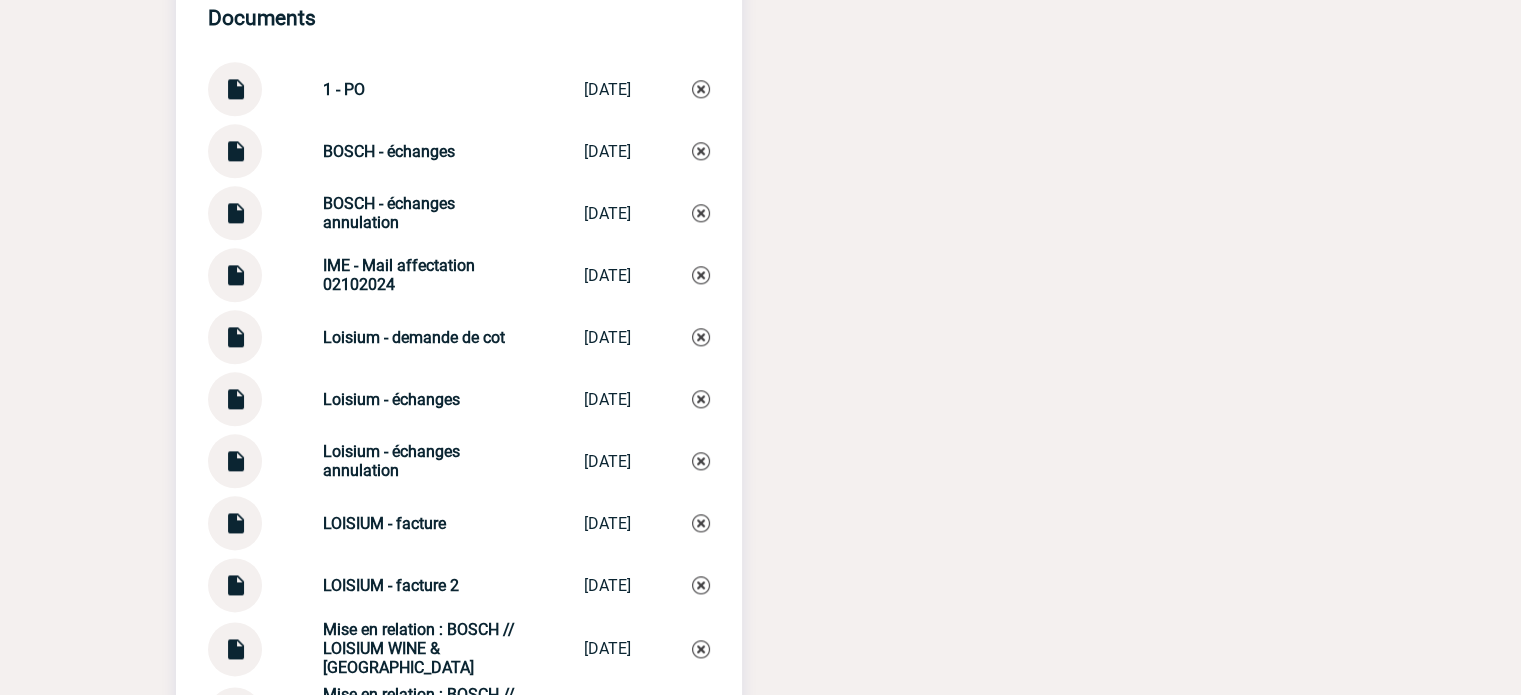 click at bounding box center [235, 205] 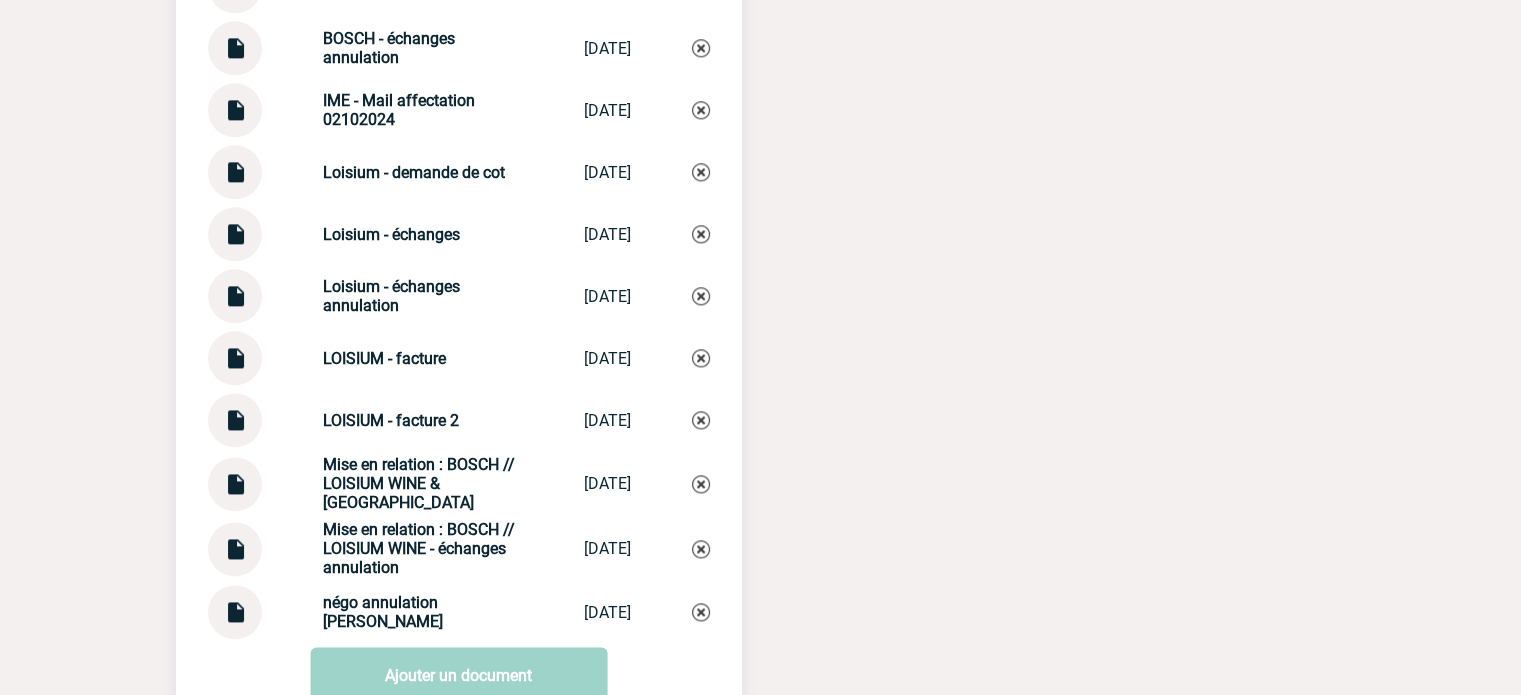 scroll, scrollTop: 2540, scrollLeft: 0, axis: vertical 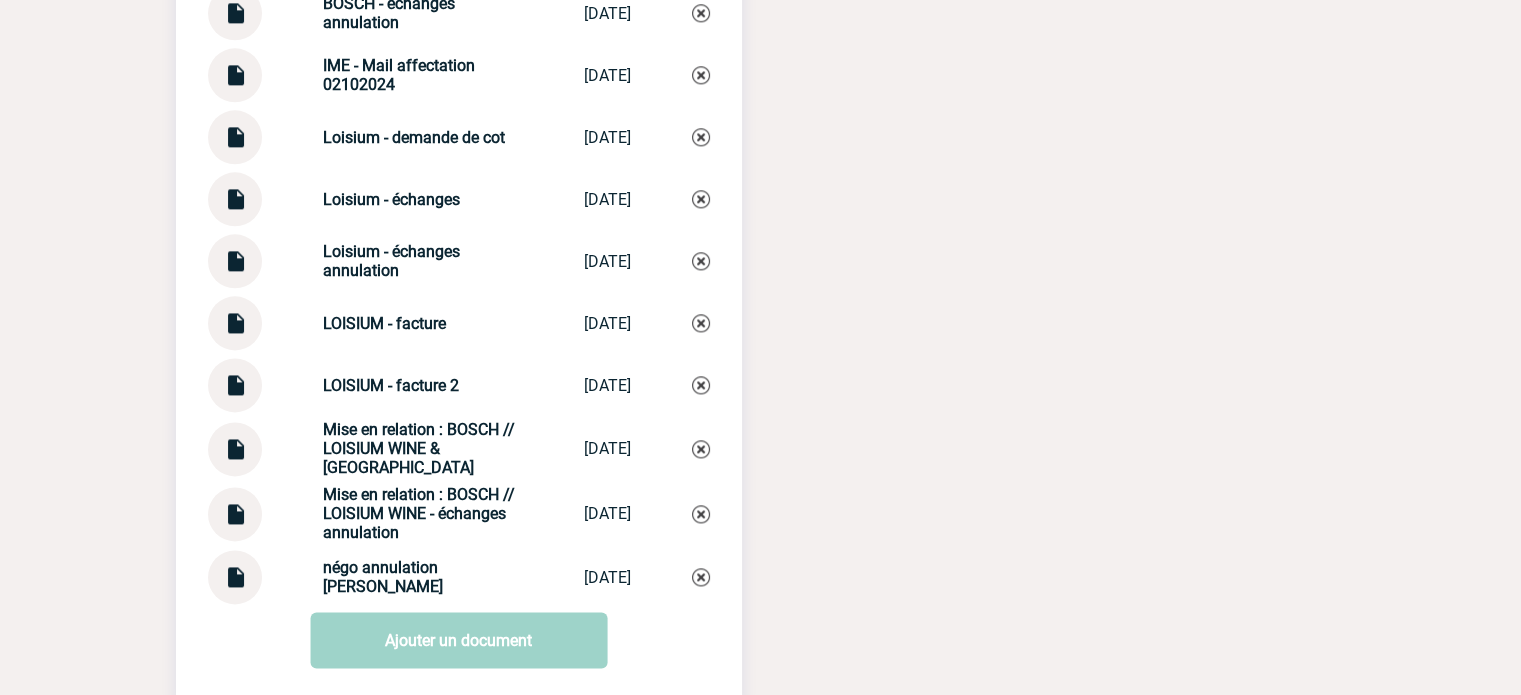 click at bounding box center (235, 377) 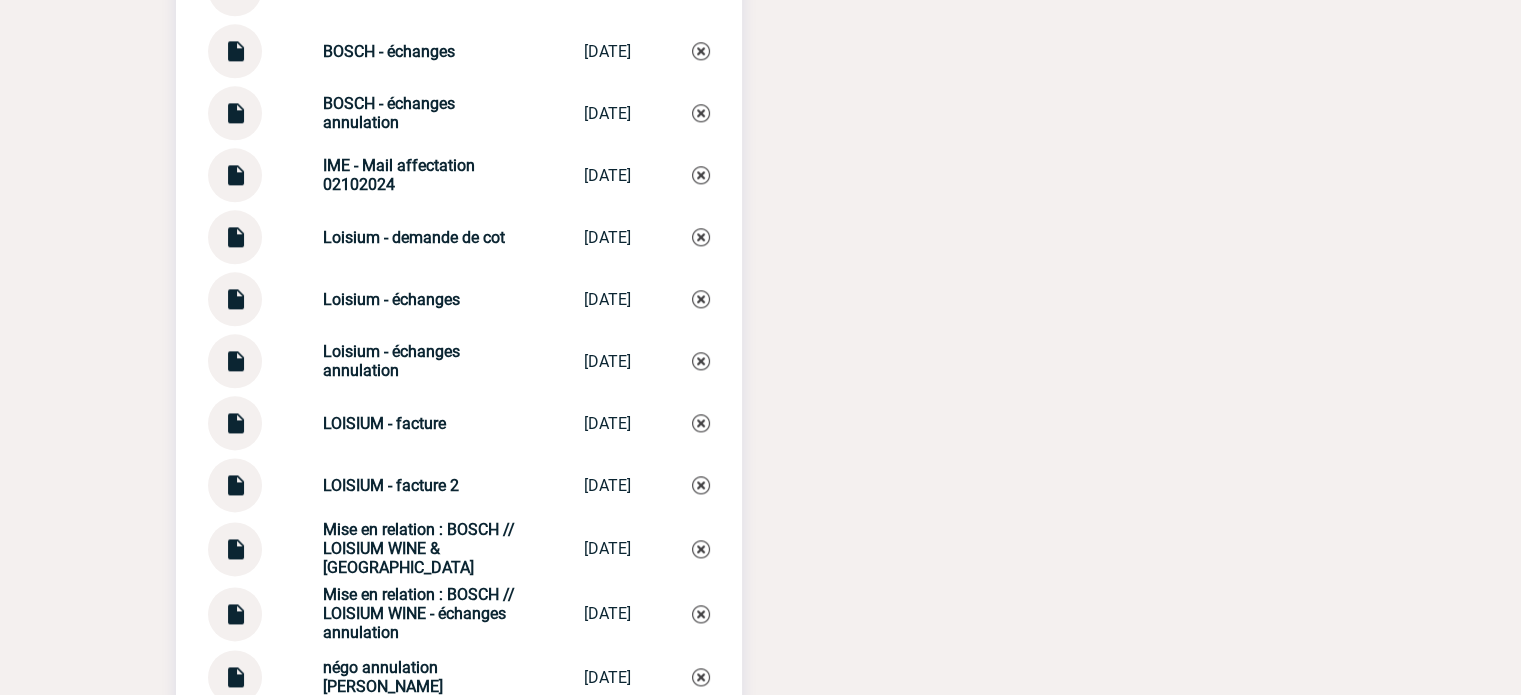 scroll, scrollTop: 2540, scrollLeft: 0, axis: vertical 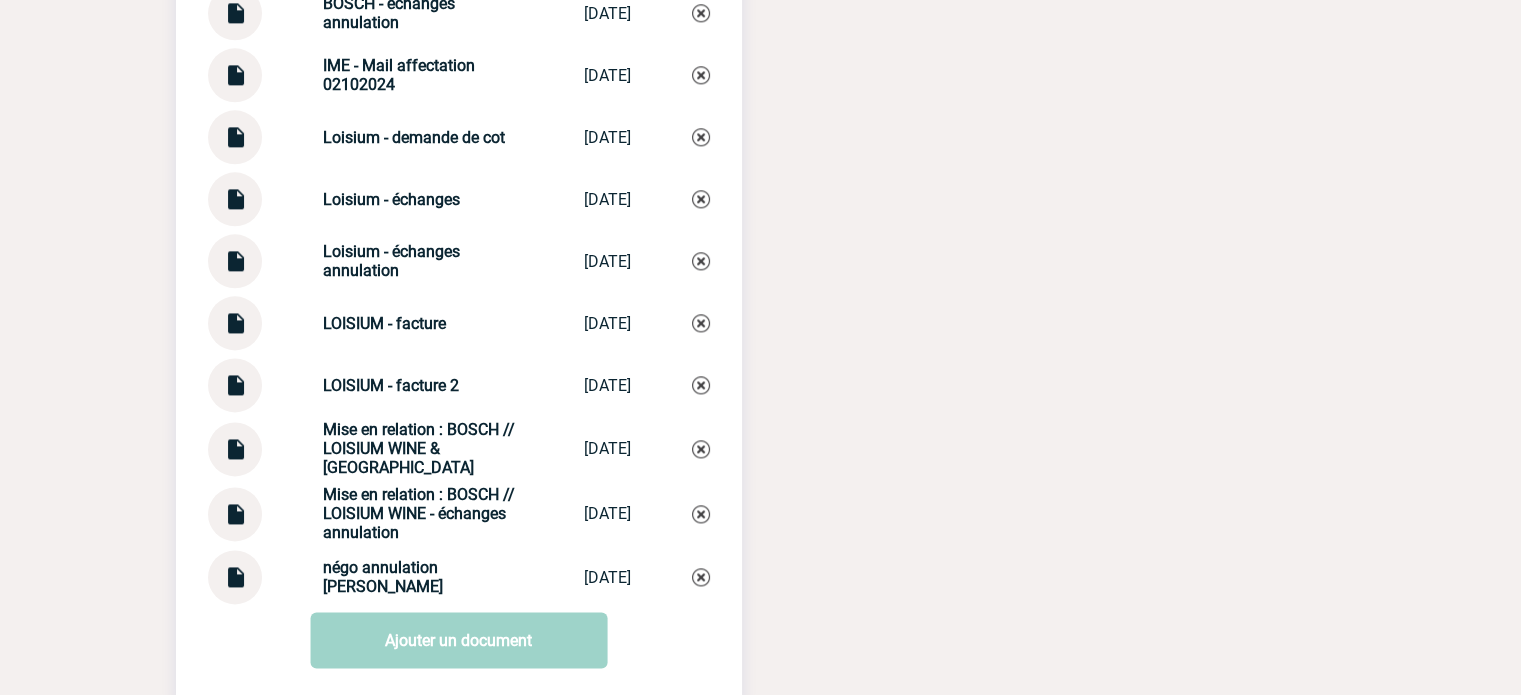 click at bounding box center (235, 506) 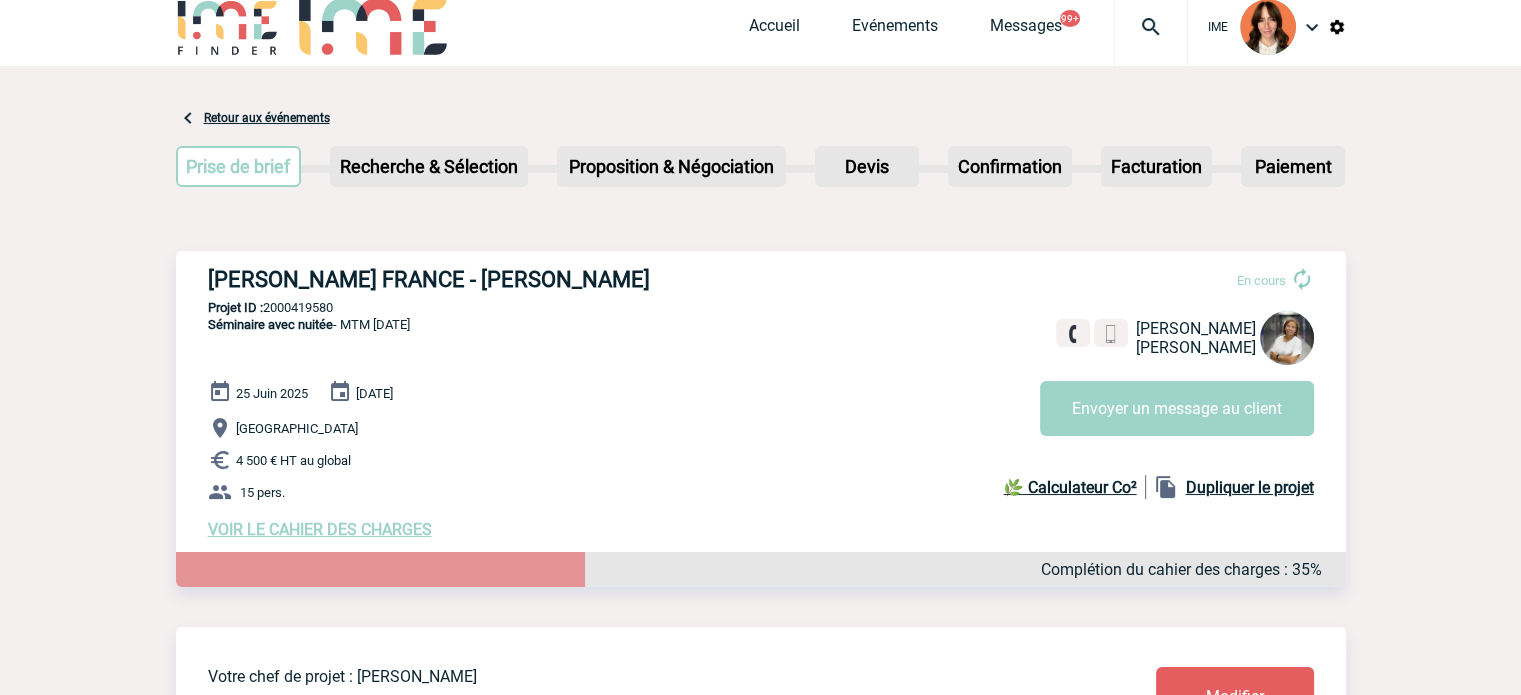 scroll, scrollTop: 0, scrollLeft: 0, axis: both 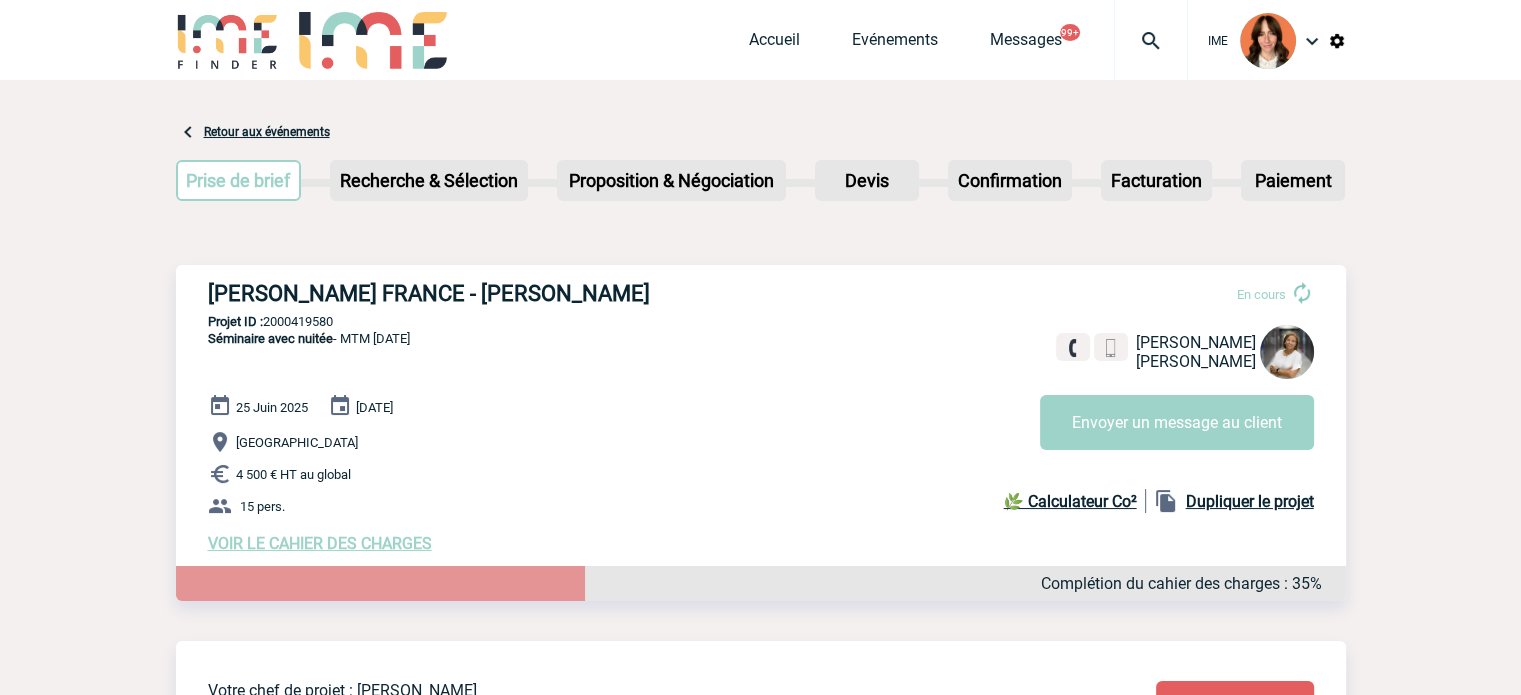click at bounding box center (1151, 40) 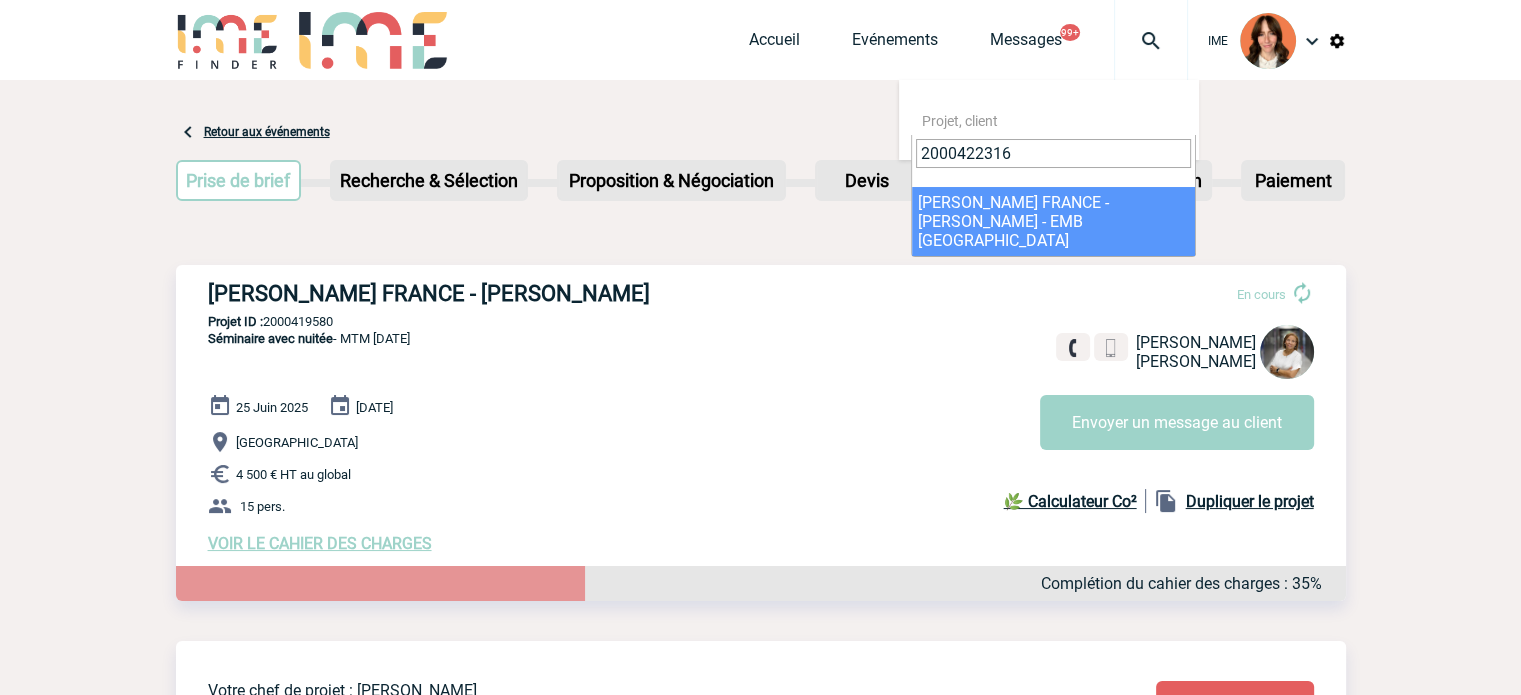 type on "2000422316" 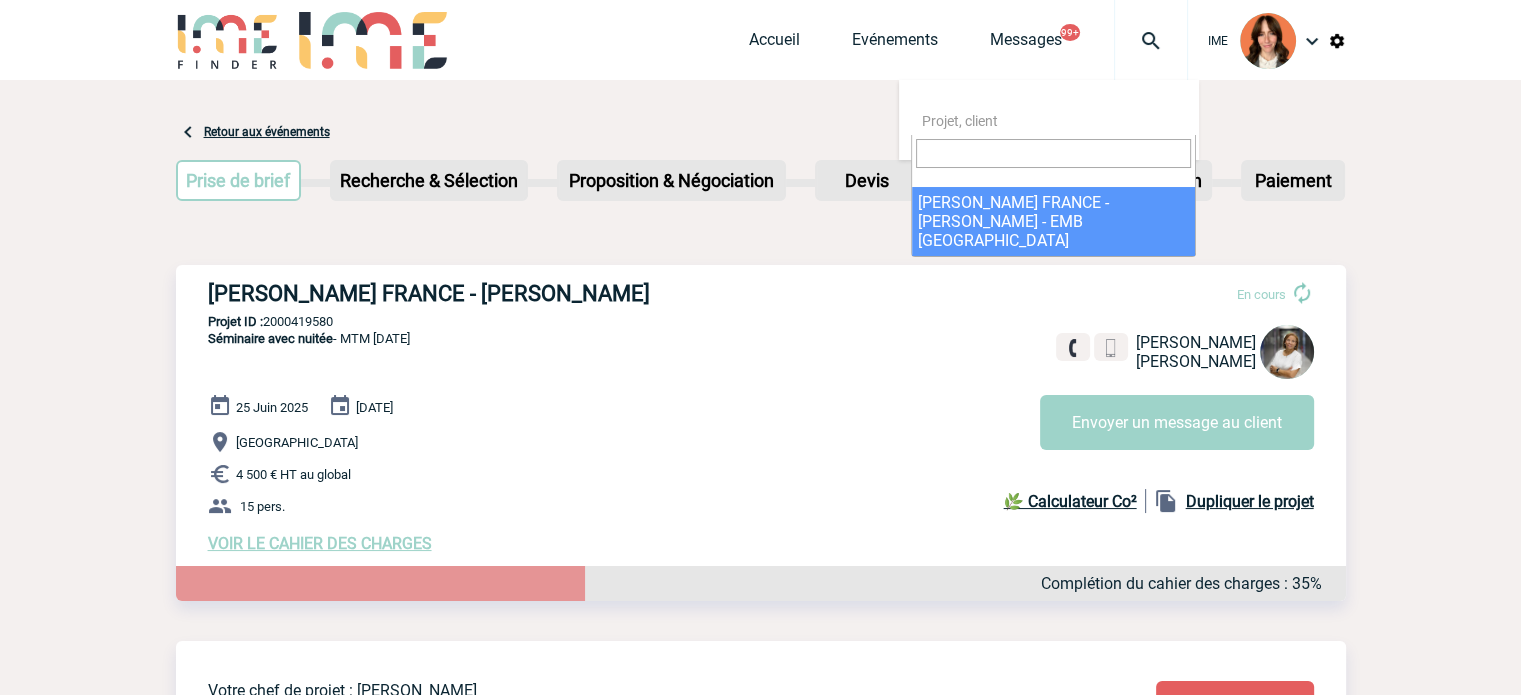 select on "21817" 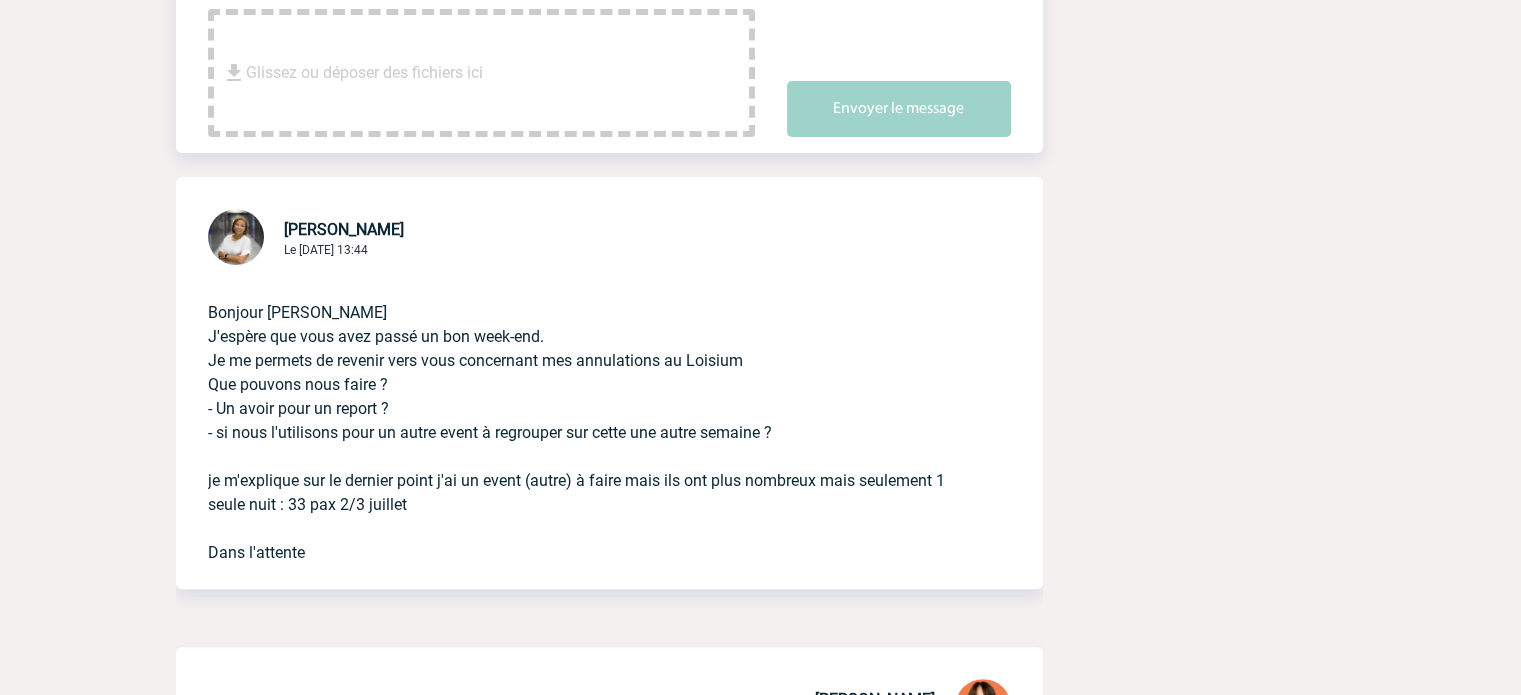 scroll, scrollTop: 500, scrollLeft: 0, axis: vertical 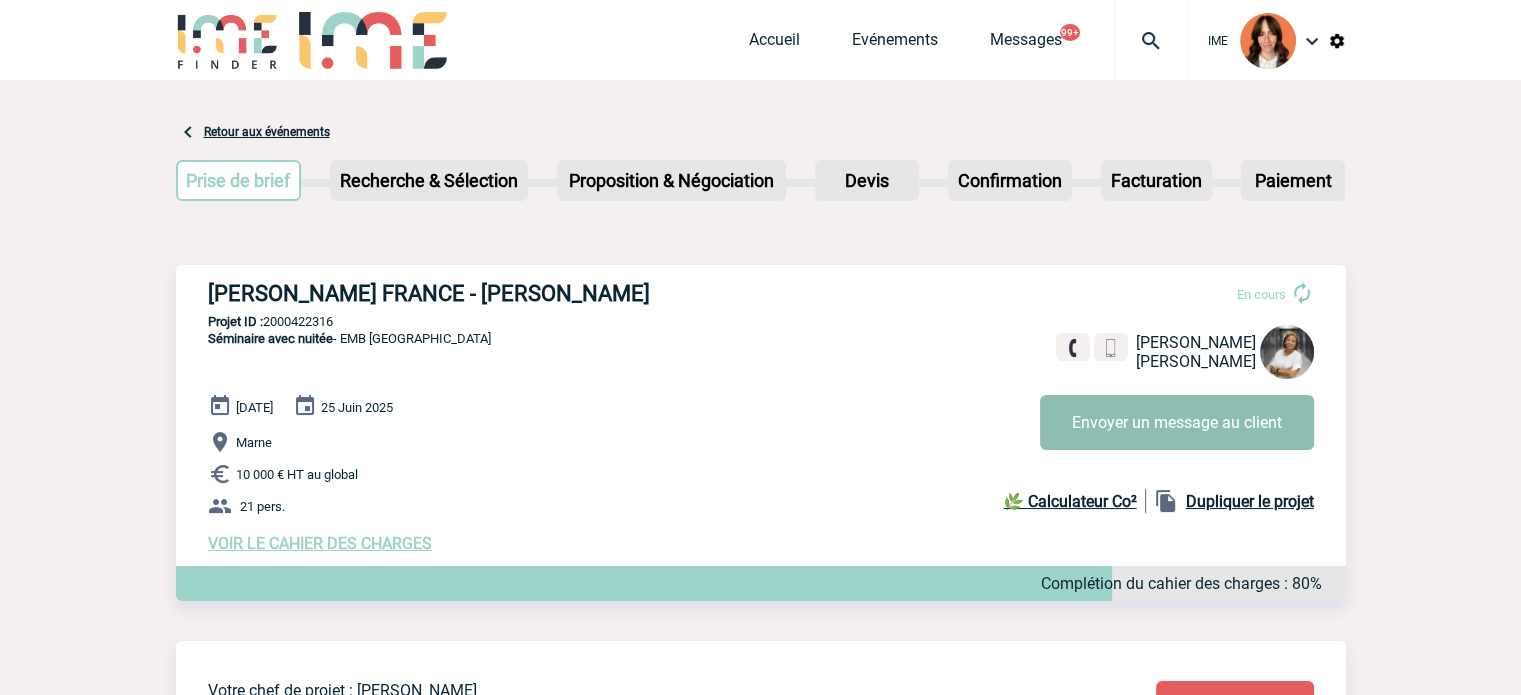 click on "Envoyer un message au client" at bounding box center [1177, 422] 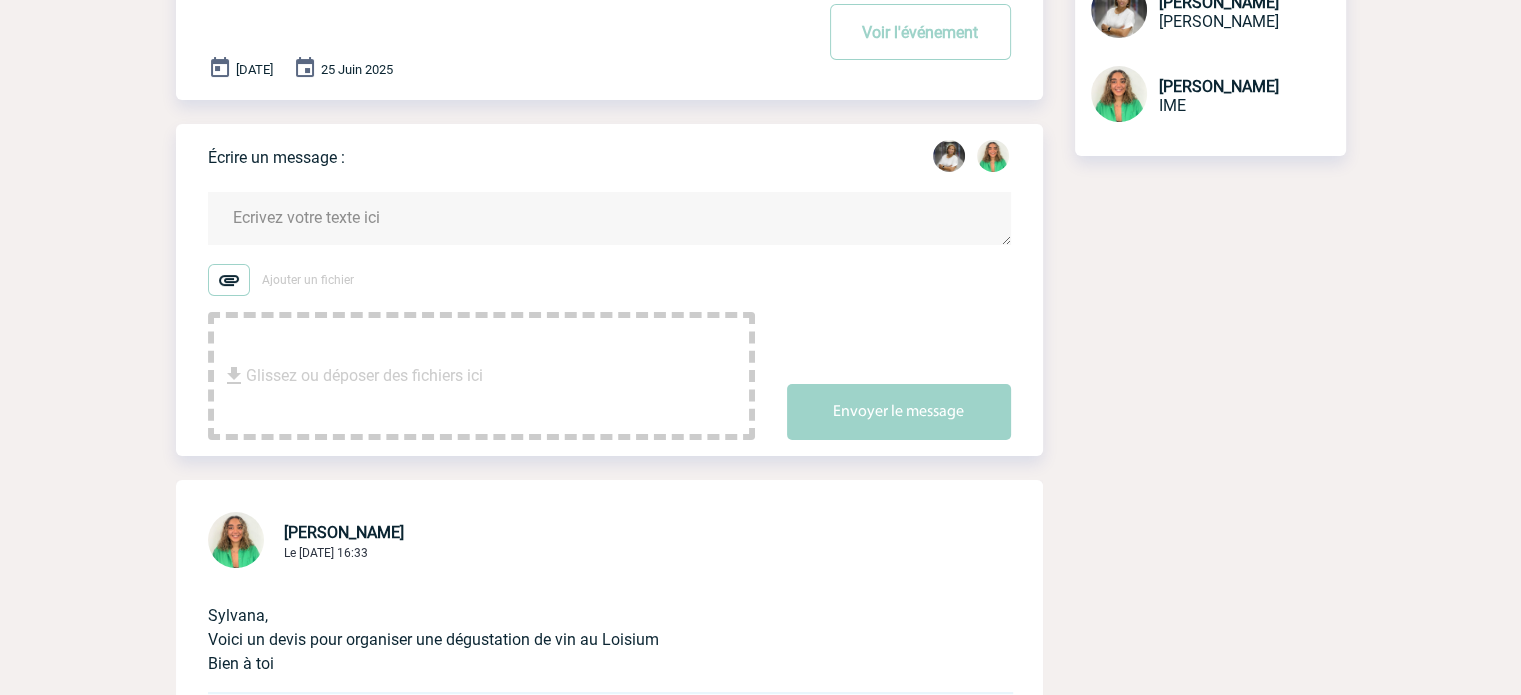 scroll, scrollTop: 0, scrollLeft: 0, axis: both 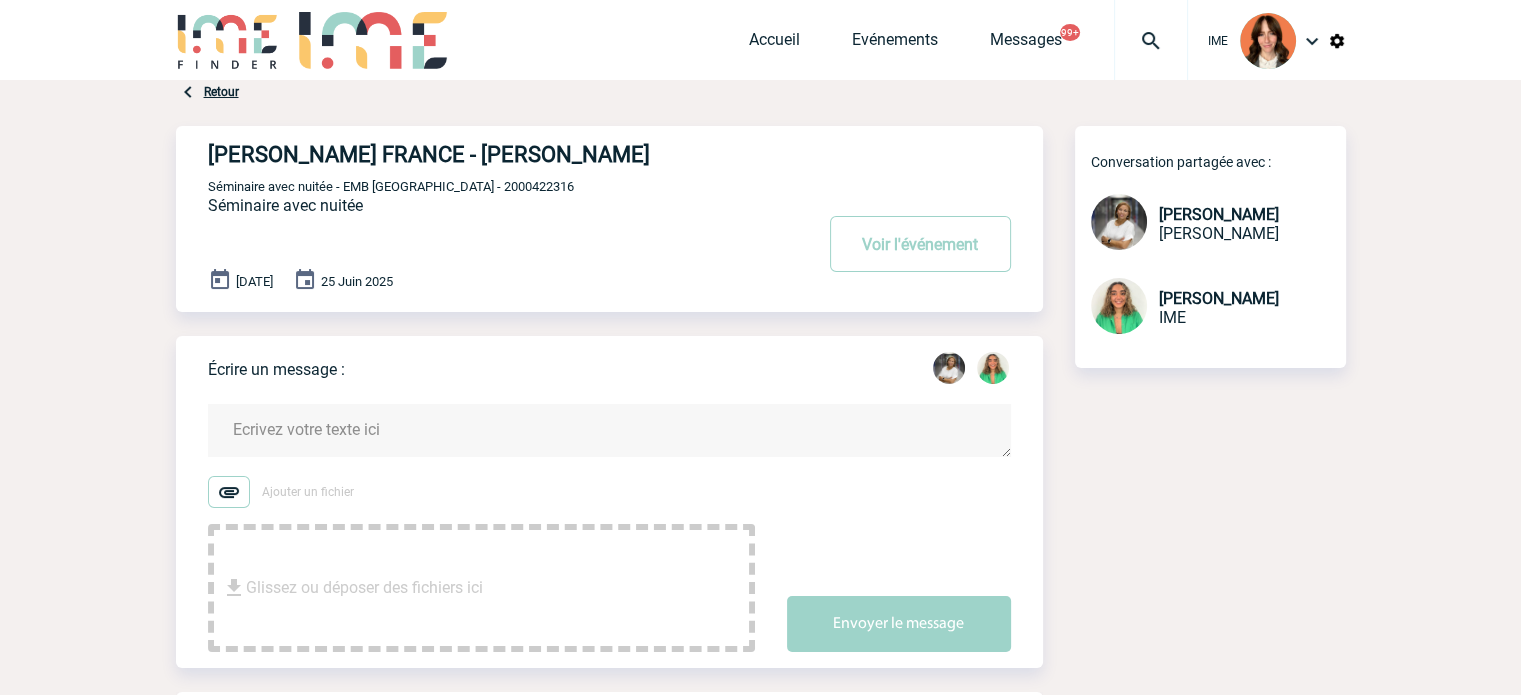 drag, startPoint x: 463, startPoint y: 173, endPoint x: 460, endPoint y: 184, distance: 11.401754 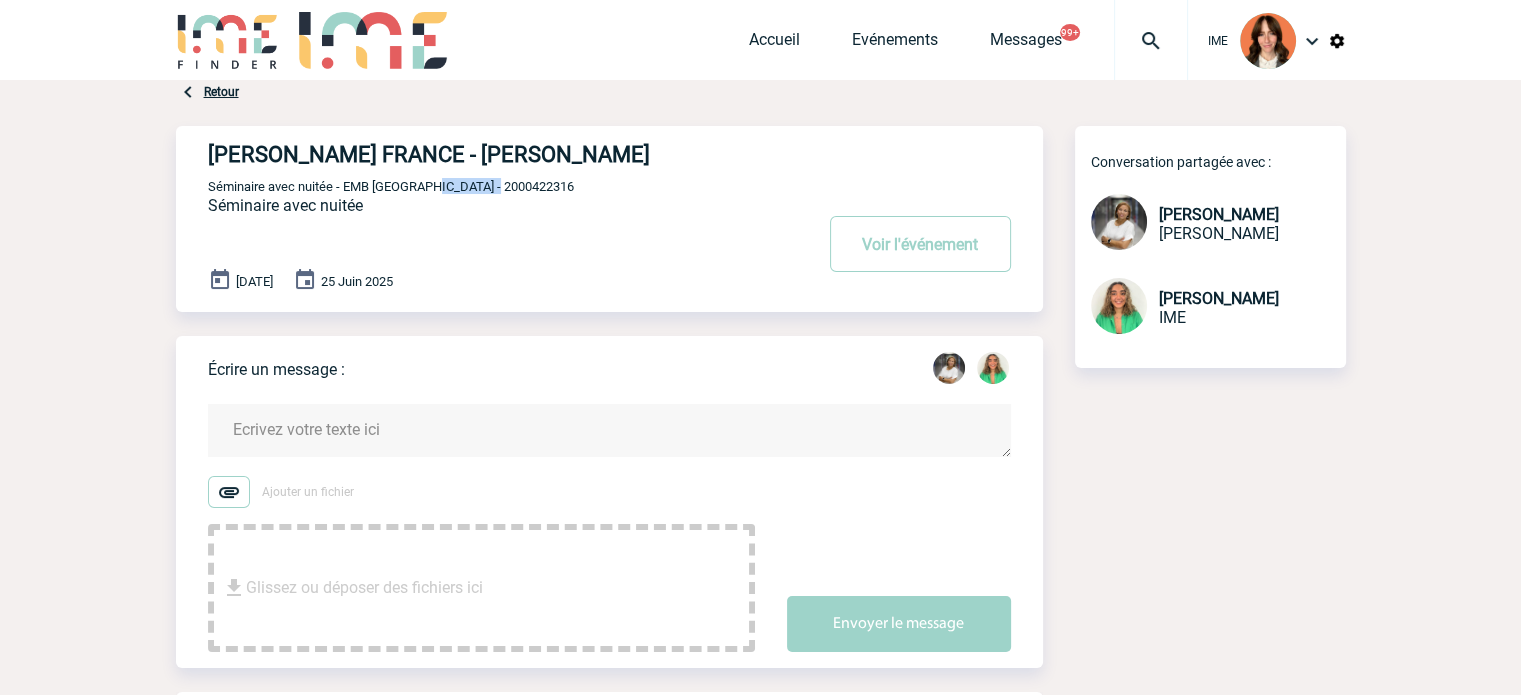 click on "Séminaire avec nuitée - EMB France - 2000422316" at bounding box center [391, 186] 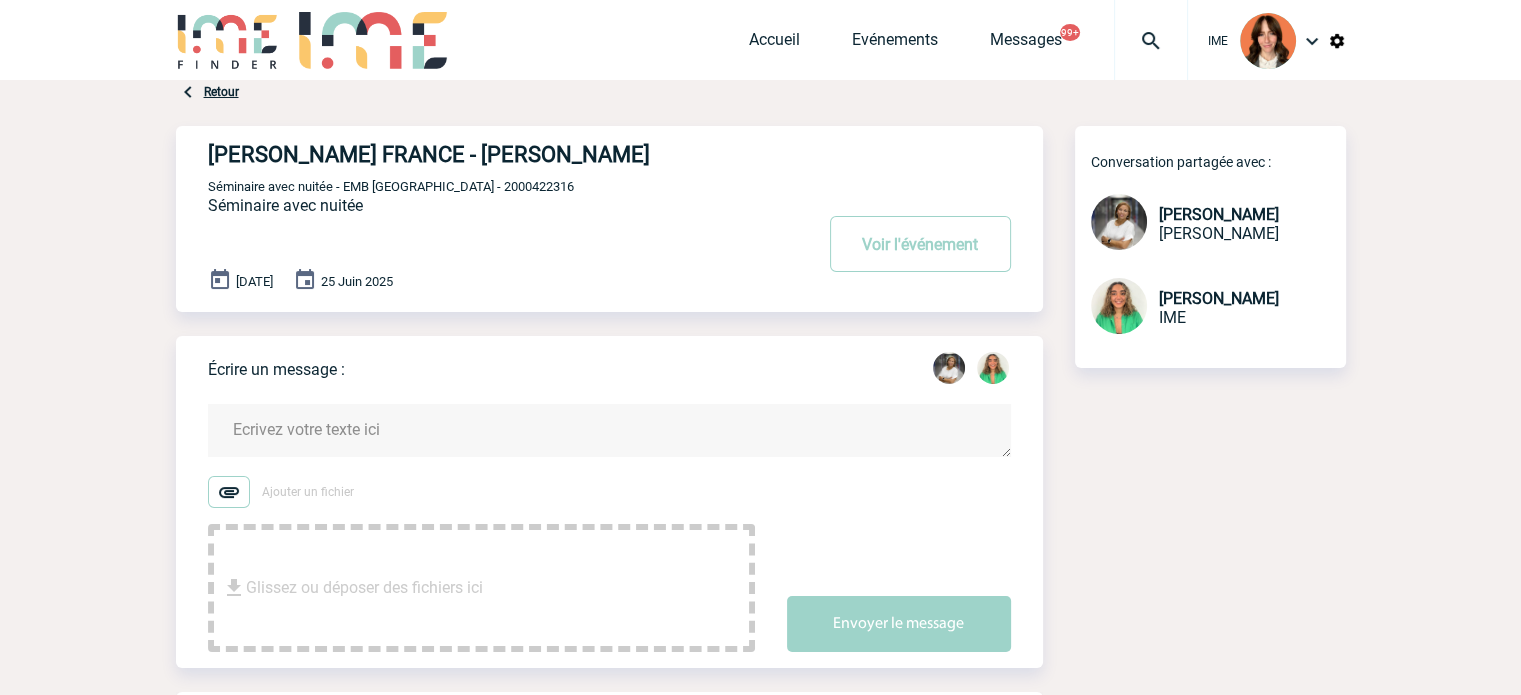 click on "IME
Accueil
Evénements
99+" at bounding box center (761, 42) 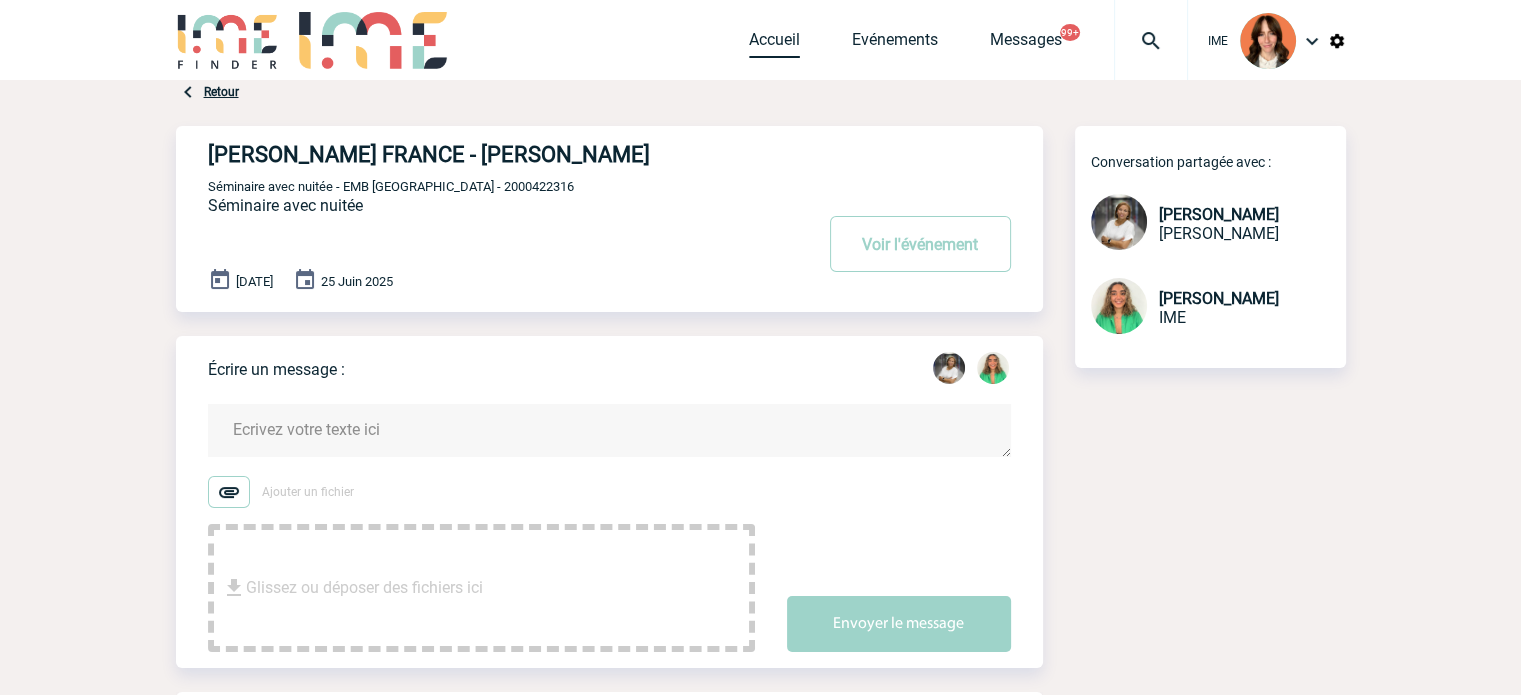 click on "Accueil" at bounding box center (774, 44) 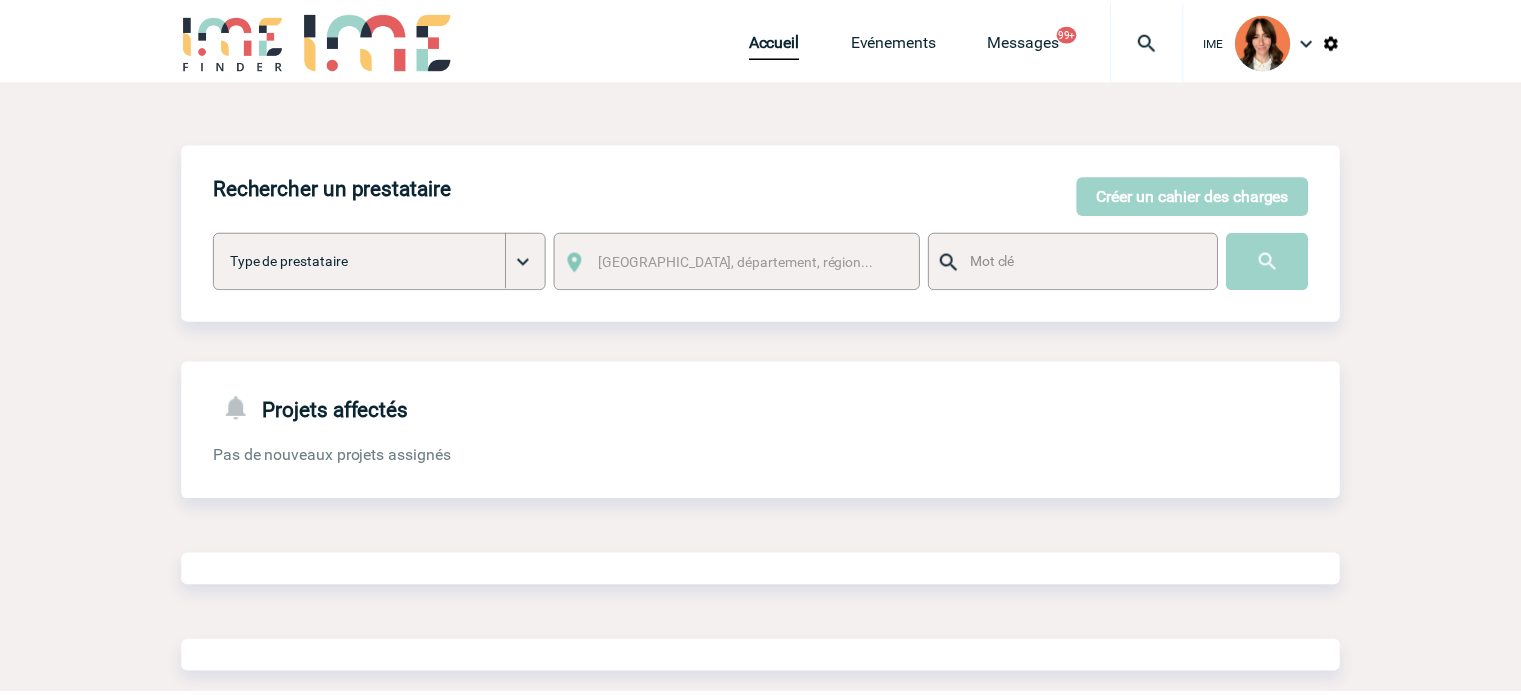 scroll, scrollTop: 0, scrollLeft: 0, axis: both 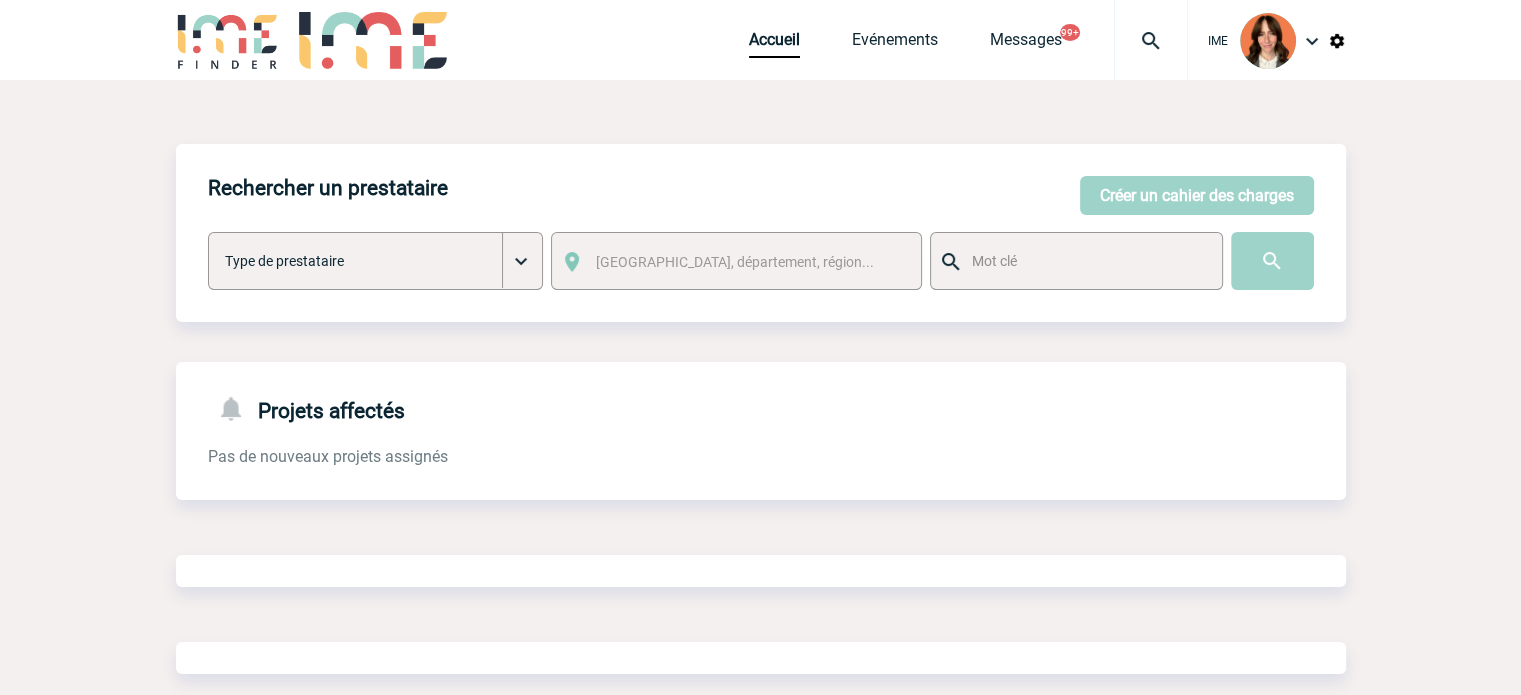 click at bounding box center [1151, 41] 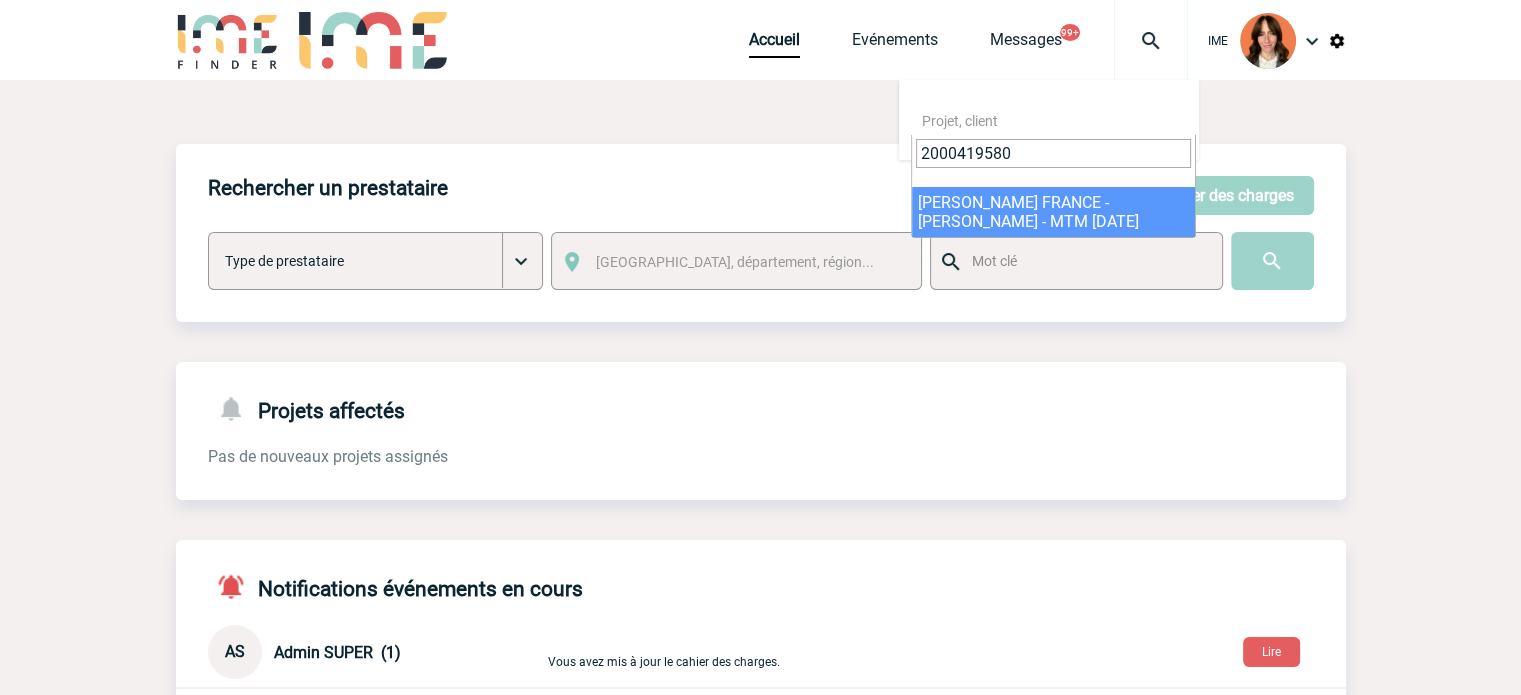 type on "2000419580" 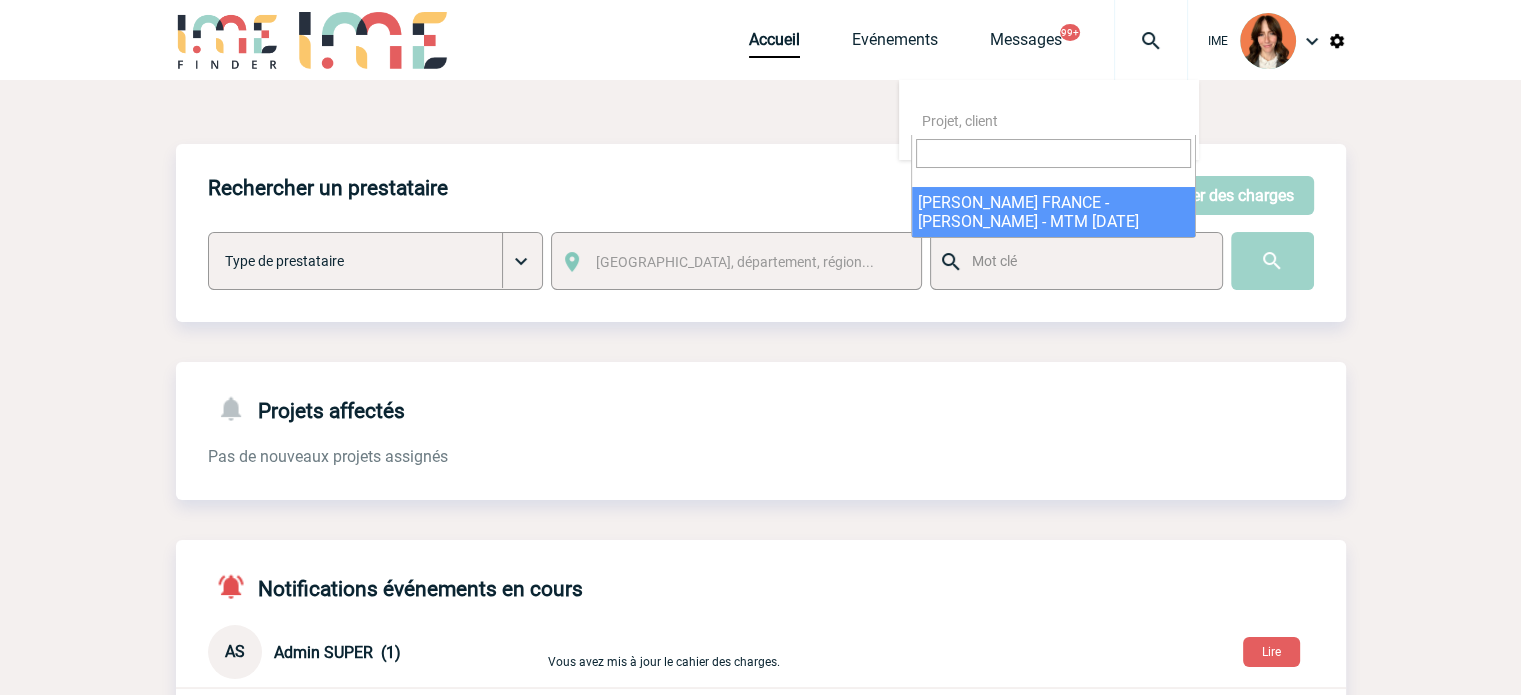 select on "19081" 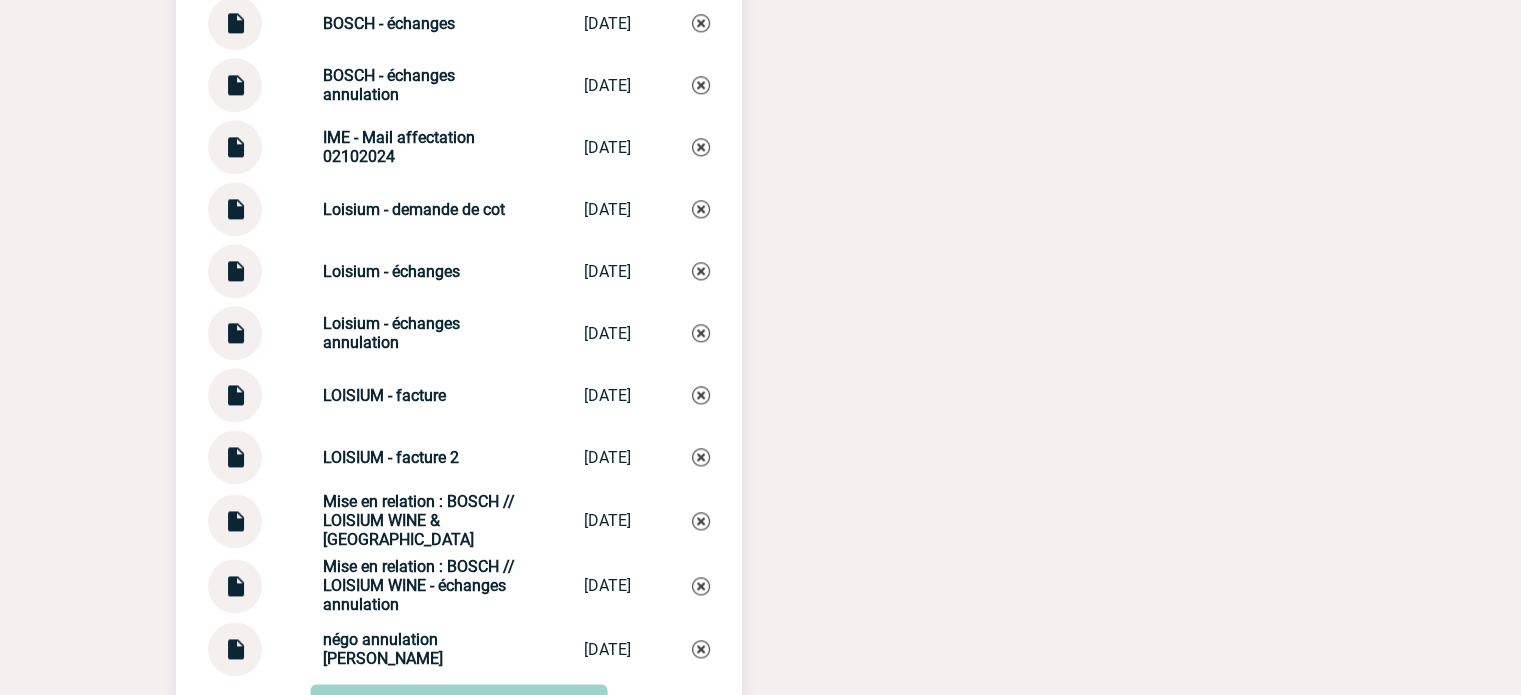 scroll, scrollTop: 2340, scrollLeft: 0, axis: vertical 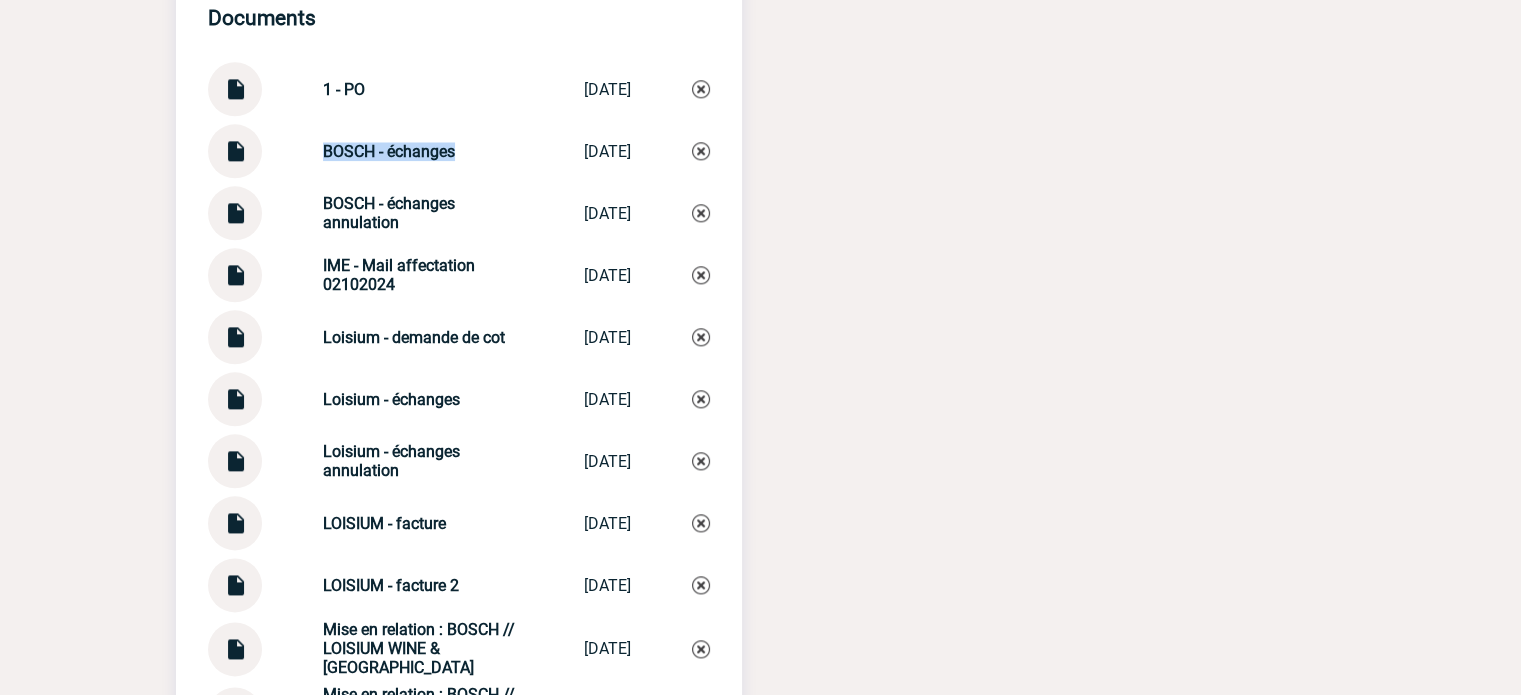 drag, startPoint x: 365, startPoint y: 172, endPoint x: 476, endPoint y: 179, distance: 111.220505 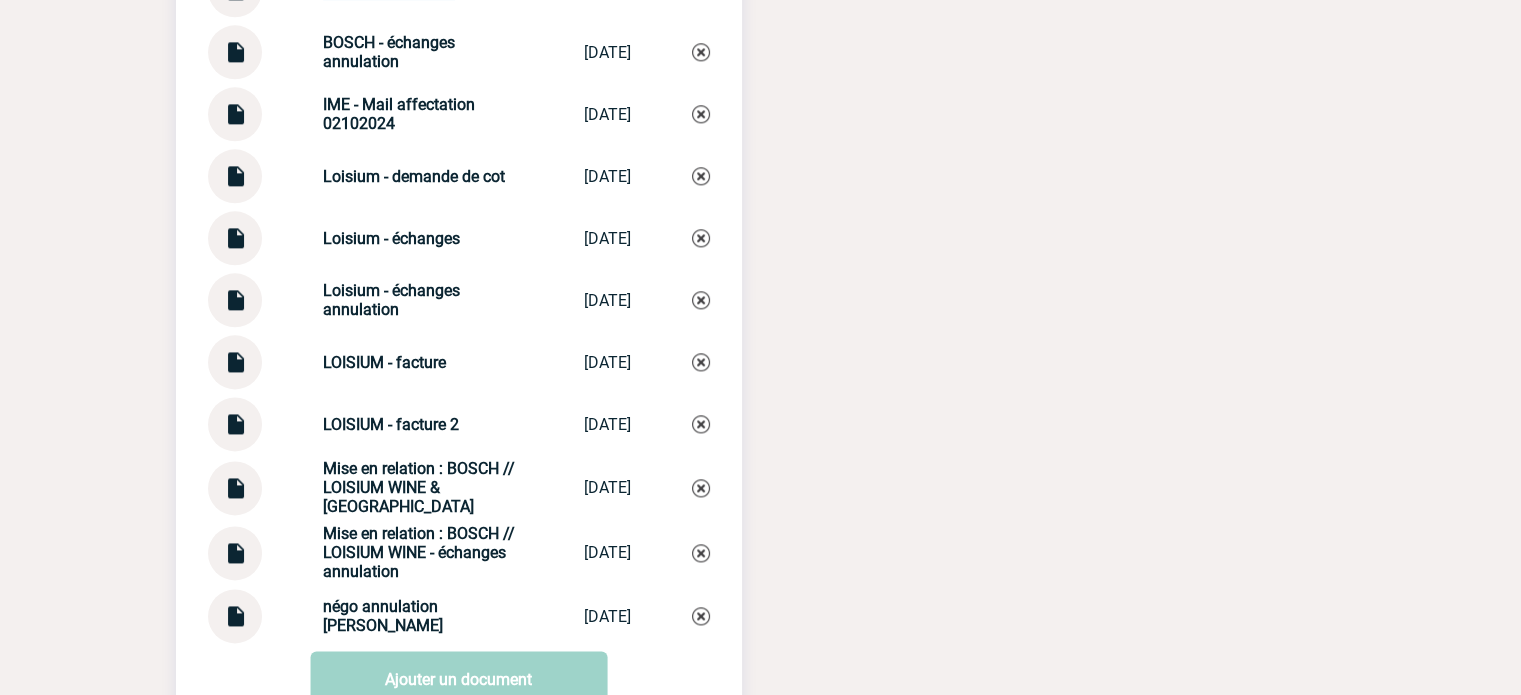 scroll, scrollTop: 2740, scrollLeft: 0, axis: vertical 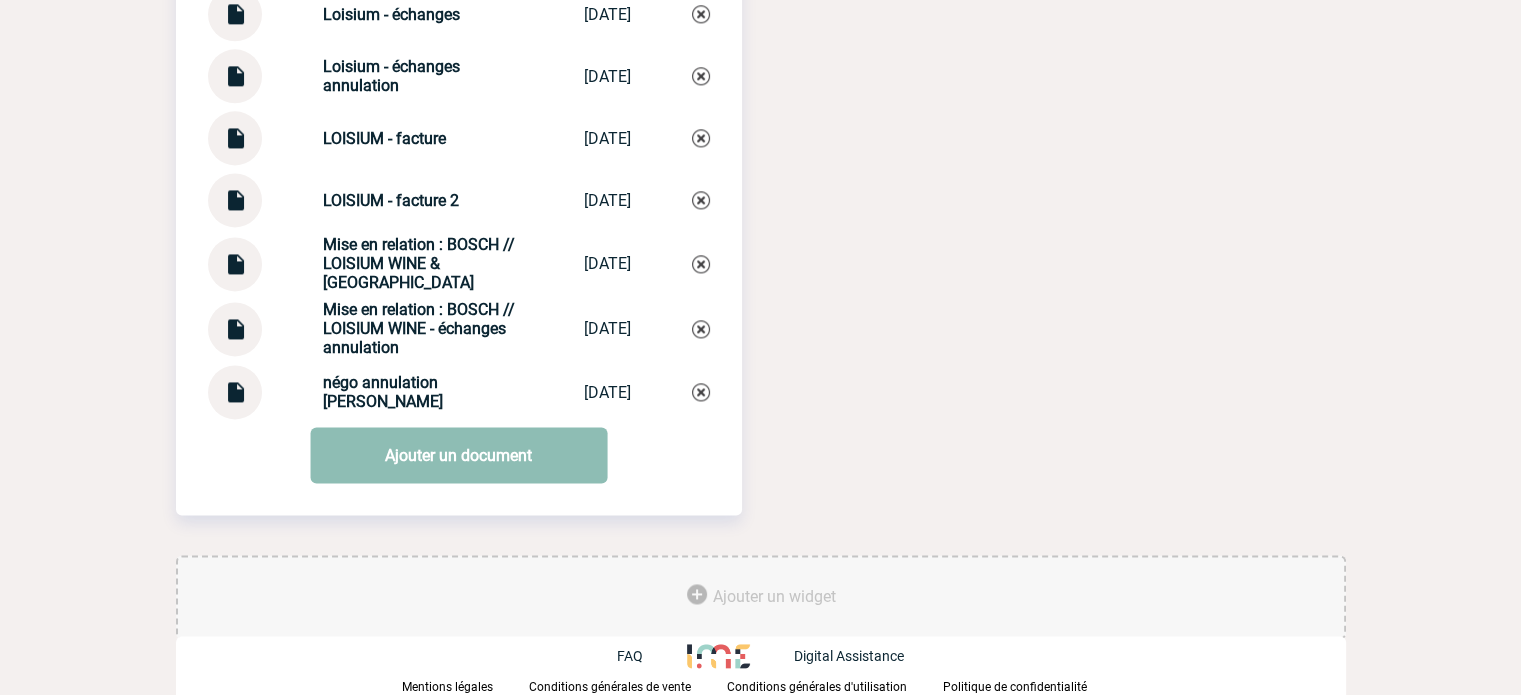 click on "Ajouter un document" at bounding box center [458, 455] 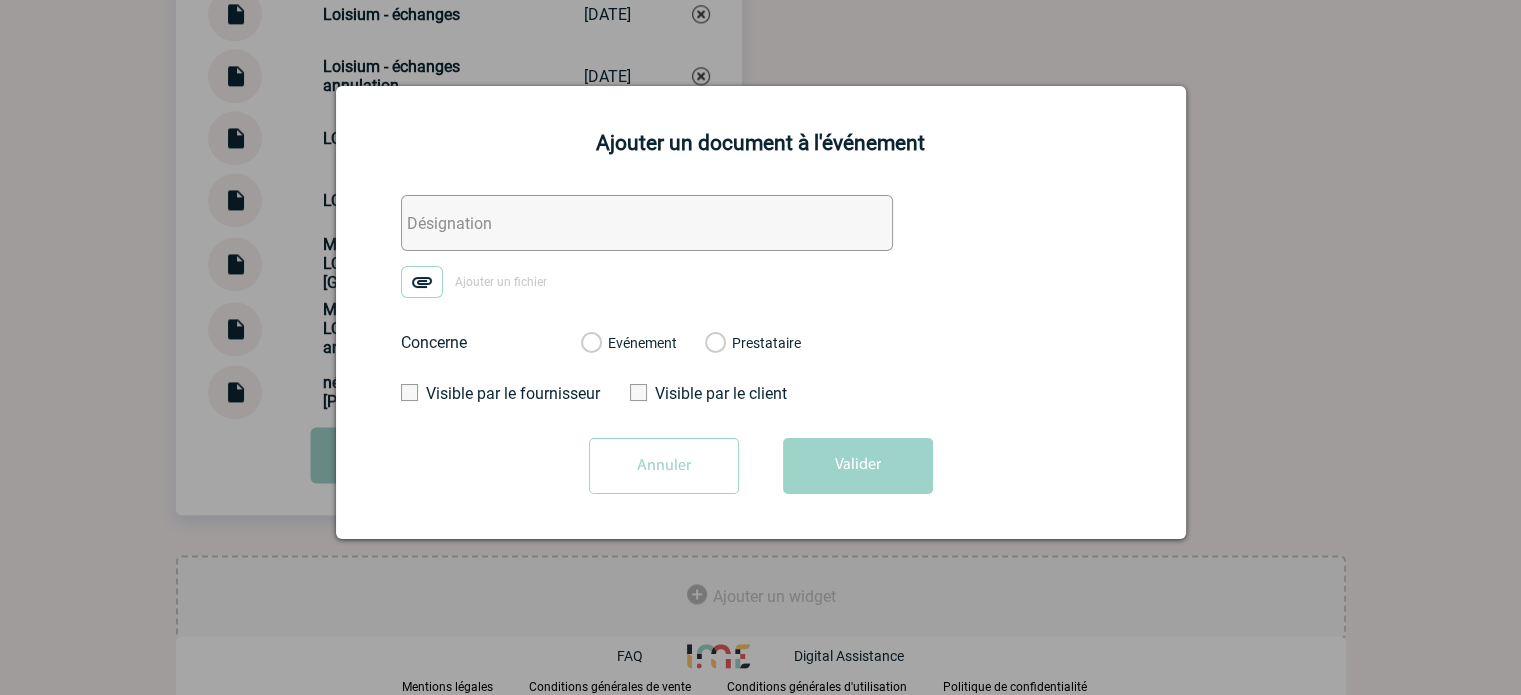 click at bounding box center [647, 223] 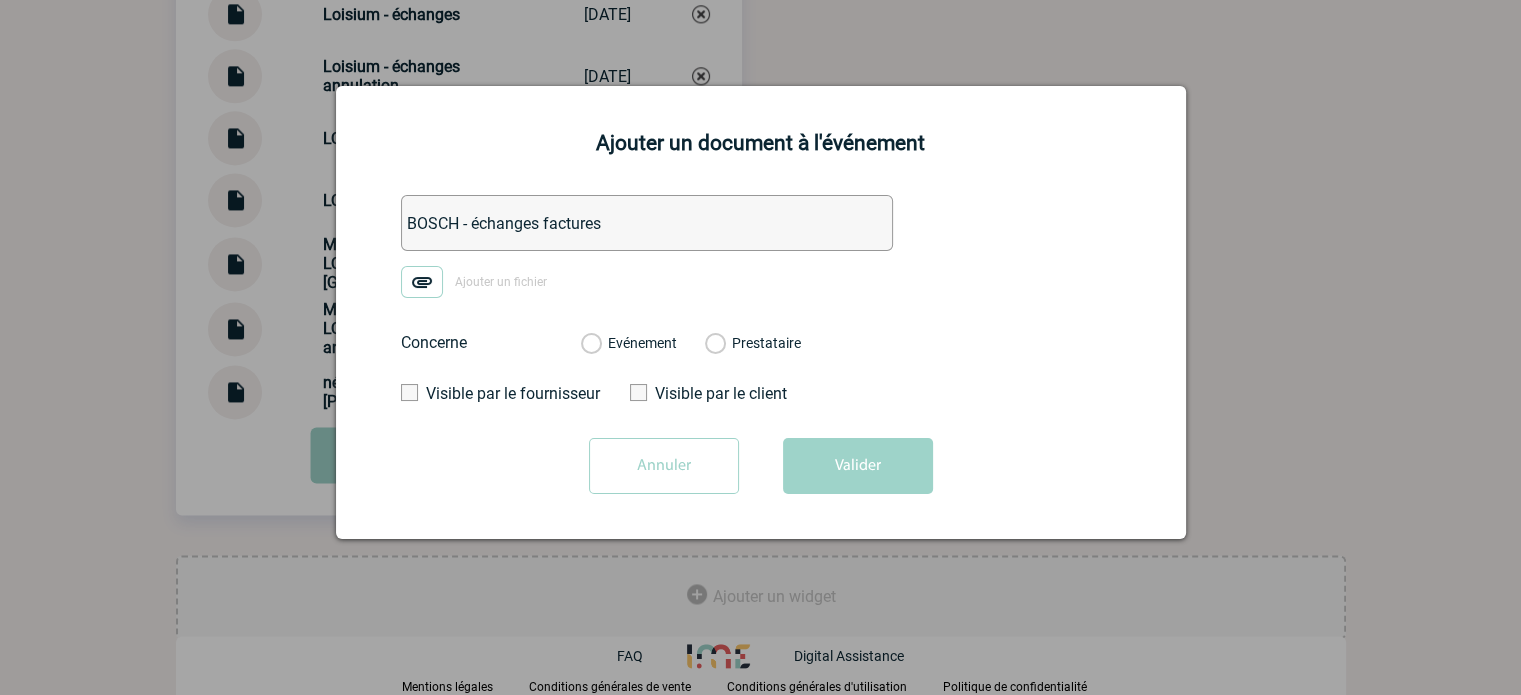 type on "BOSCH - échanges factures" 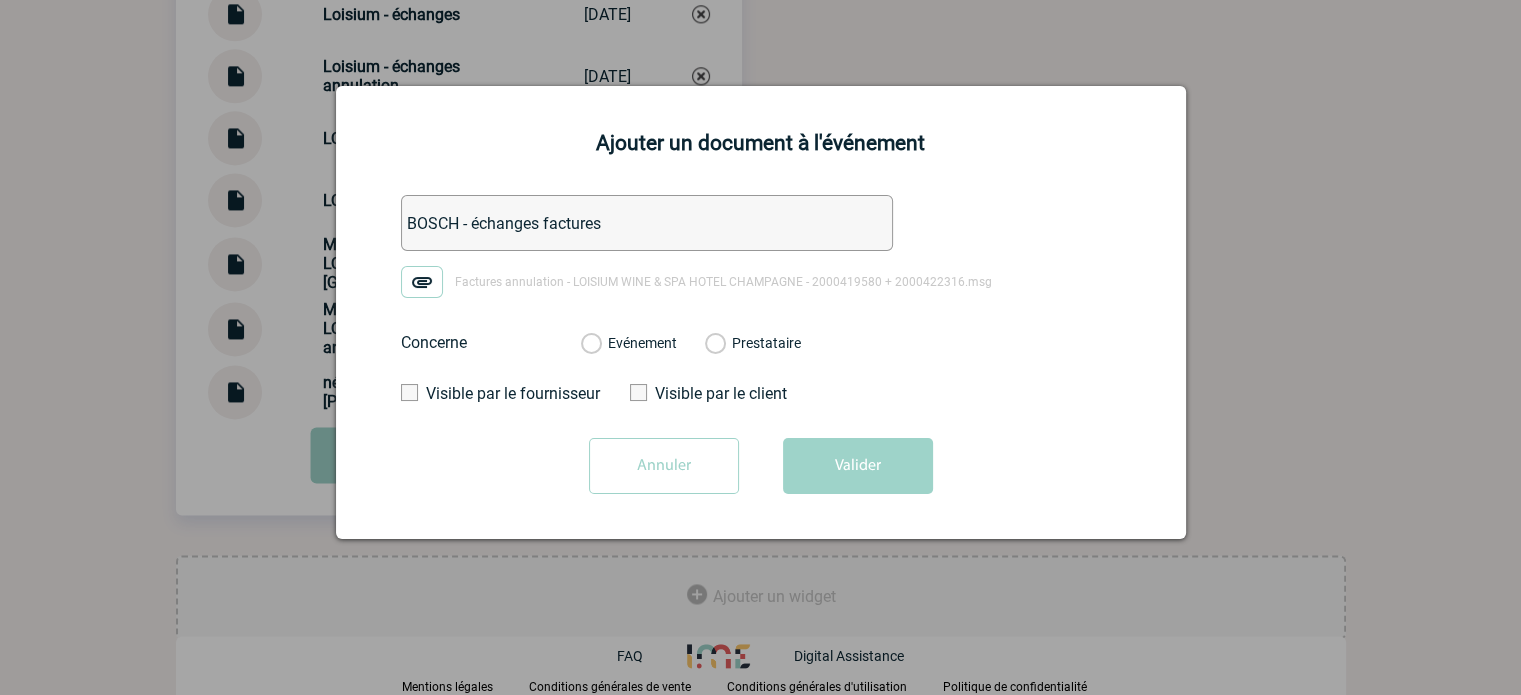 click on "Evénement" at bounding box center (590, 344) 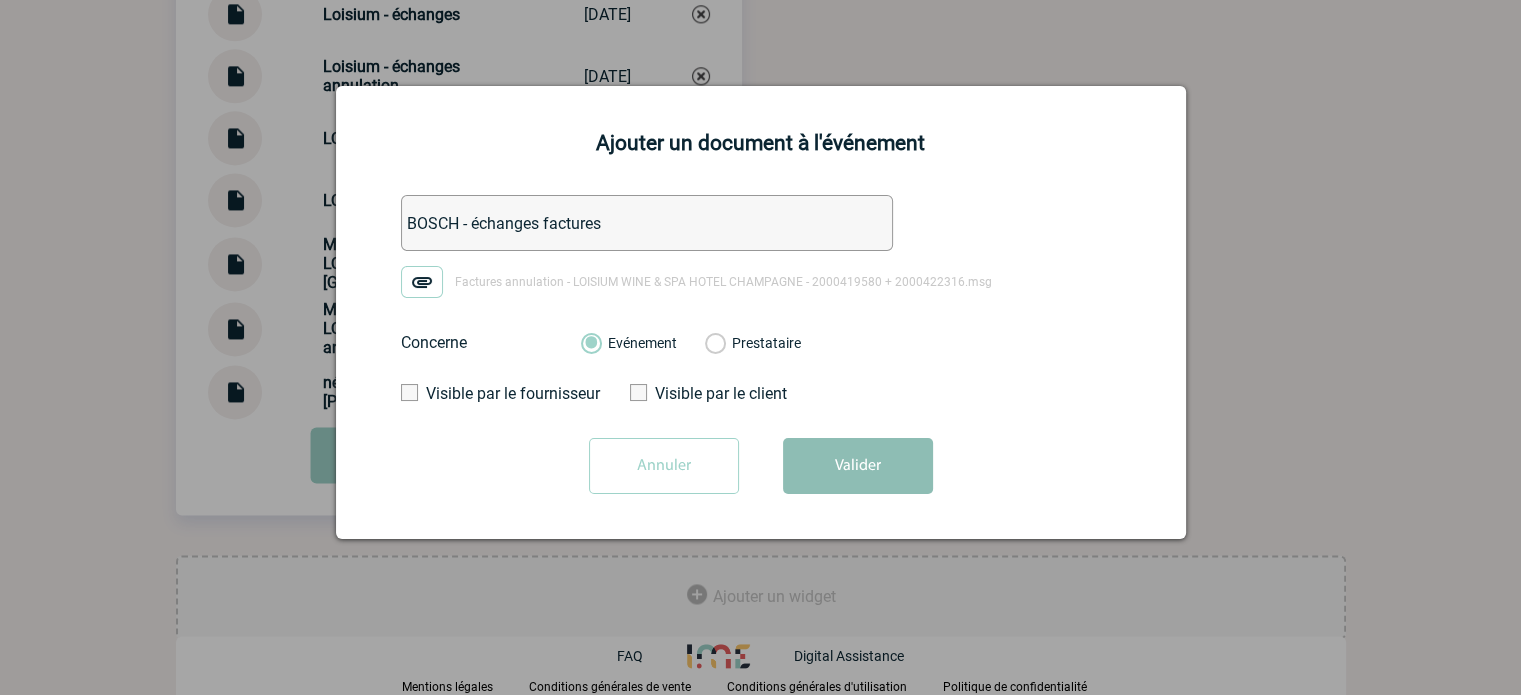 click on "Annuler
Valider" at bounding box center (761, 473) 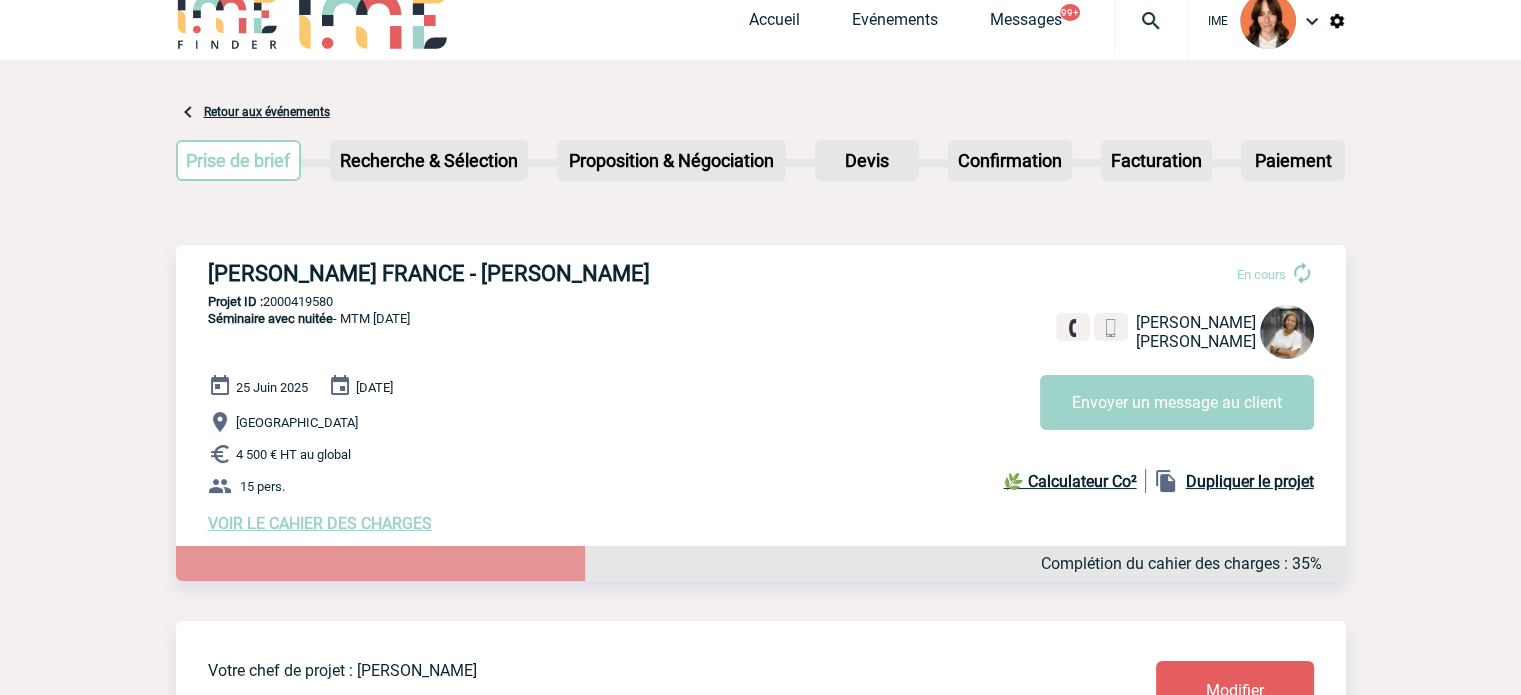 scroll, scrollTop: 0, scrollLeft: 0, axis: both 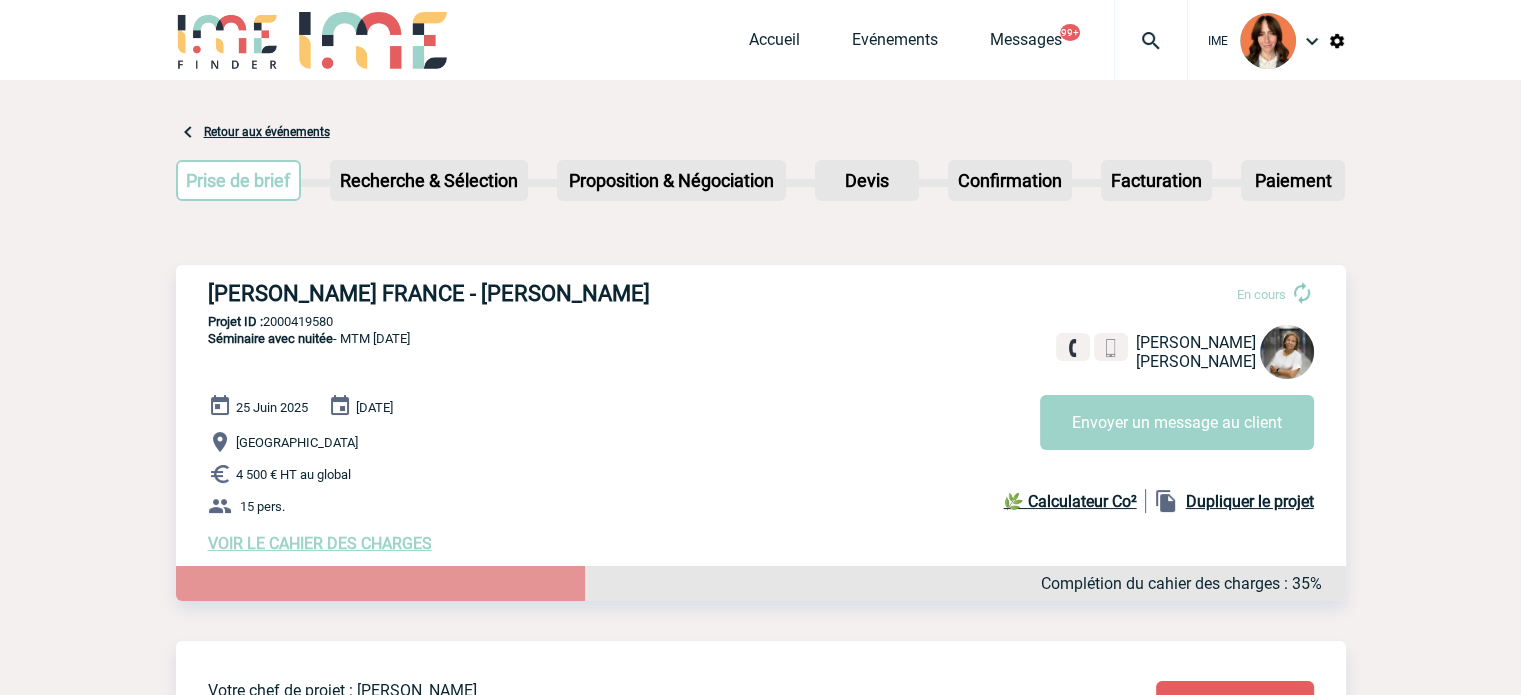 click at bounding box center [1151, 40] 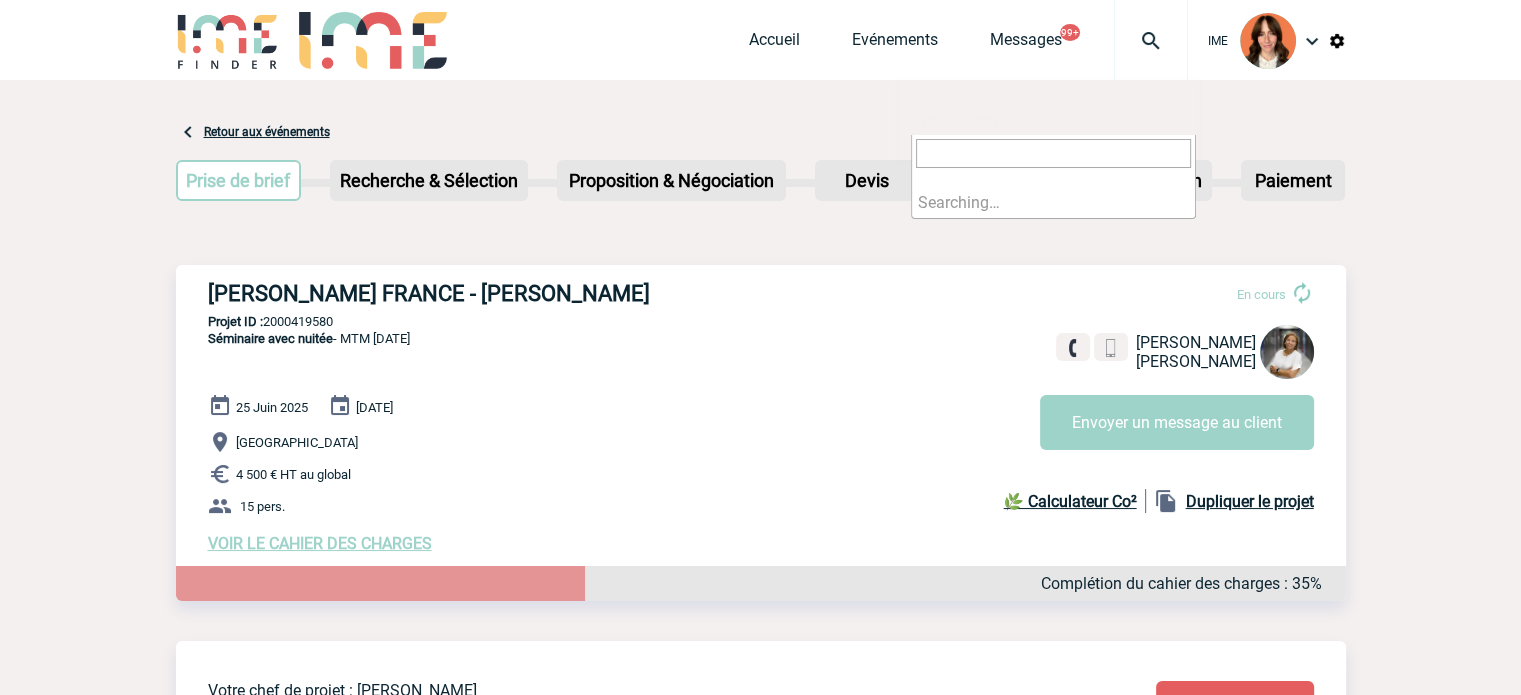 type on "2000422316" 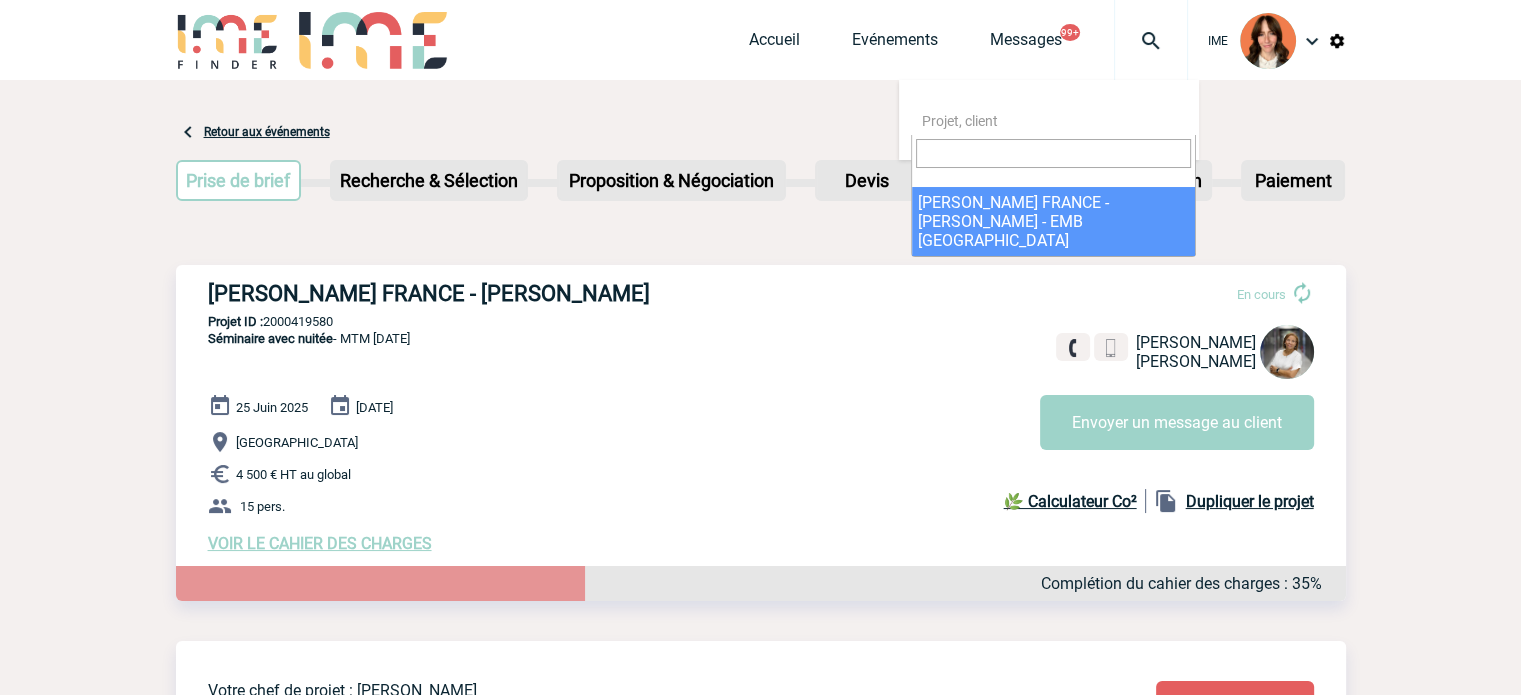 select on "21817" 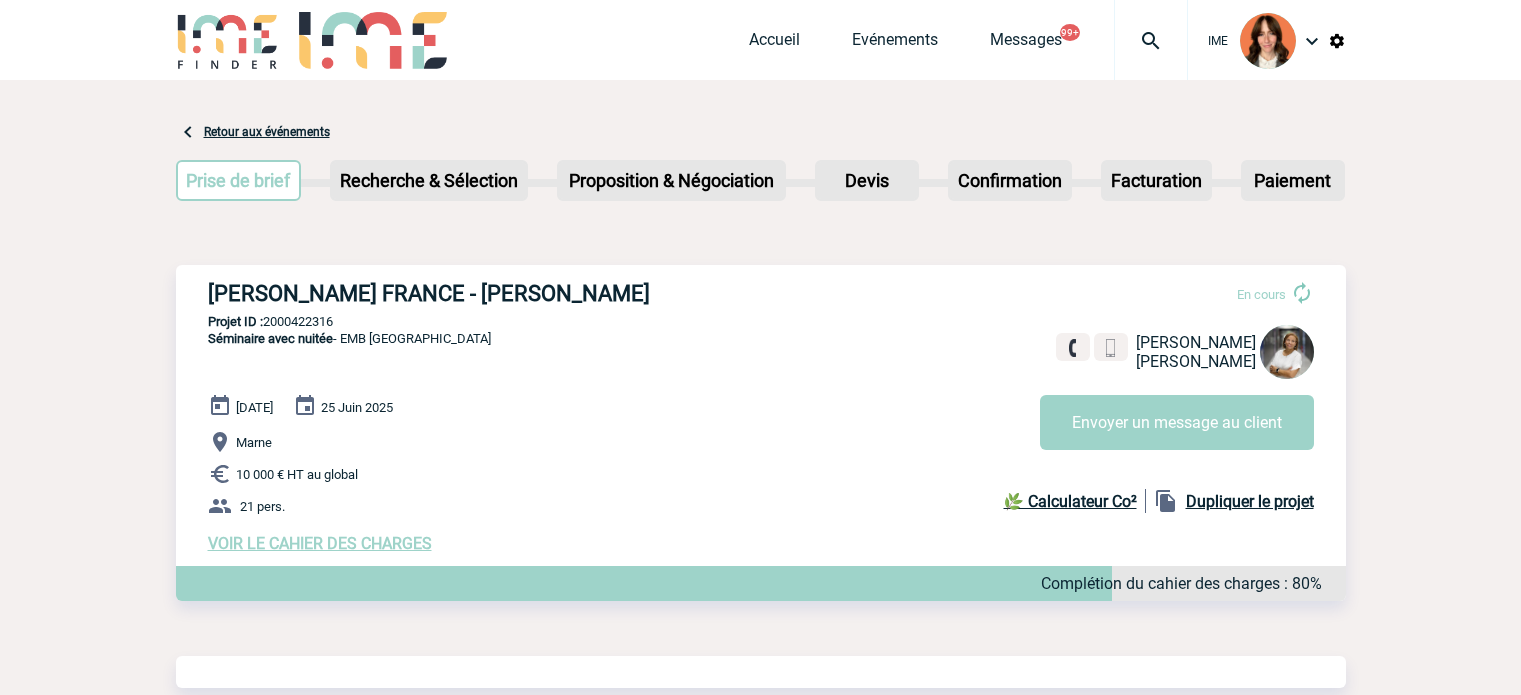 scroll, scrollTop: 0, scrollLeft: 0, axis: both 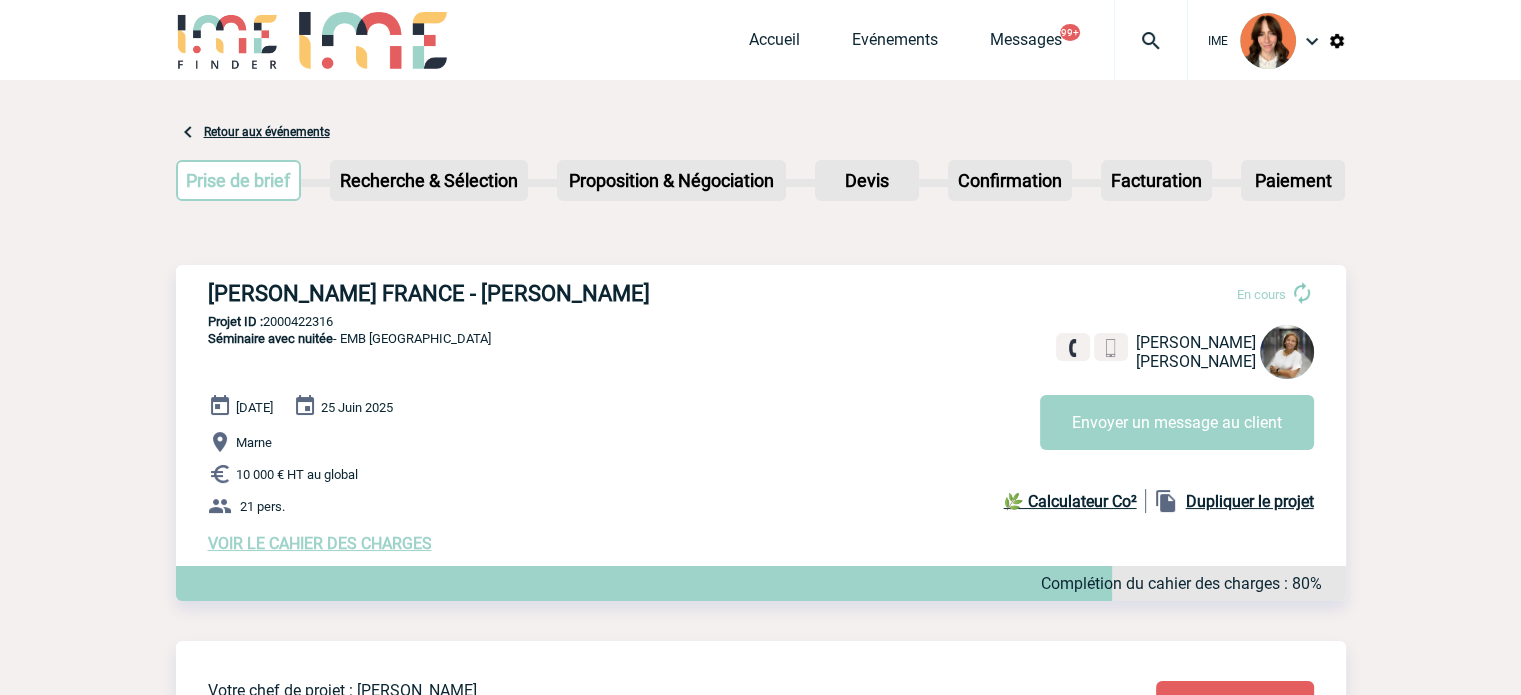 click on "Accueil
Evénements
Messages
99+
Projet, client
Projet, client" at bounding box center (968, 40) 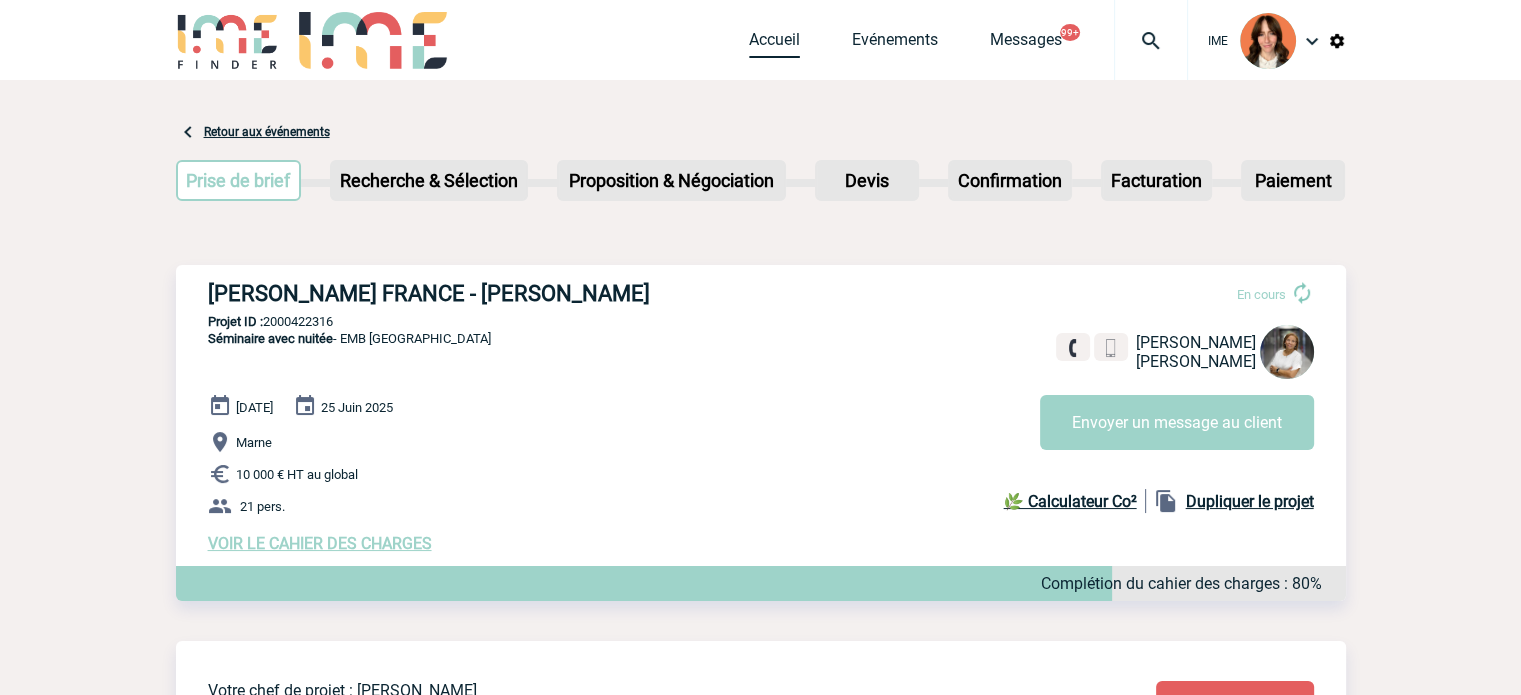 click on "Accueil" at bounding box center [774, 44] 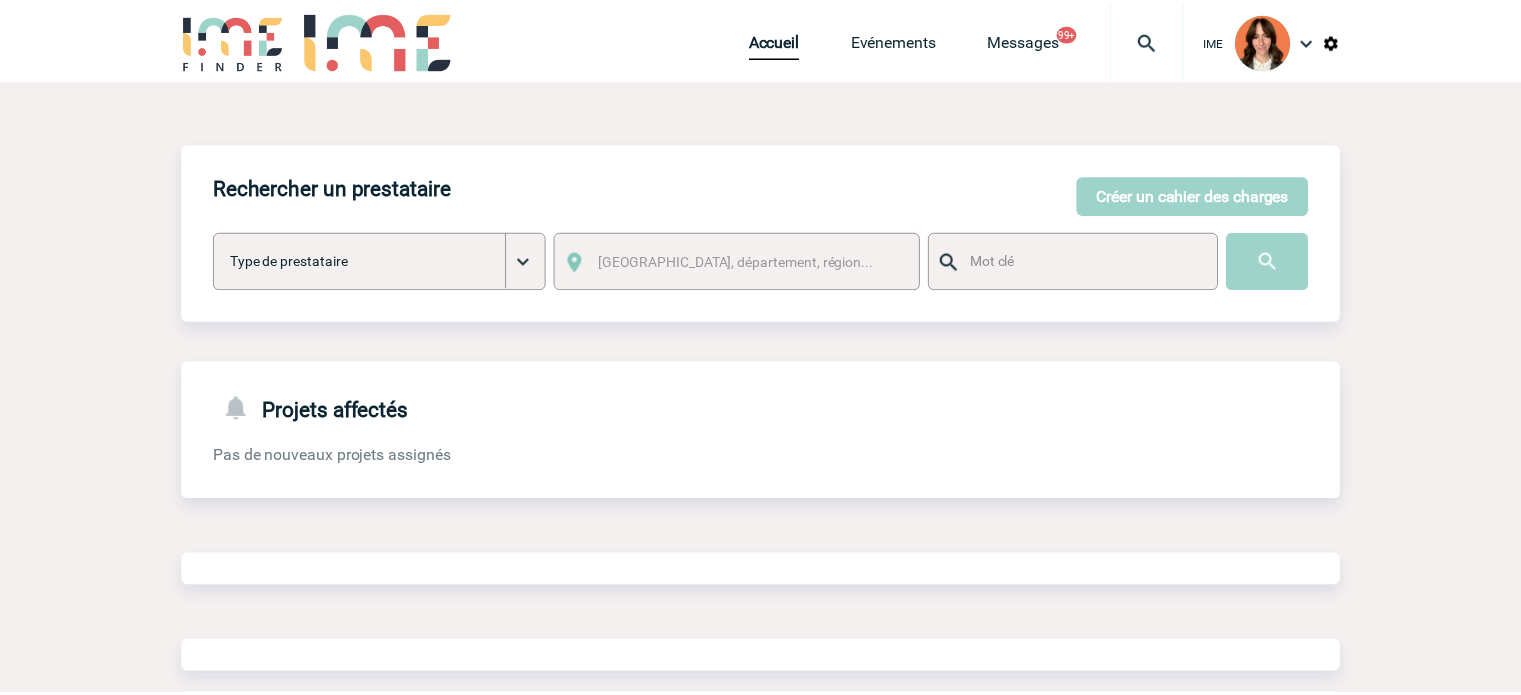scroll, scrollTop: 0, scrollLeft: 0, axis: both 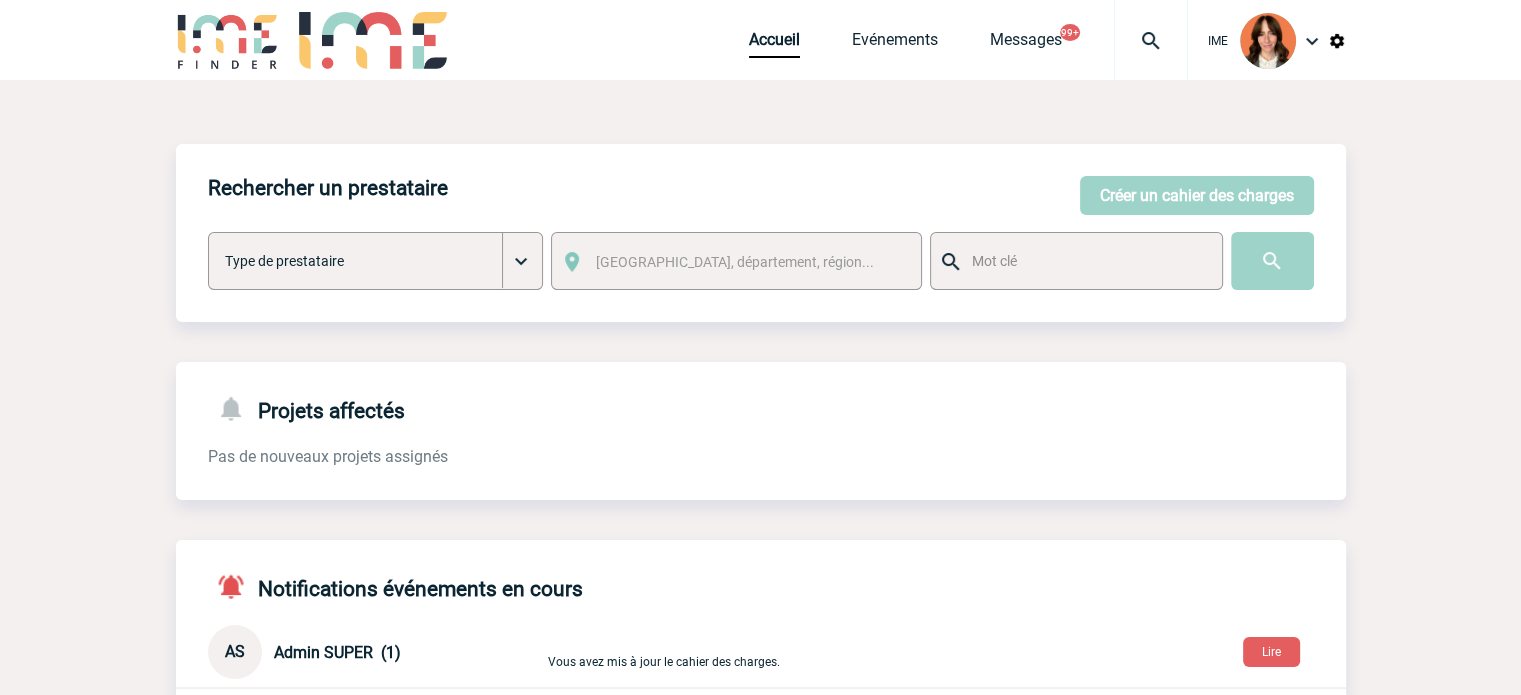 click on "Accueil
Evénements
Messages
99+
Projet, client
Projet, client" at bounding box center [968, 40] 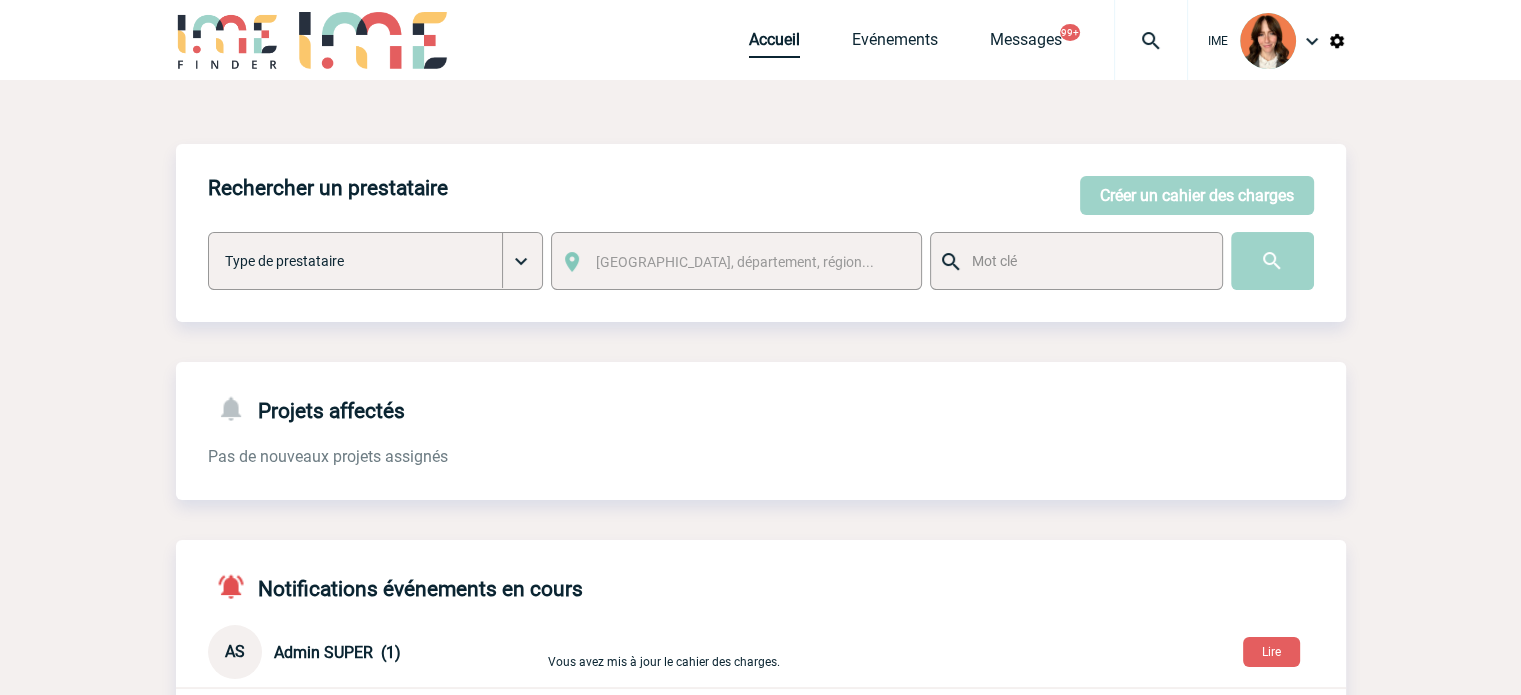 click on "Accueil" at bounding box center [774, 44] 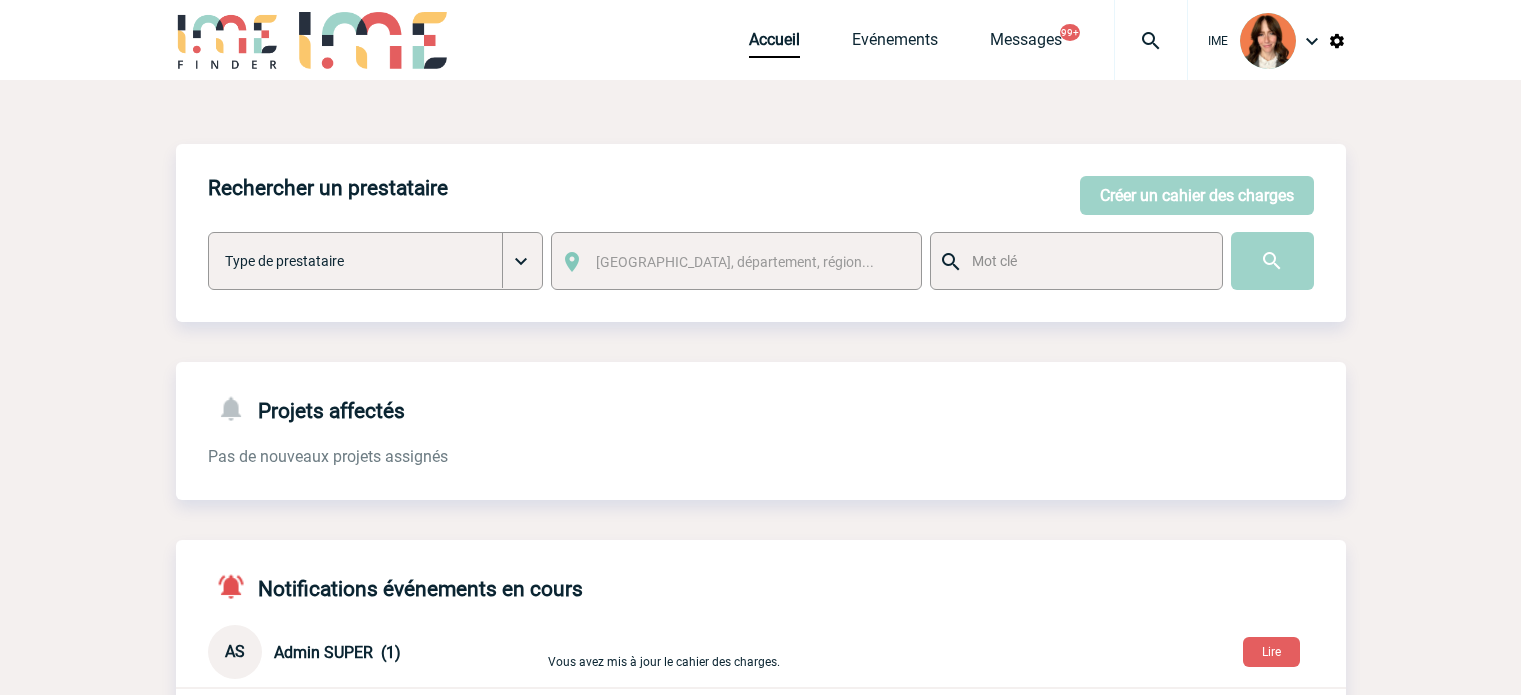 scroll, scrollTop: 0, scrollLeft: 0, axis: both 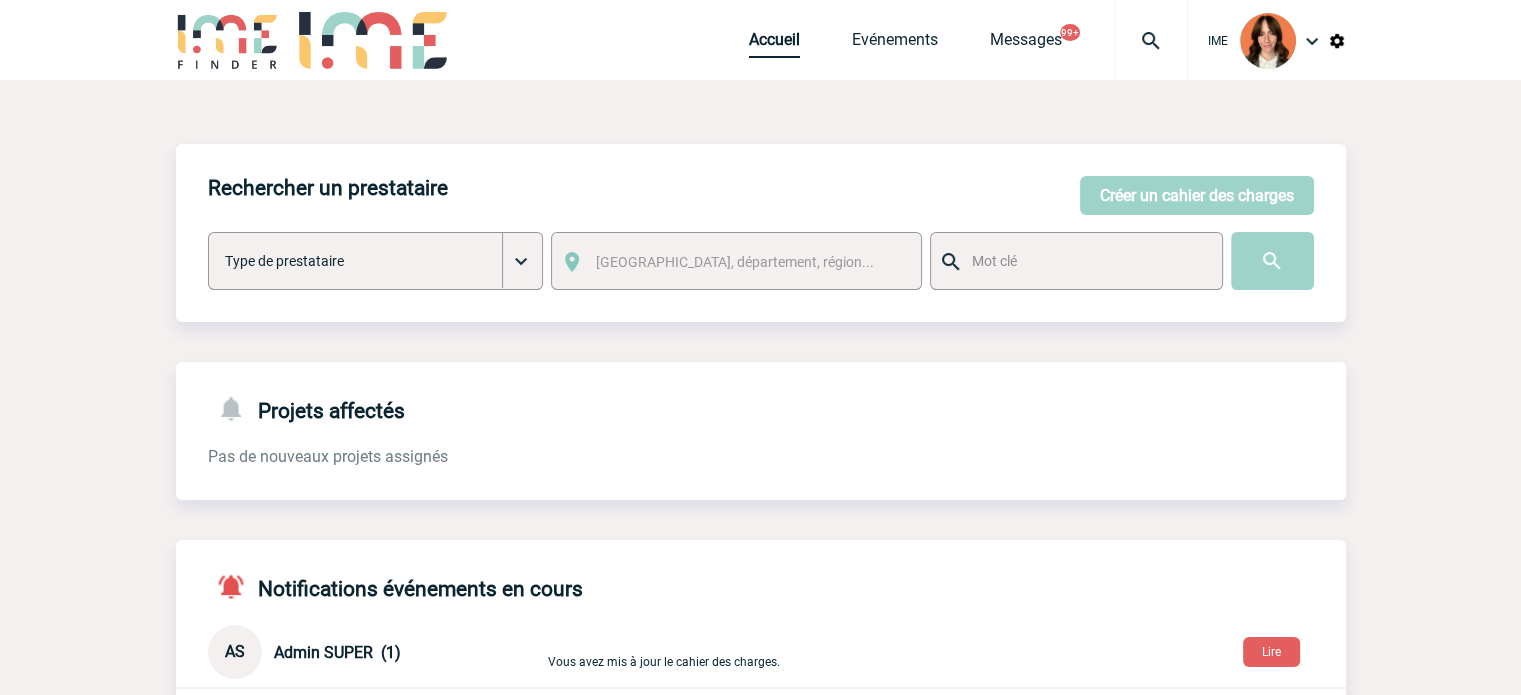 click on "Accueil" at bounding box center [774, 44] 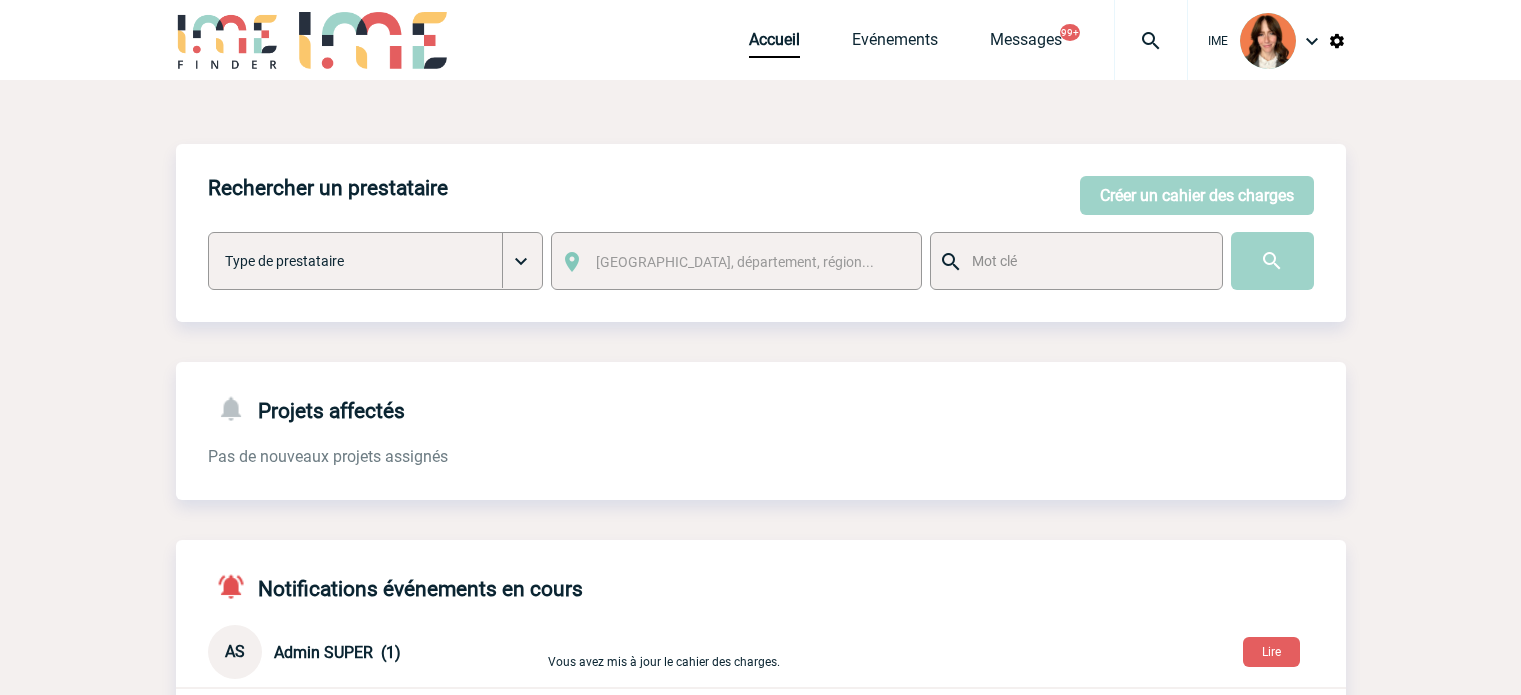 scroll, scrollTop: 0, scrollLeft: 0, axis: both 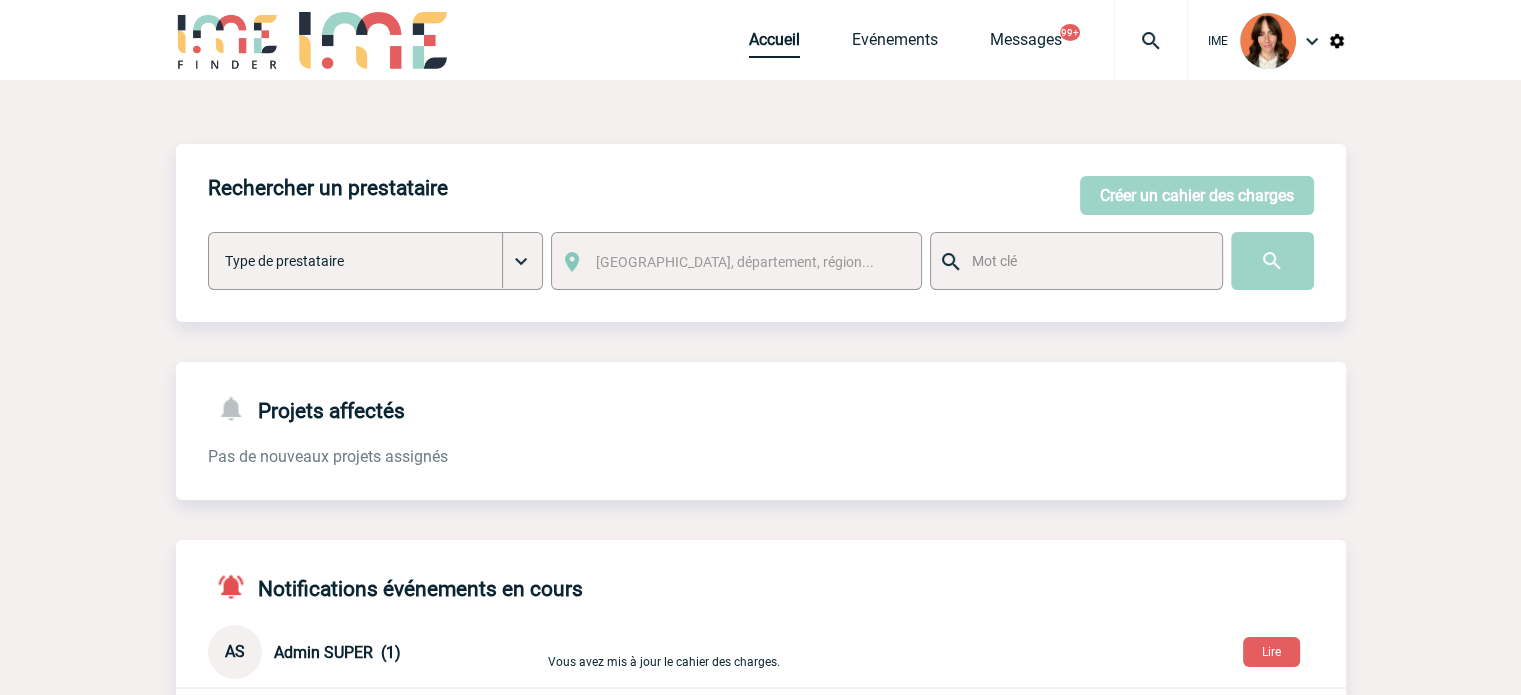 click on "Accueil" at bounding box center [774, 44] 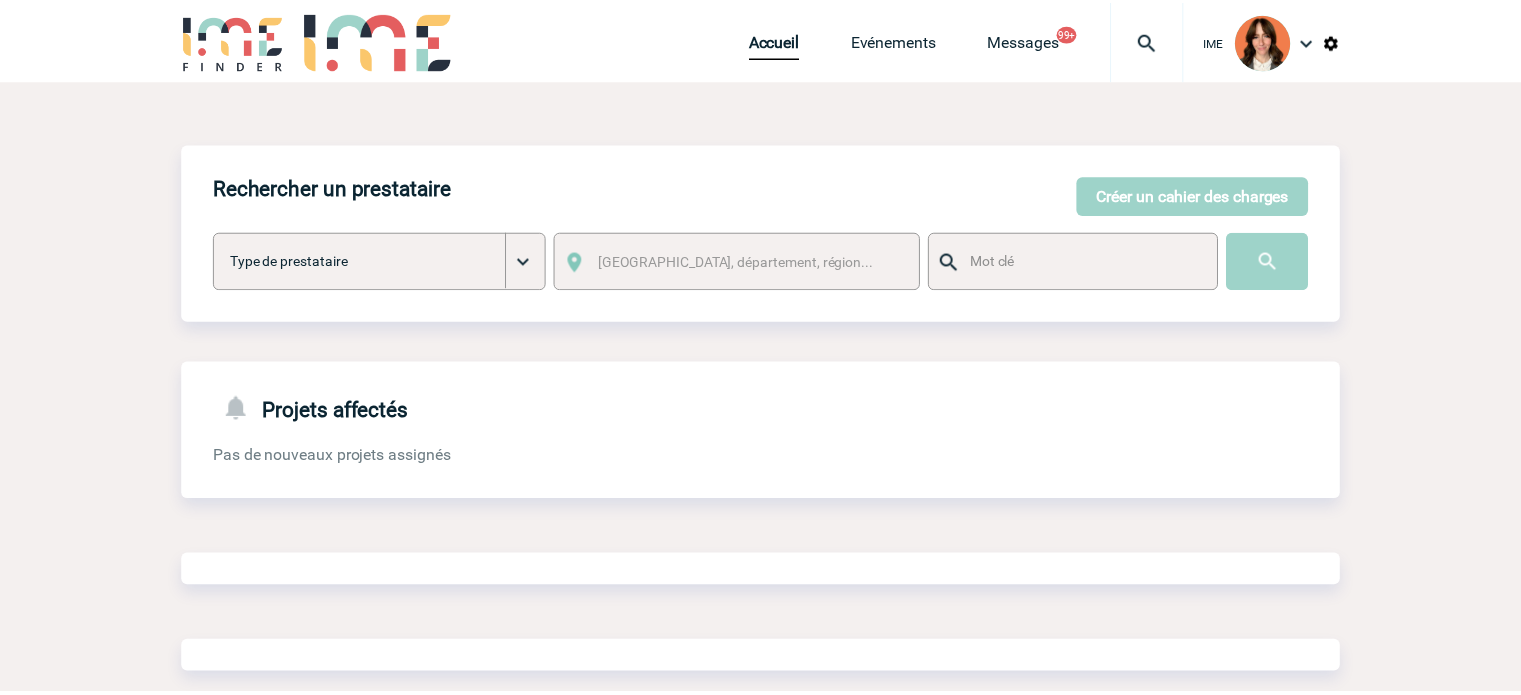 scroll, scrollTop: 0, scrollLeft: 0, axis: both 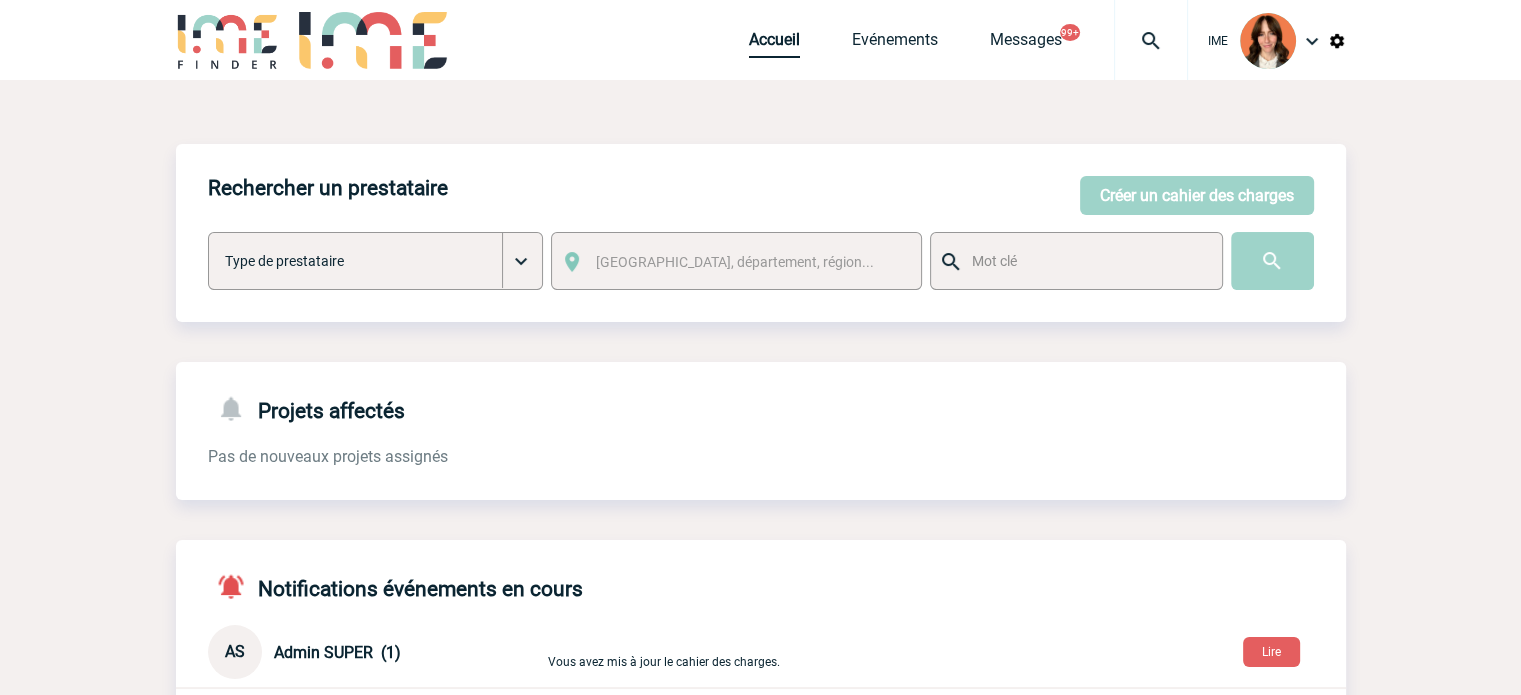 click on "Accueil" at bounding box center [774, 44] 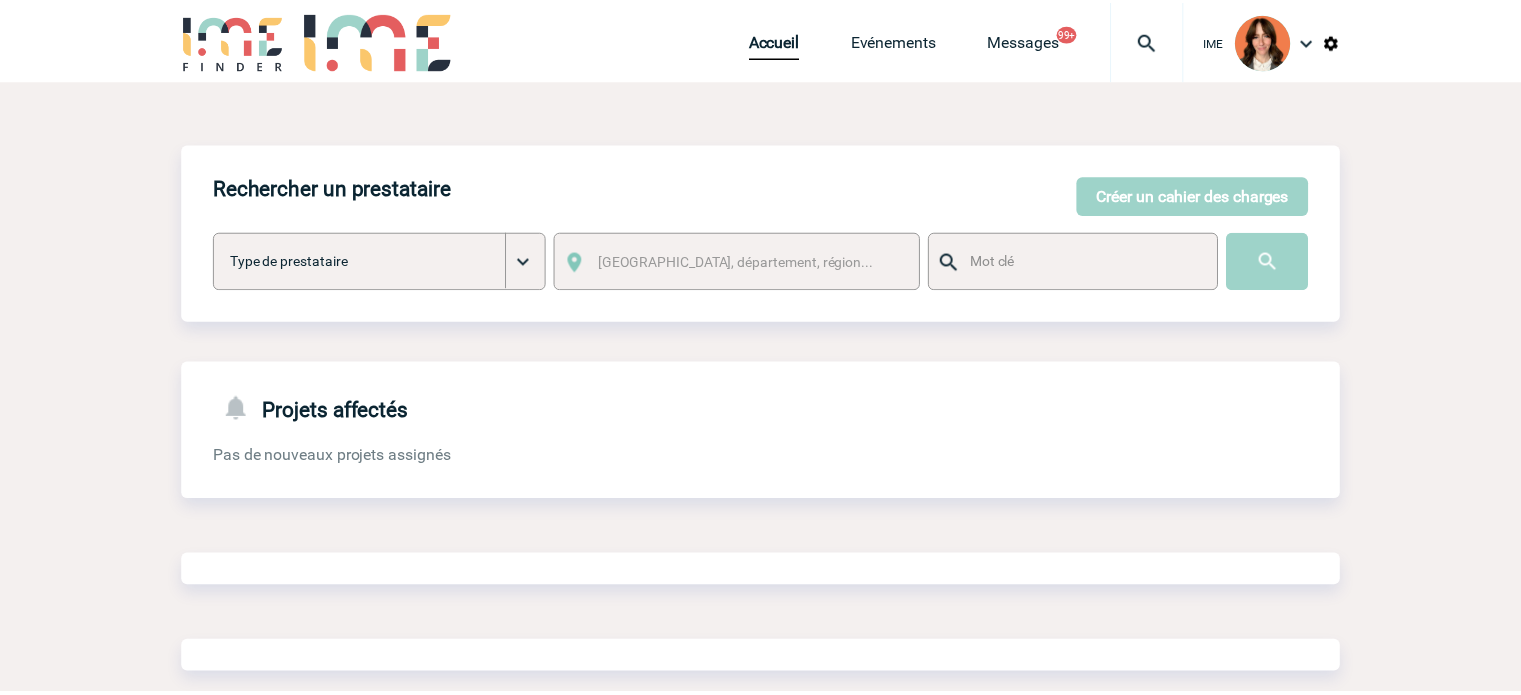 scroll, scrollTop: 0, scrollLeft: 0, axis: both 